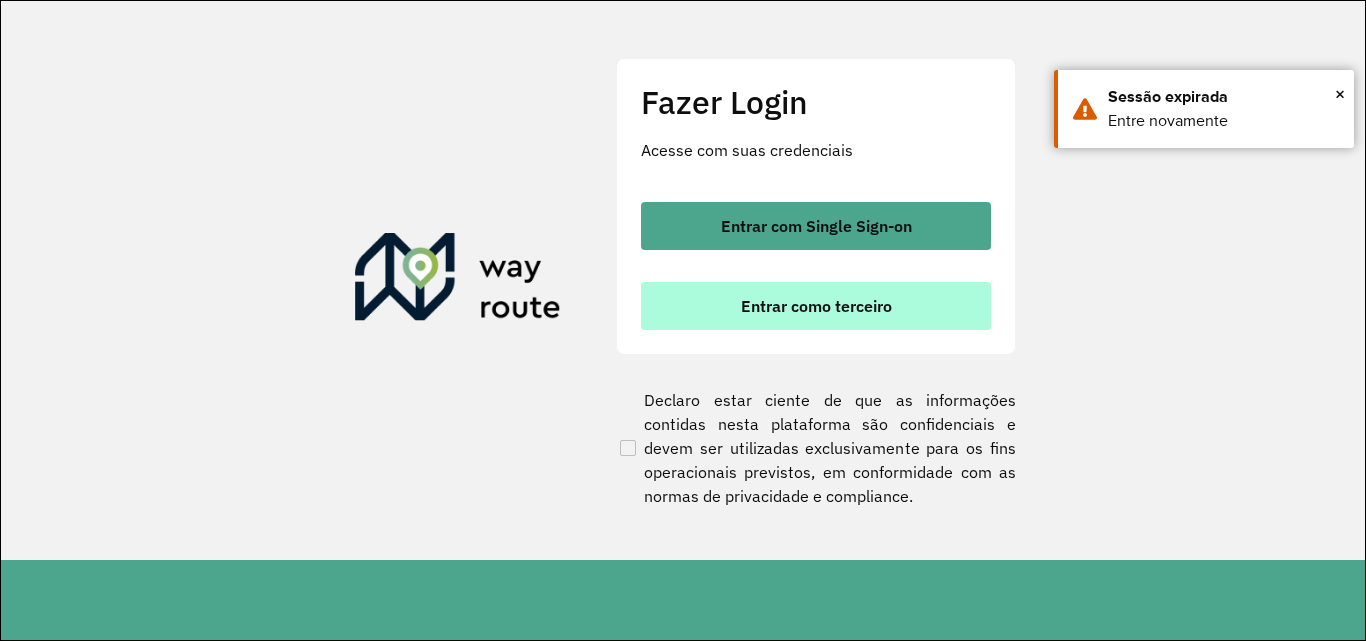 scroll, scrollTop: 0, scrollLeft: 0, axis: both 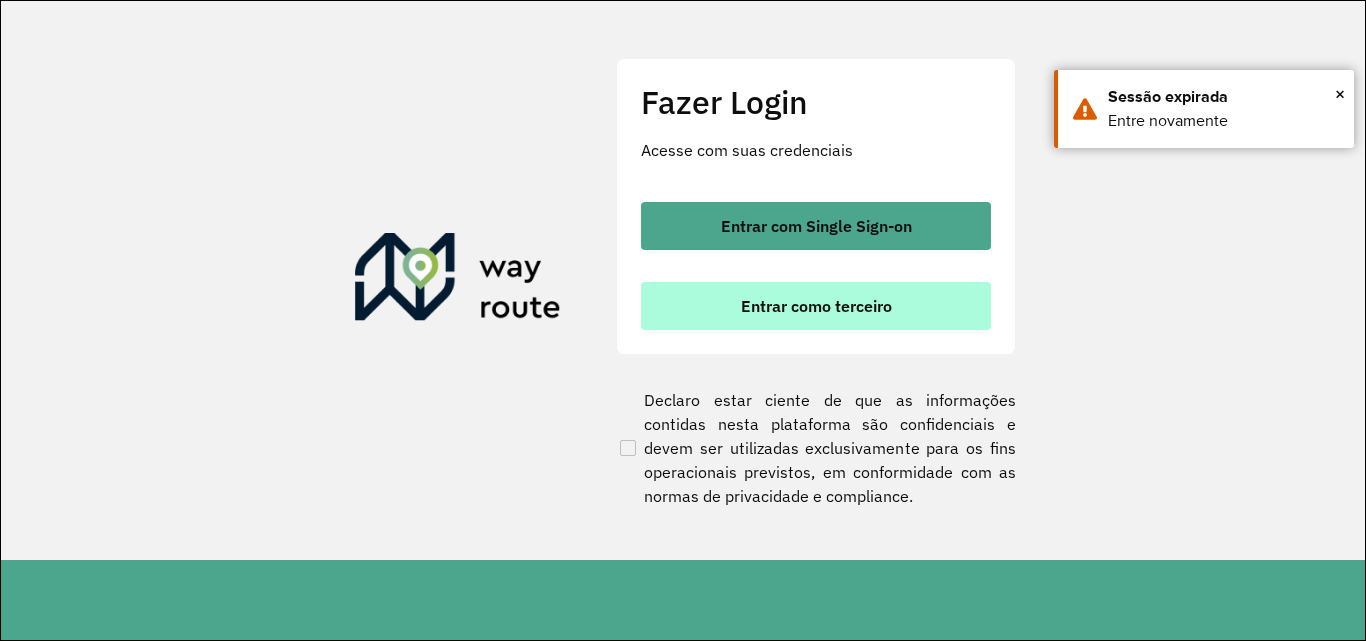 click on "Entrar como terceiro" at bounding box center [816, 306] 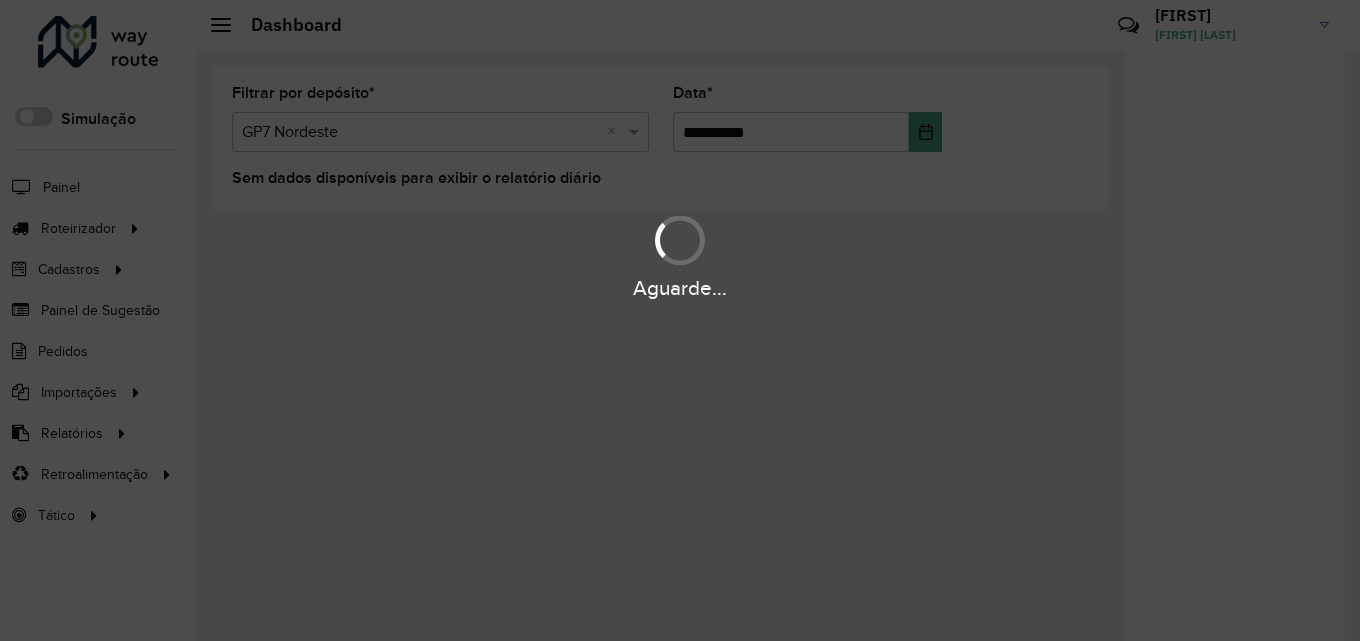 scroll, scrollTop: 0, scrollLeft: 0, axis: both 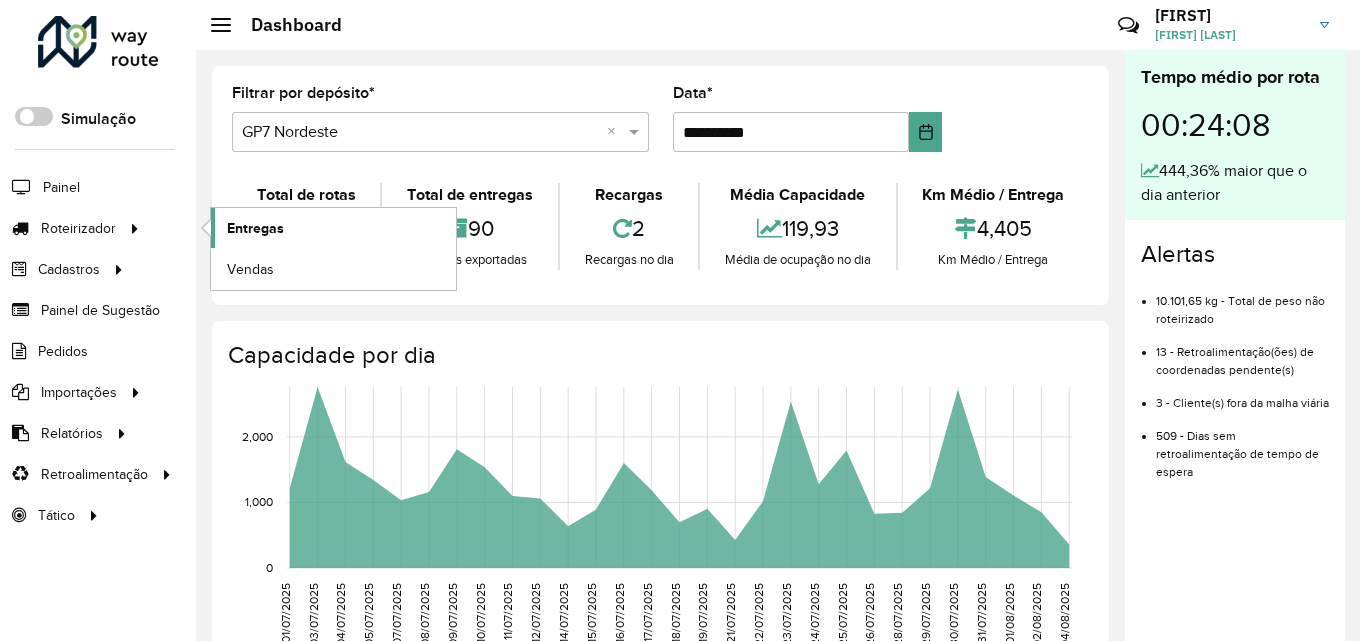 click on "Entregas" 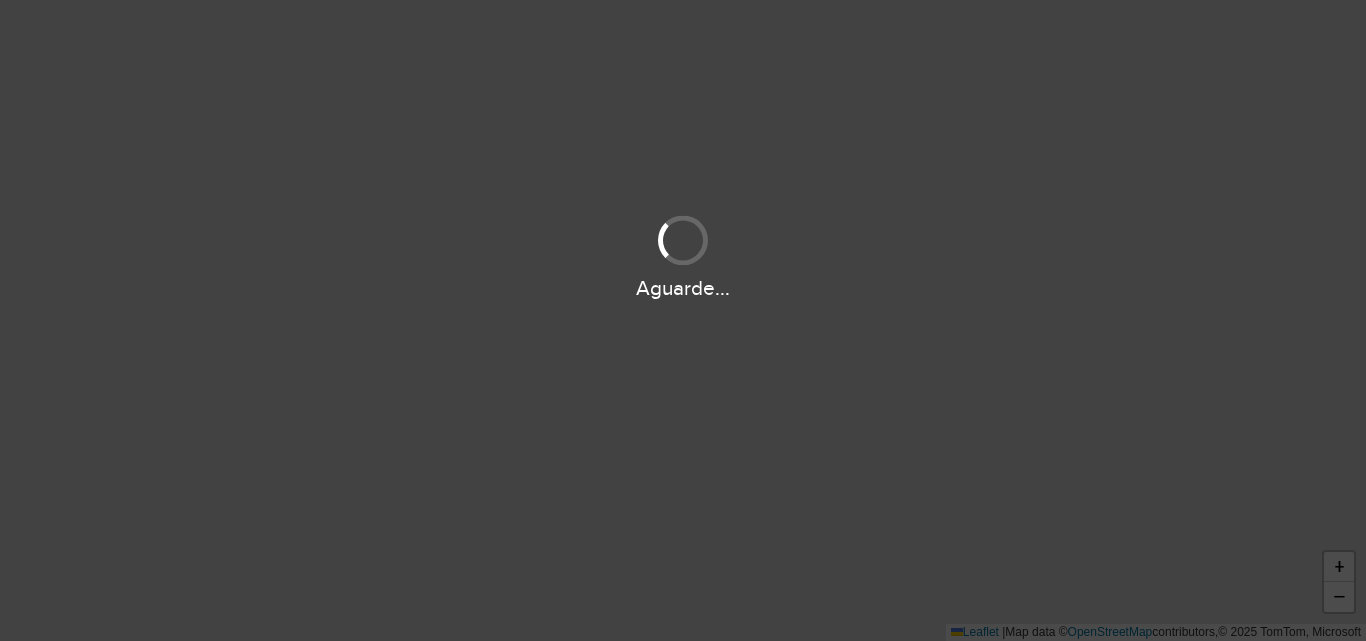 scroll, scrollTop: 0, scrollLeft: 0, axis: both 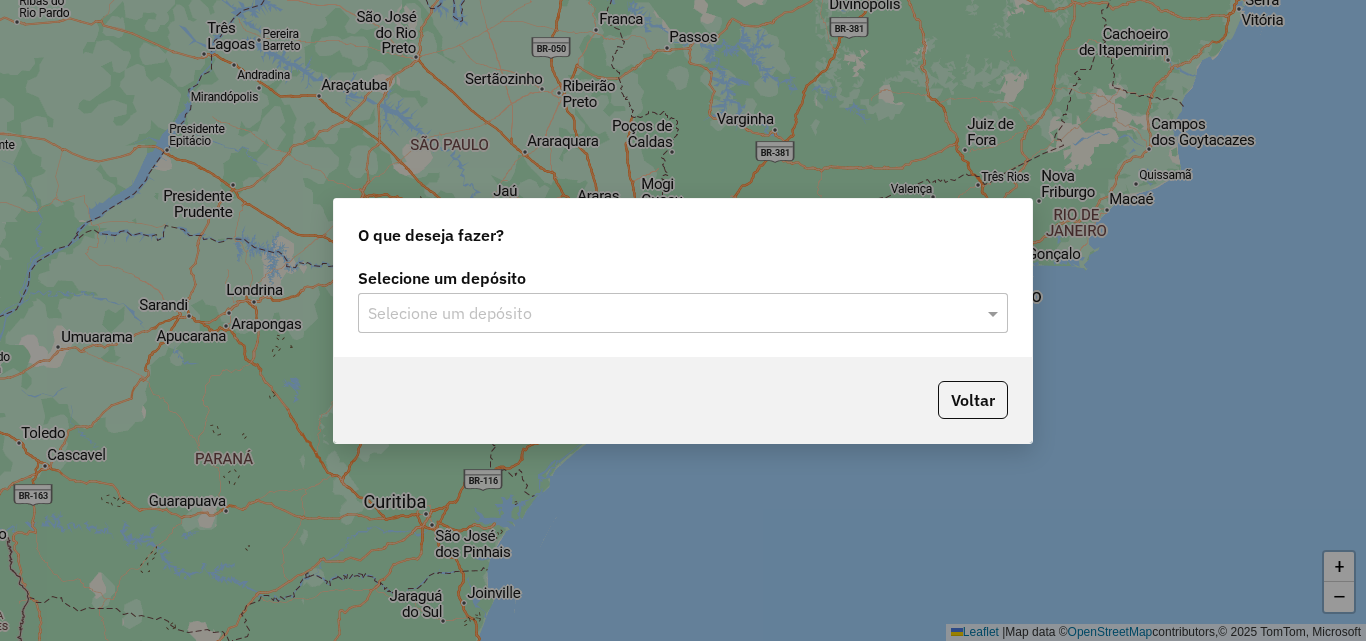click 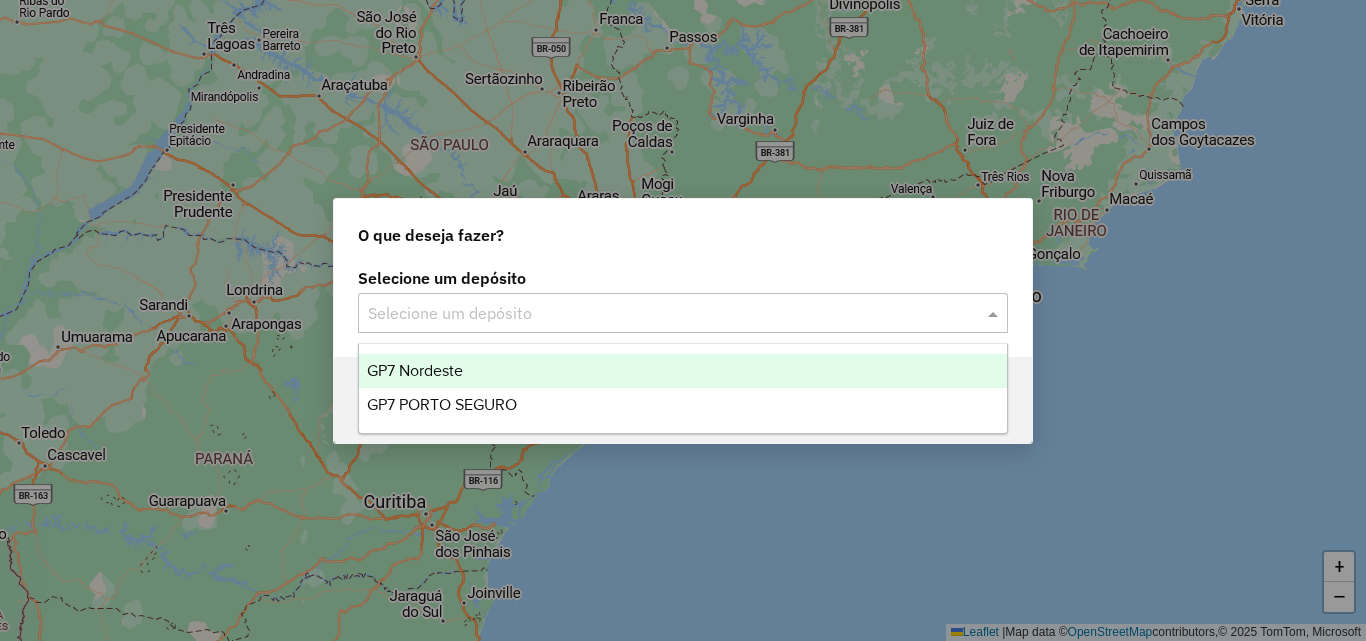 click on "GP7 Nordeste" at bounding box center (415, 370) 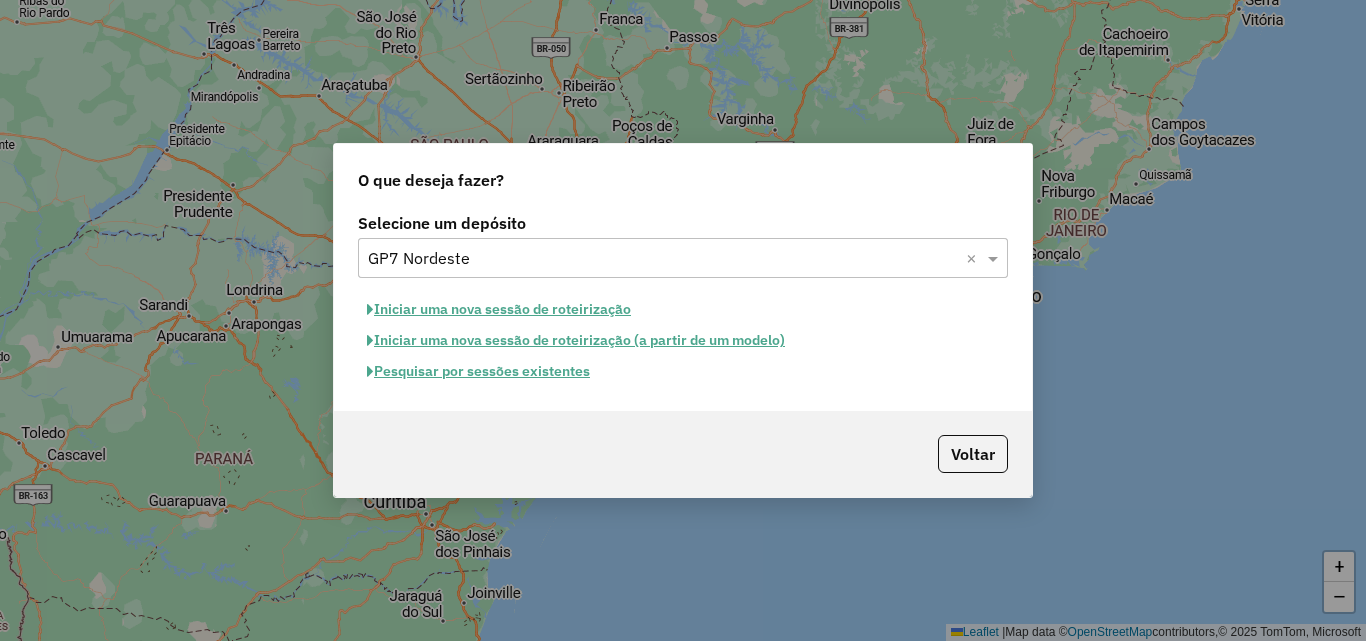 click on "Pesquisar por sessões existentes" 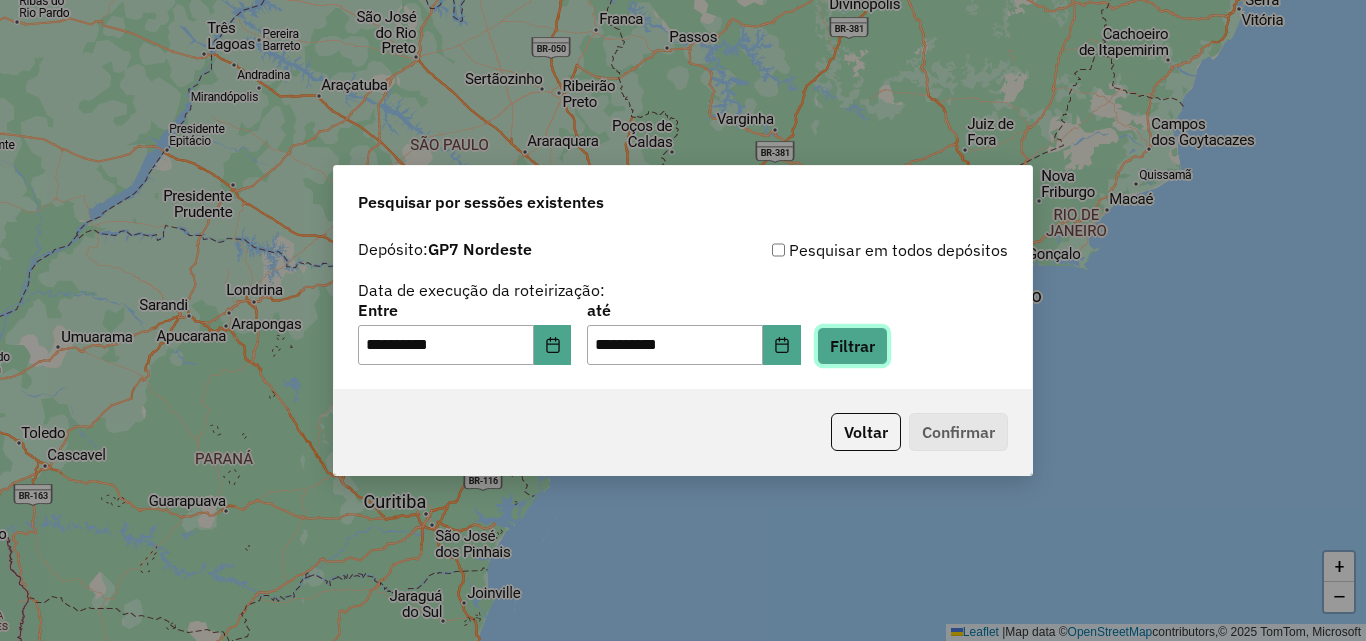 click on "Filtrar" 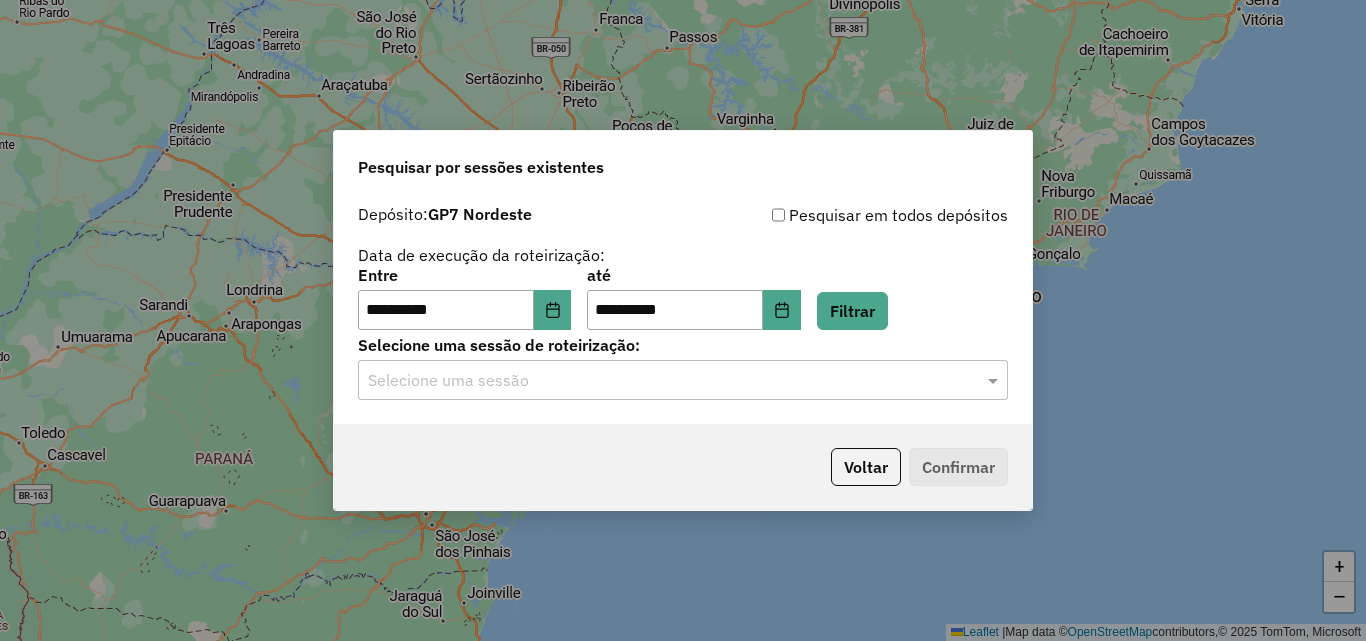 click 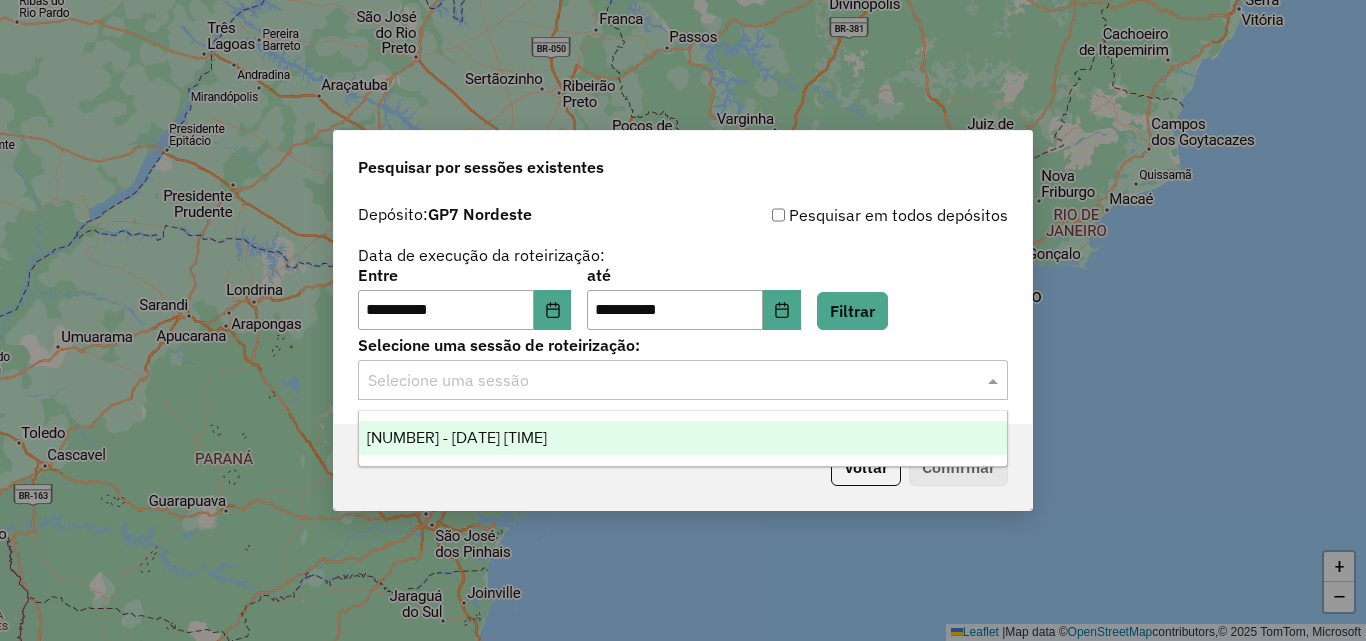 click on "974428 - 04/08/2025 14:55" at bounding box center (457, 437) 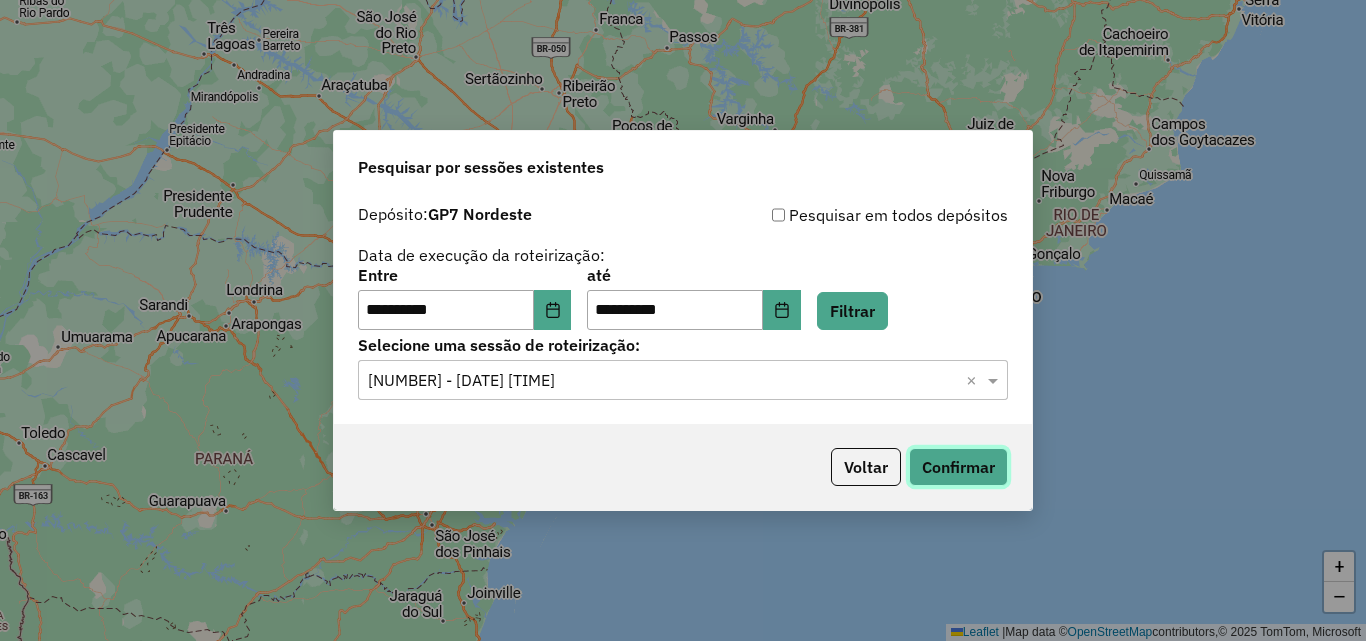 click on "Confirmar" 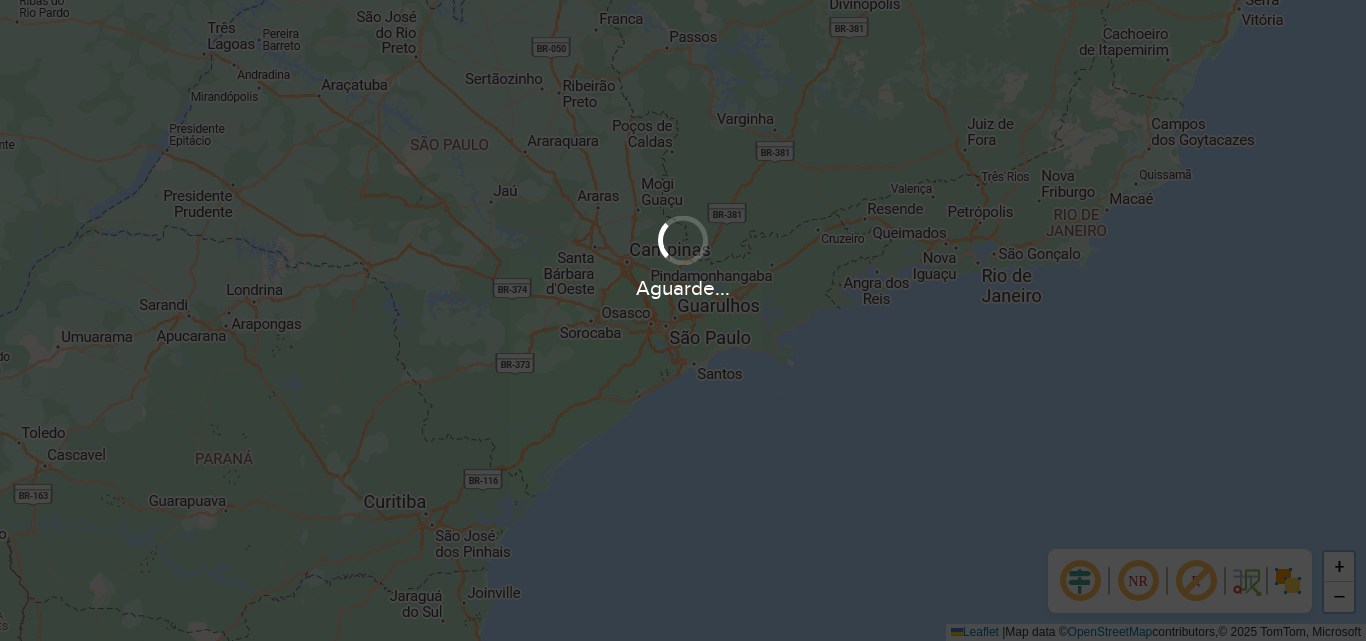 scroll, scrollTop: 0, scrollLeft: 0, axis: both 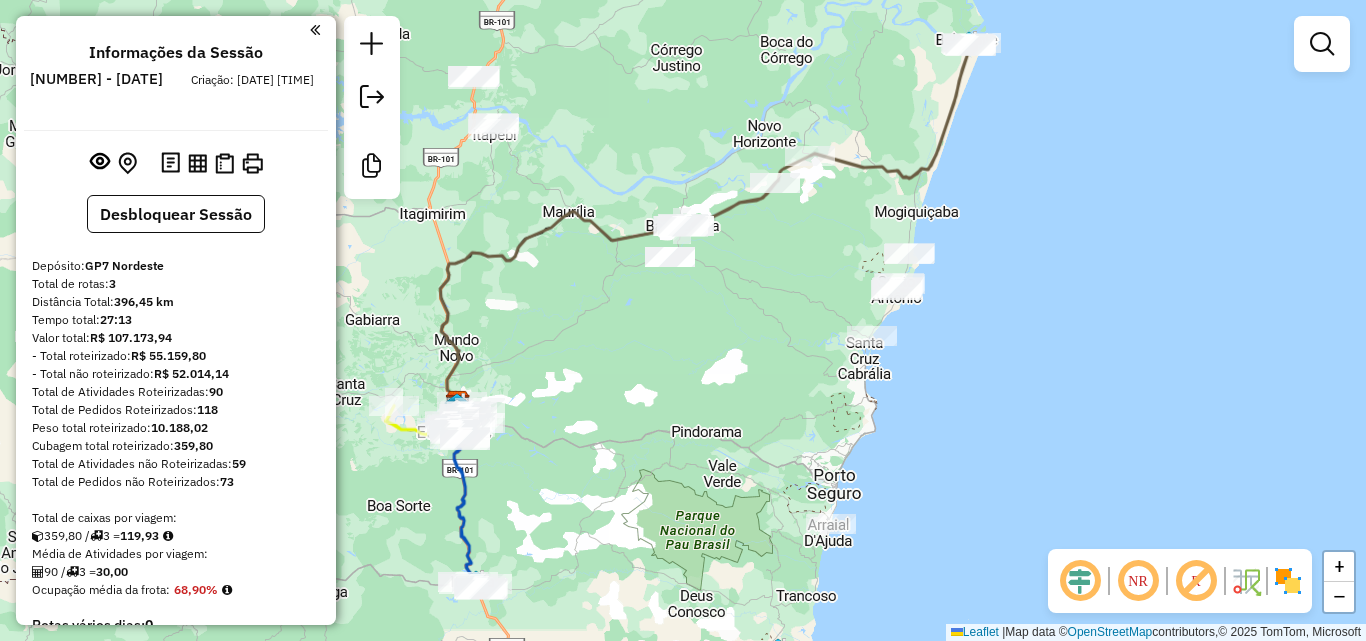 drag, startPoint x: 1056, startPoint y: 299, endPoint x: 797, endPoint y: 415, distance: 283.7904 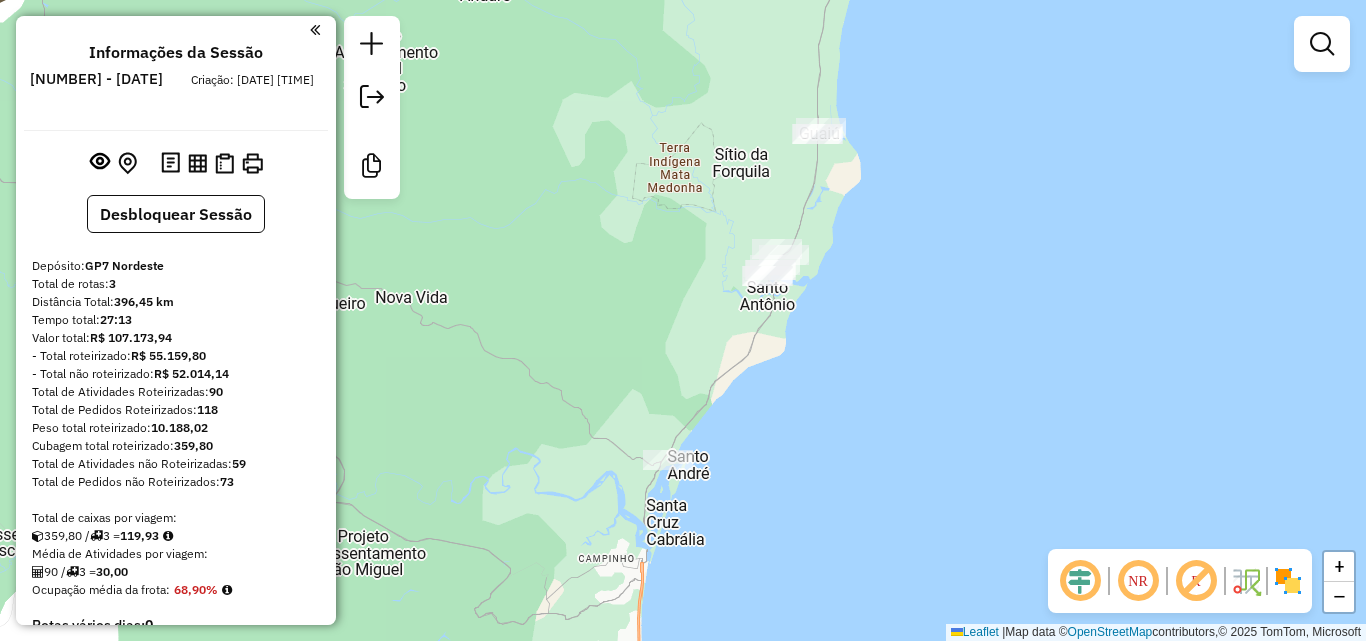 drag, startPoint x: 825, startPoint y: 345, endPoint x: 870, endPoint y: 441, distance: 106.02358 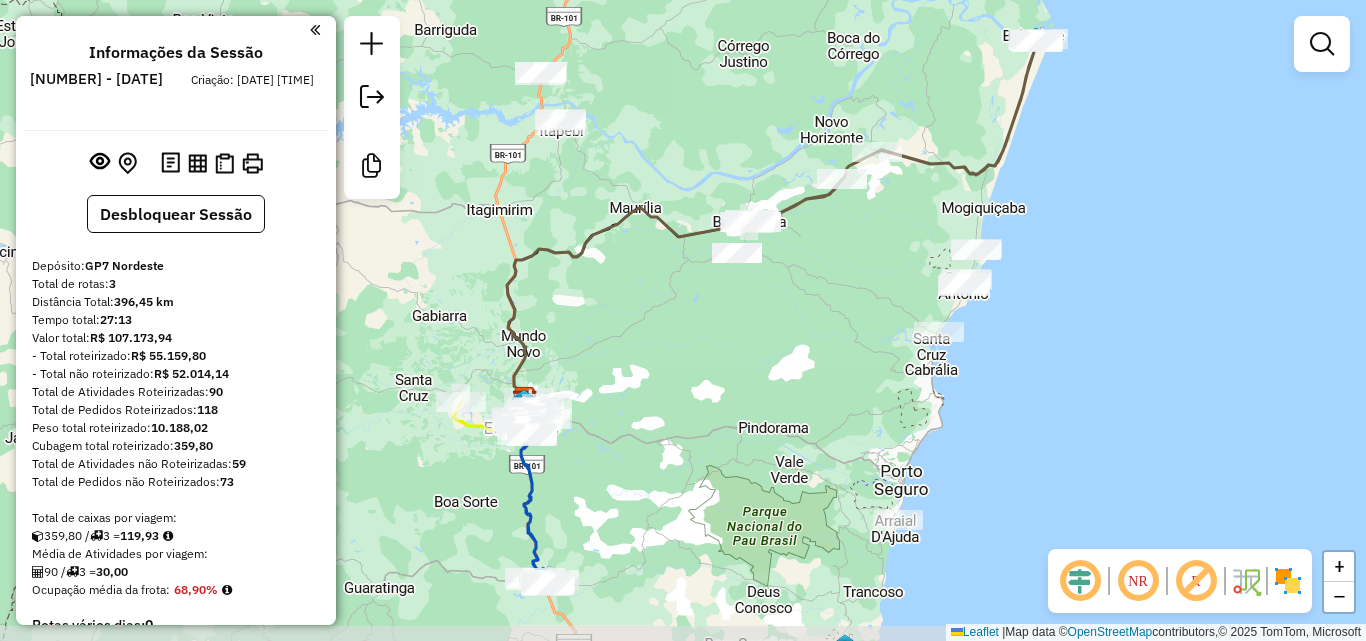 drag, startPoint x: 730, startPoint y: 352, endPoint x: 828, endPoint y: 320, distance: 103.09219 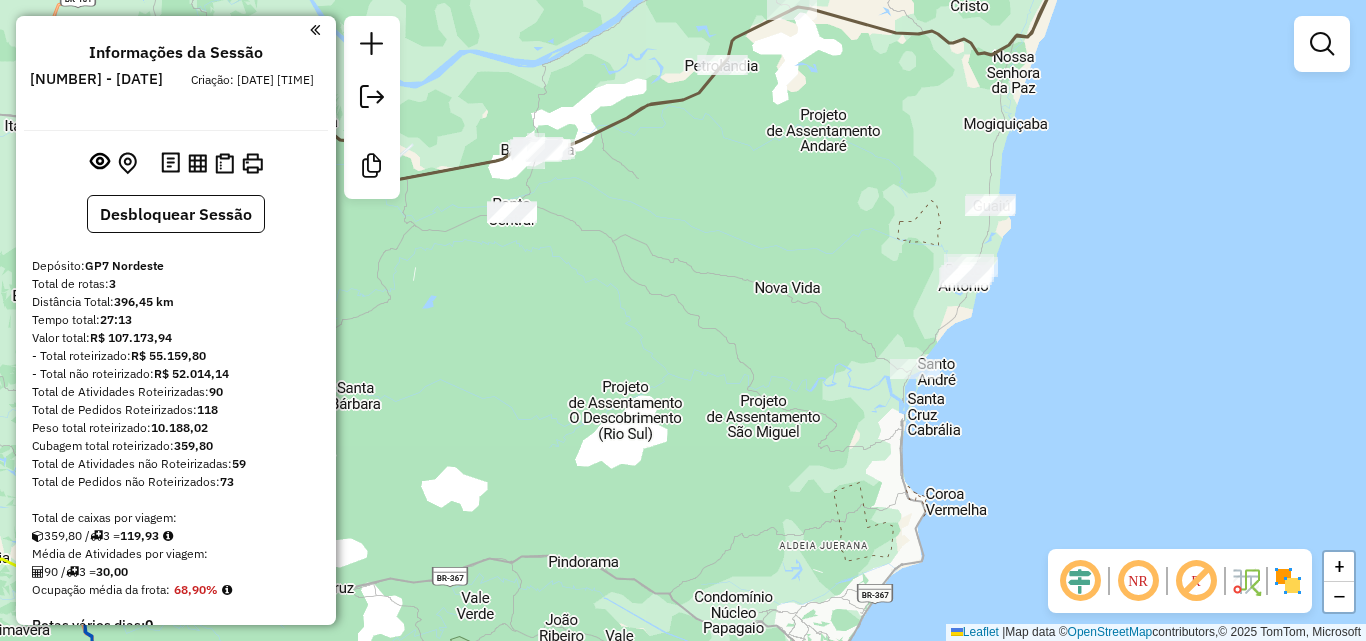 drag, startPoint x: 1078, startPoint y: 307, endPoint x: 924, endPoint y: 275, distance: 157.28954 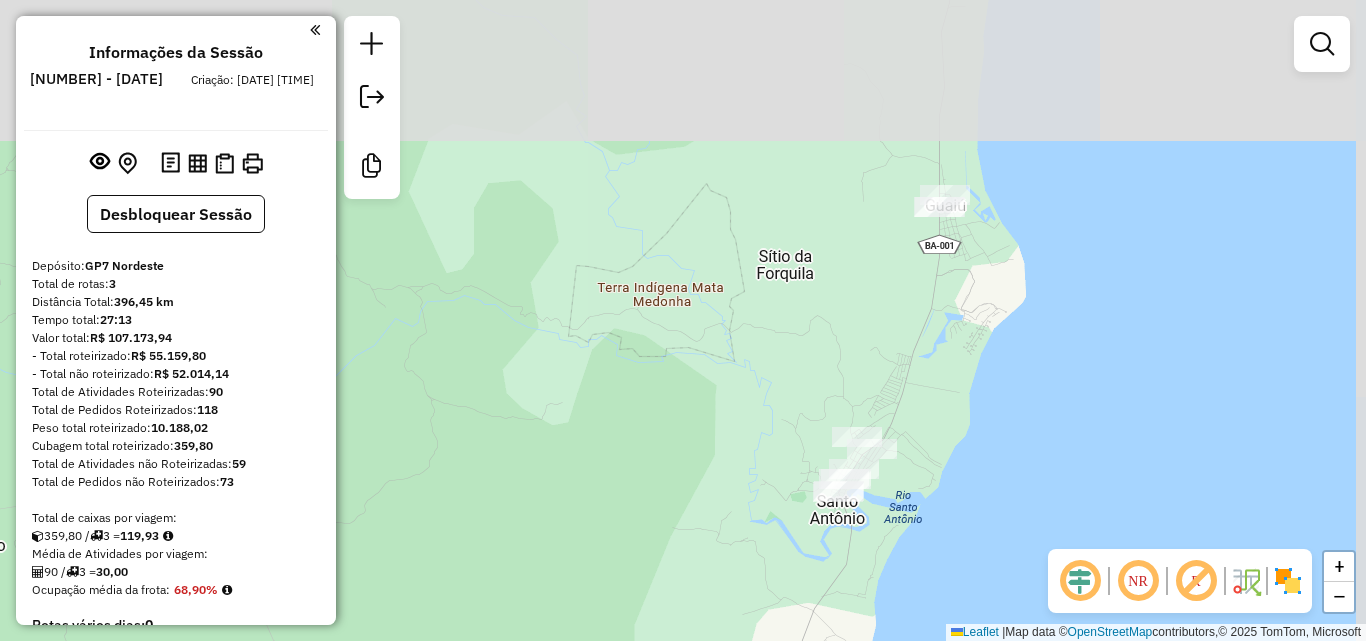 drag, startPoint x: 1050, startPoint y: 177, endPoint x: 937, endPoint y: 372, distance: 225.37524 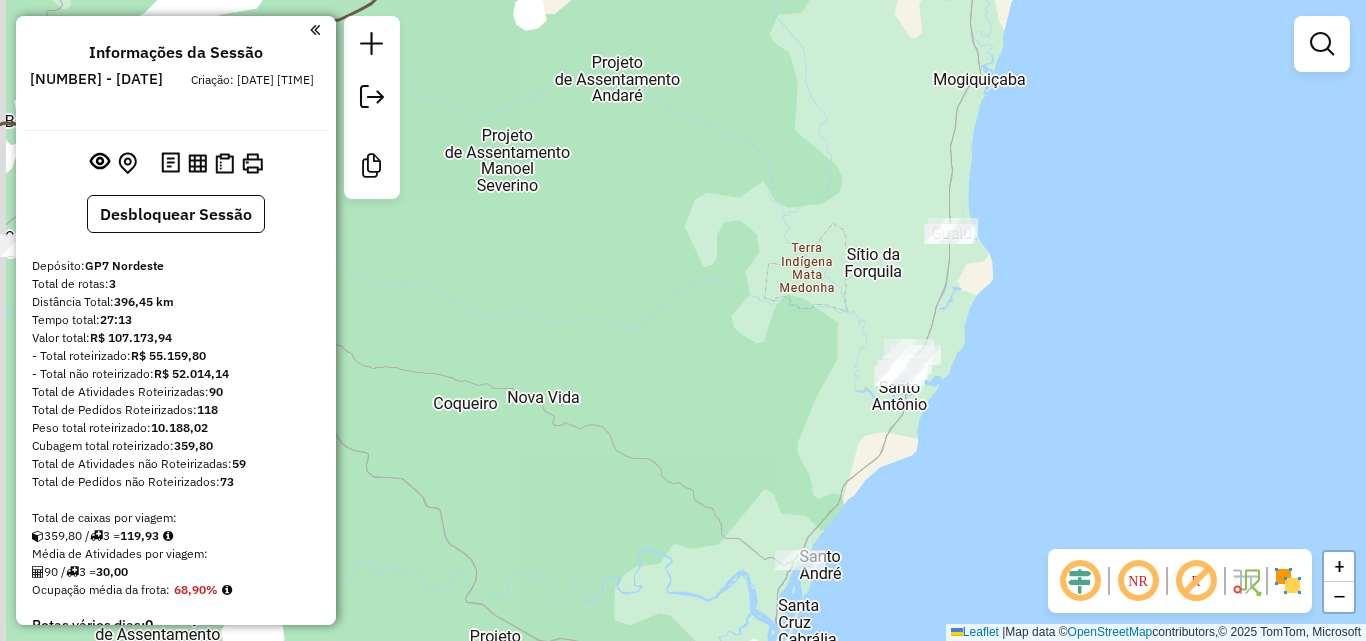 drag, startPoint x: 812, startPoint y: 279, endPoint x: 895, endPoint y: 191, distance: 120.966934 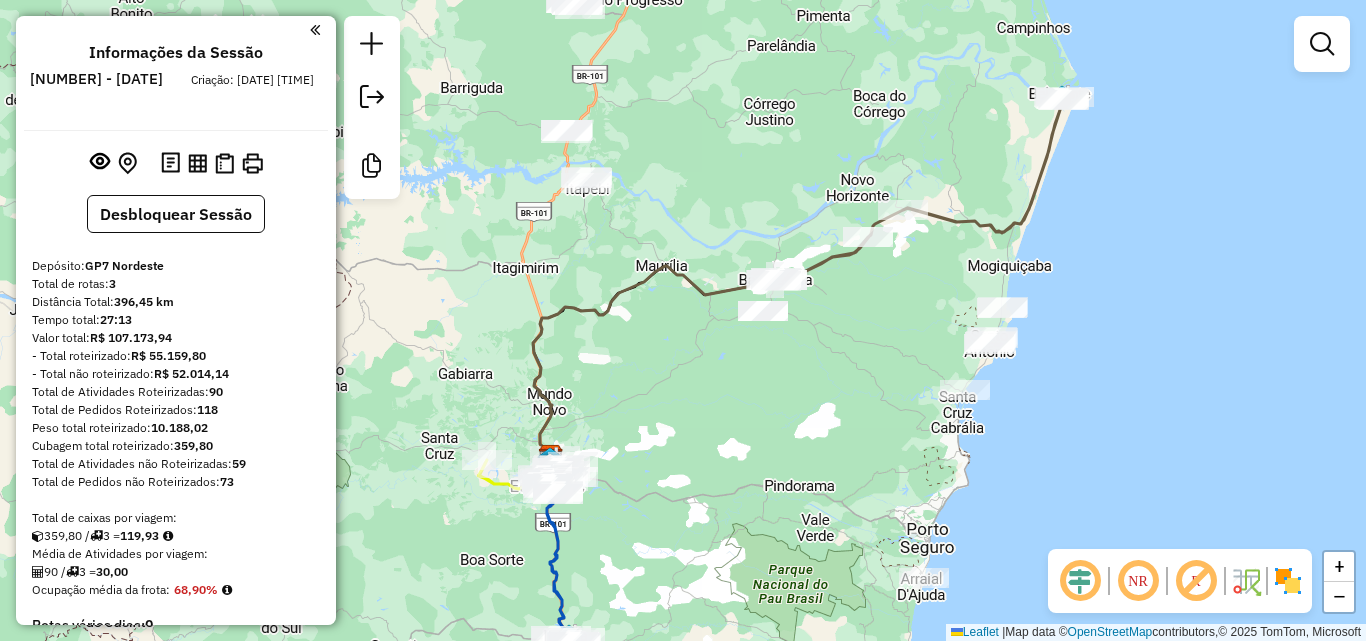 drag, startPoint x: 786, startPoint y: 248, endPoint x: 844, endPoint y: 375, distance: 139.61734 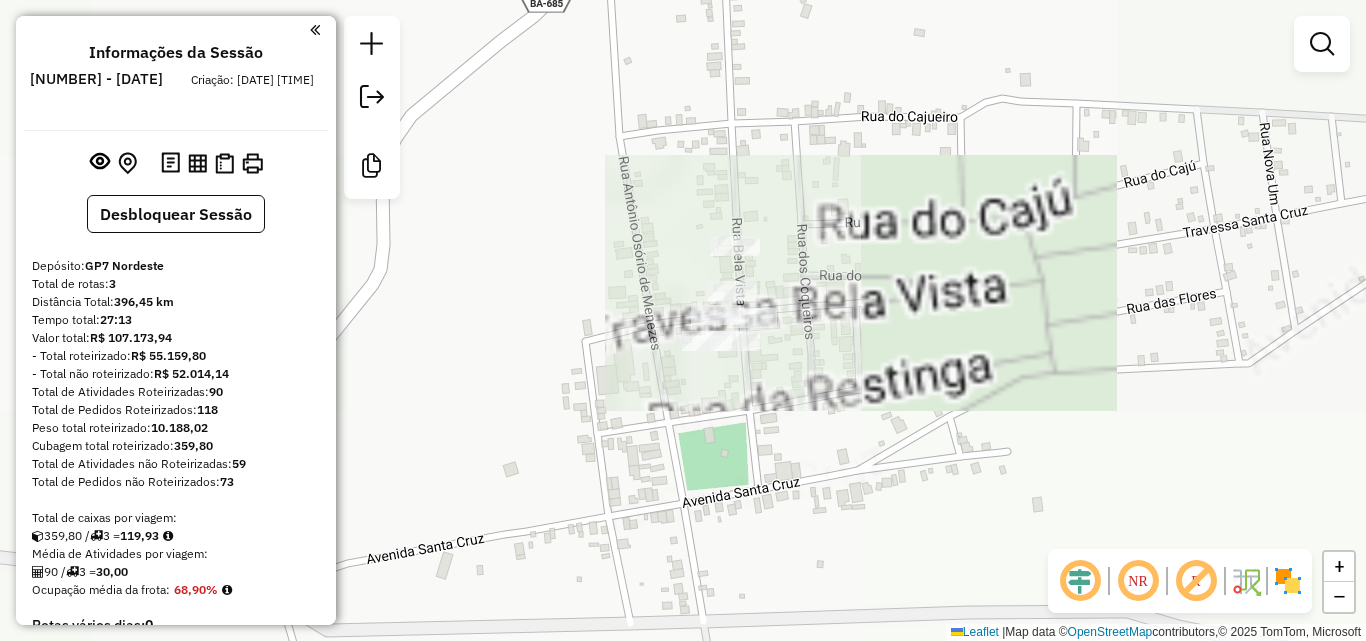 drag, startPoint x: 728, startPoint y: 408, endPoint x: 745, endPoint y: 307, distance: 102.4207 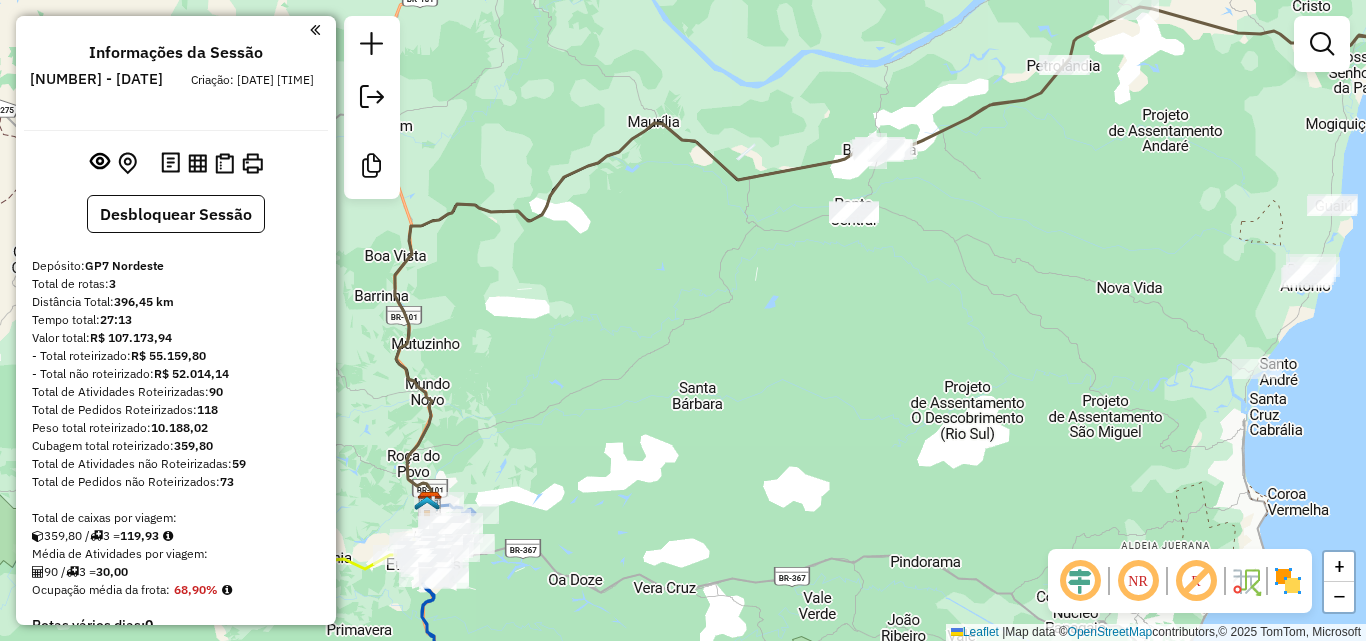drag, startPoint x: 1013, startPoint y: 233, endPoint x: 706, endPoint y: 228, distance: 307.0407 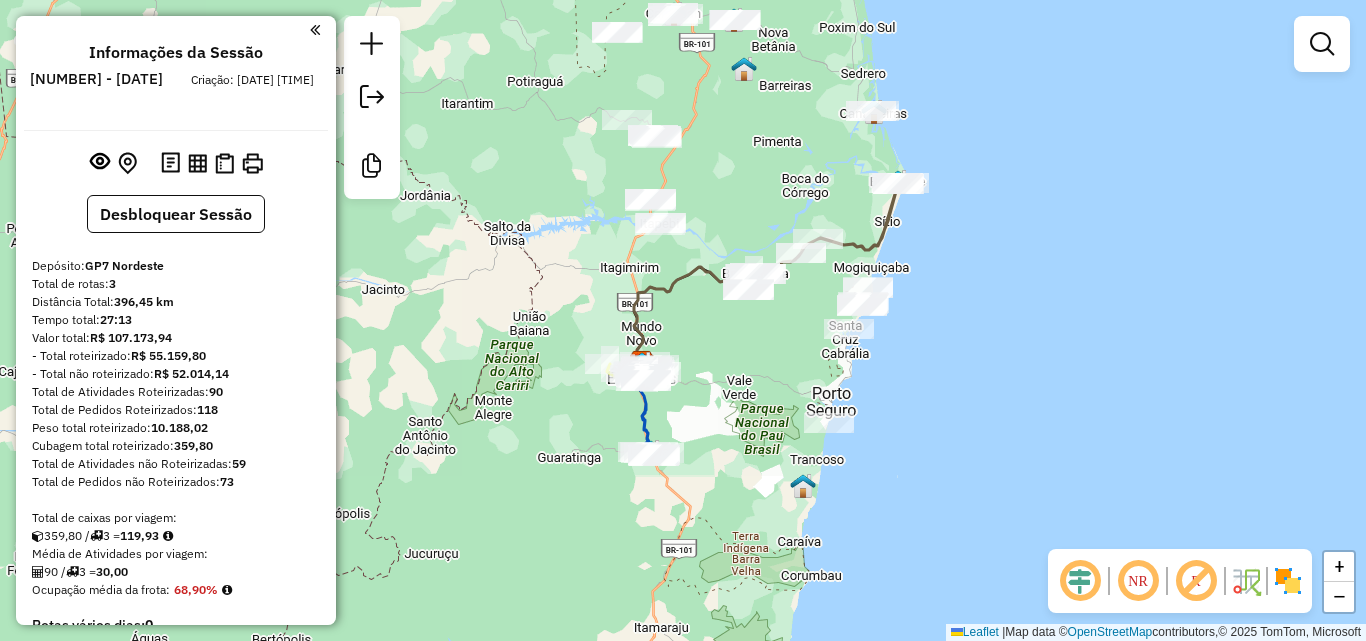 drag, startPoint x: 684, startPoint y: 283, endPoint x: 776, endPoint y: 358, distance: 118.69709 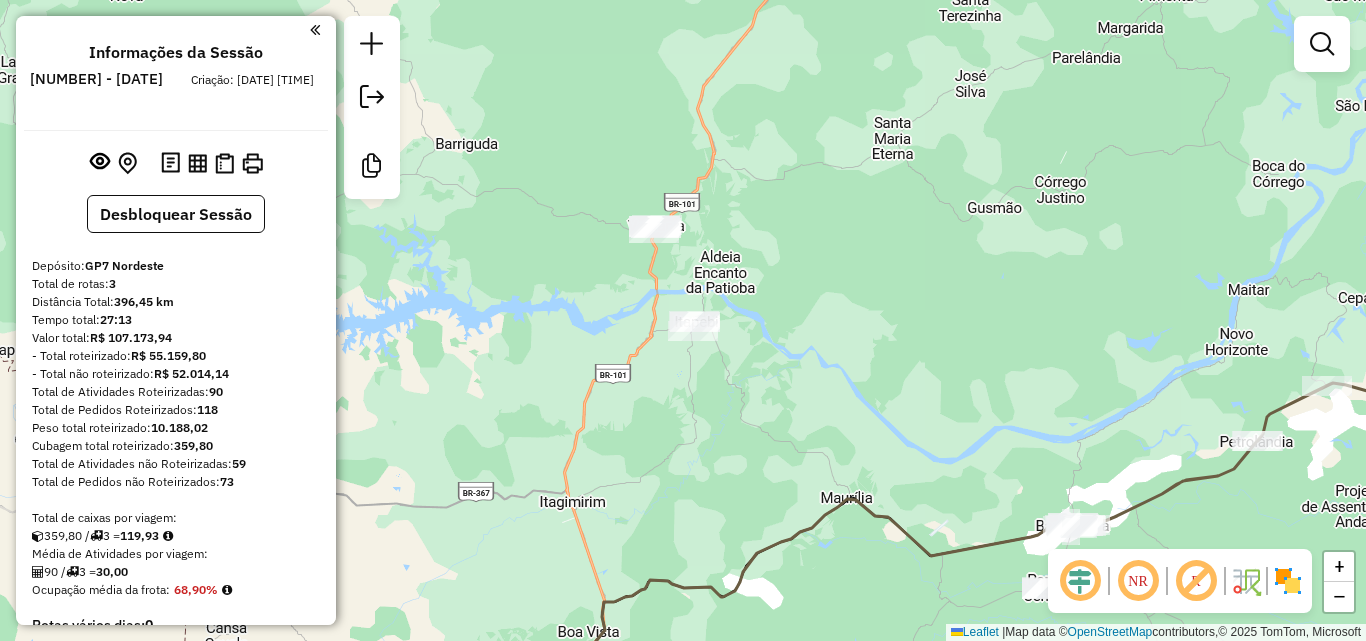 drag, startPoint x: 747, startPoint y: 208, endPoint x: 780, endPoint y: 189, distance: 38.078865 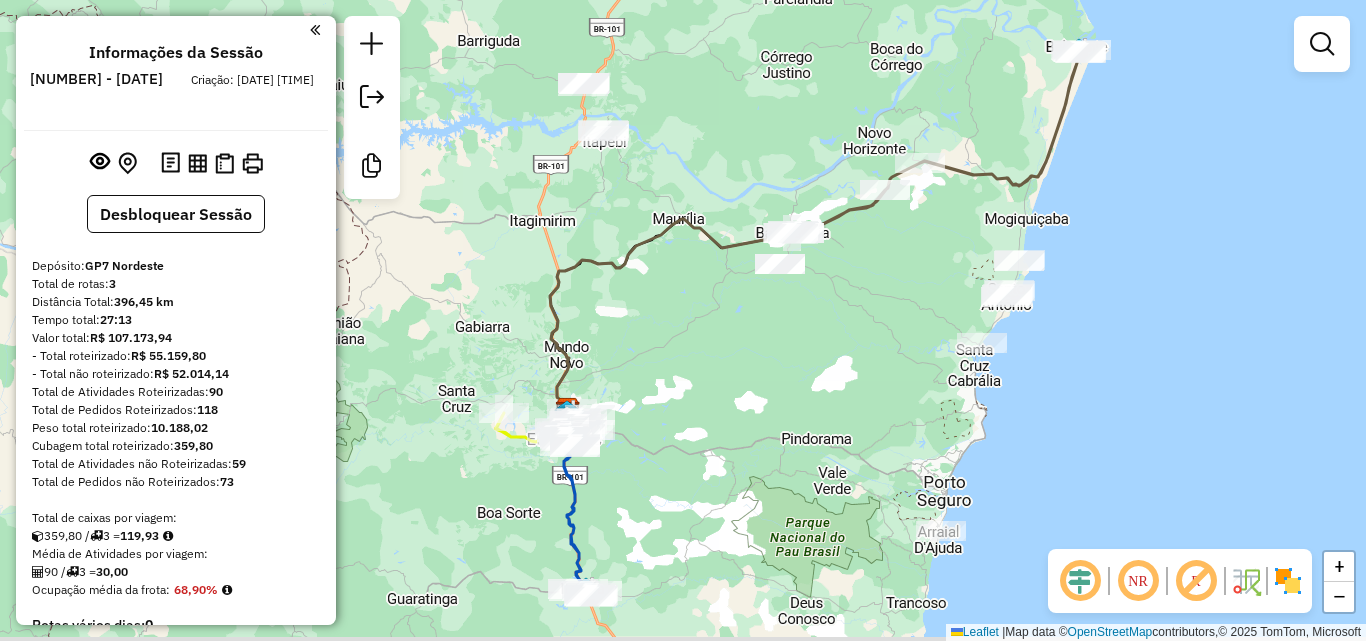 drag, startPoint x: 919, startPoint y: 223, endPoint x: 781, endPoint y: 113, distance: 176.47662 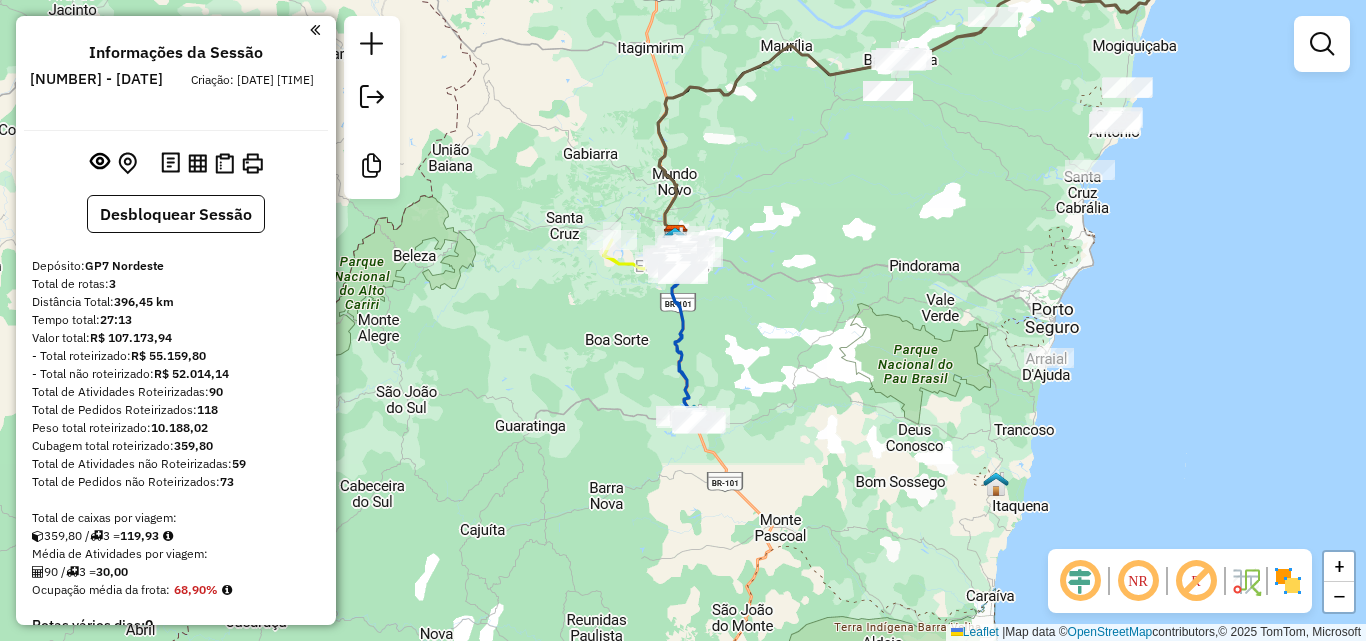 drag, startPoint x: 755, startPoint y: 372, endPoint x: 781, endPoint y: 214, distance: 160.12495 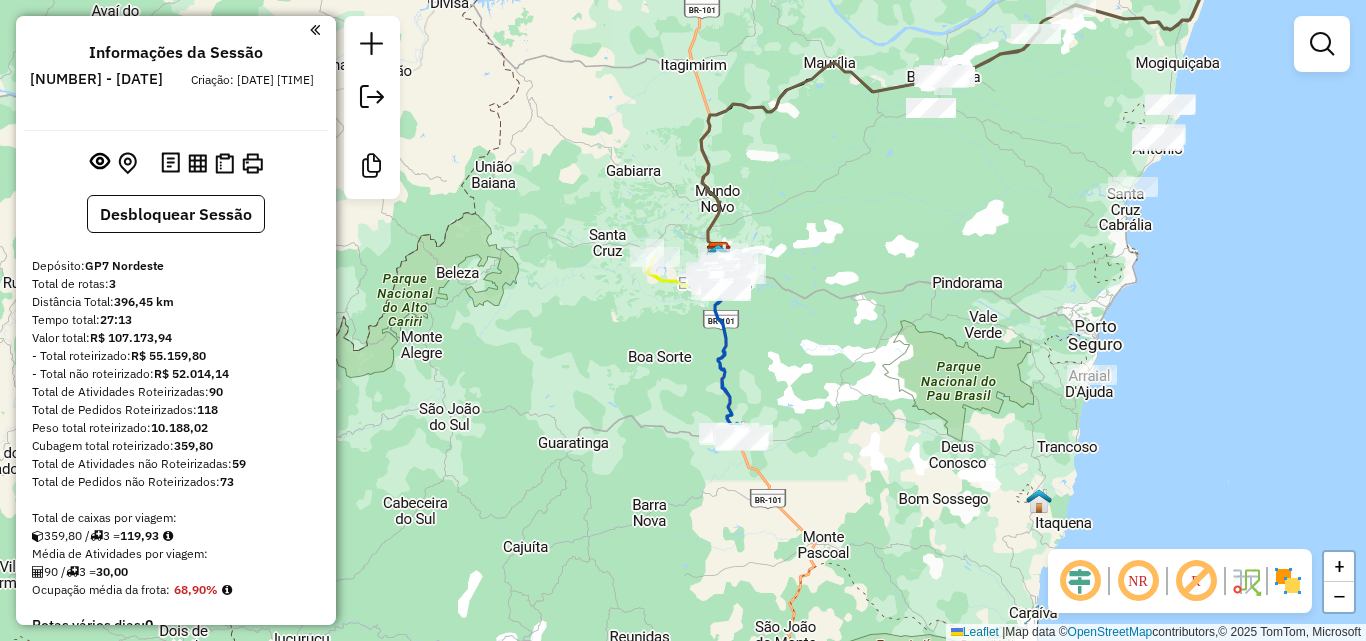 drag, startPoint x: 965, startPoint y: 270, endPoint x: 825, endPoint y: 301, distance: 143.39107 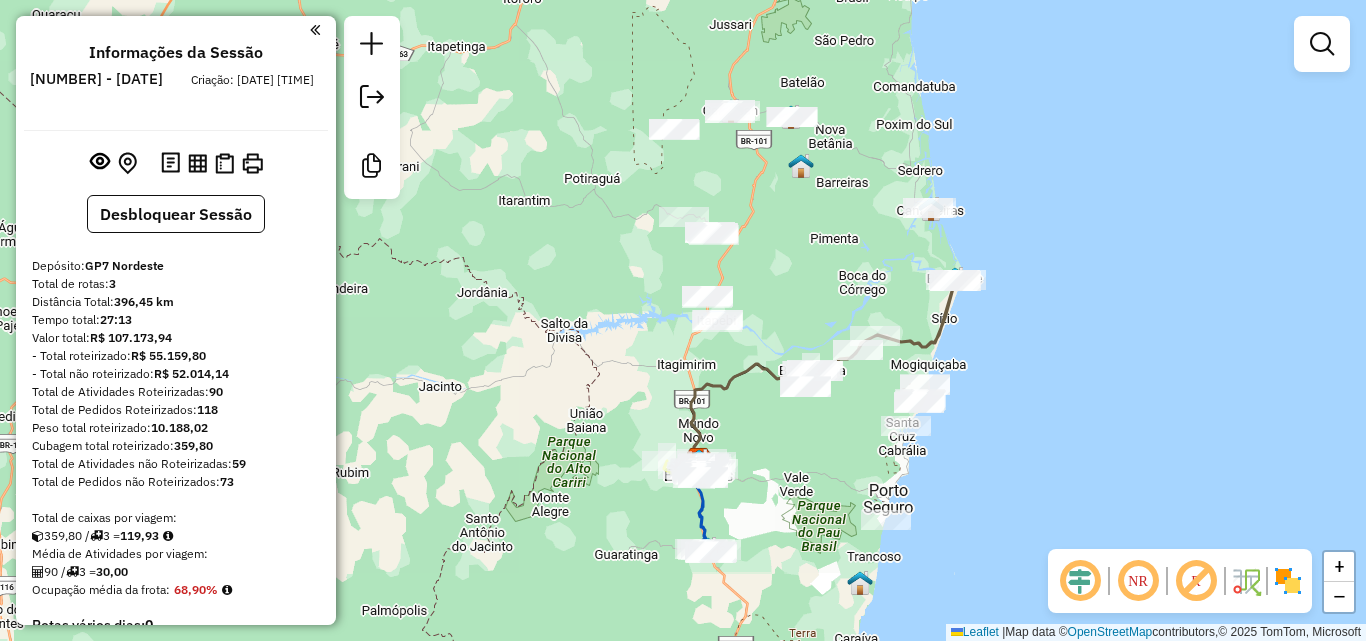 drag, startPoint x: 843, startPoint y: 260, endPoint x: 837, endPoint y: 437, distance: 177.10167 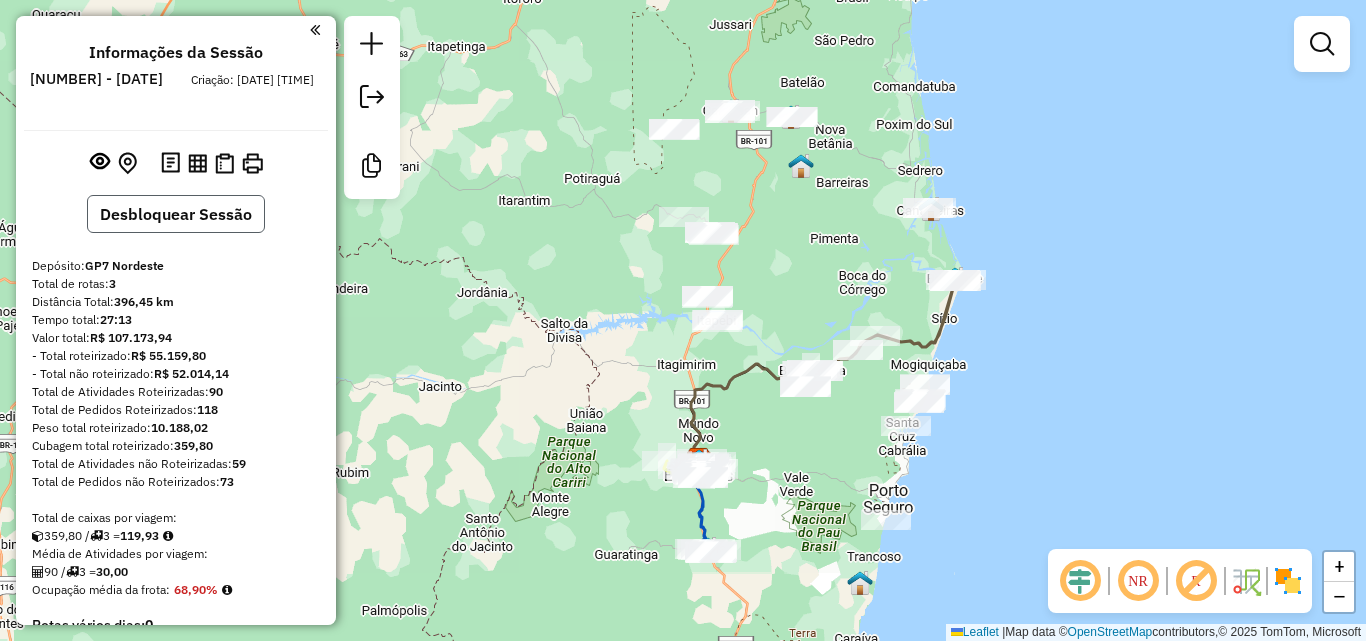 click on "Desbloquear Sessão" at bounding box center (176, 214) 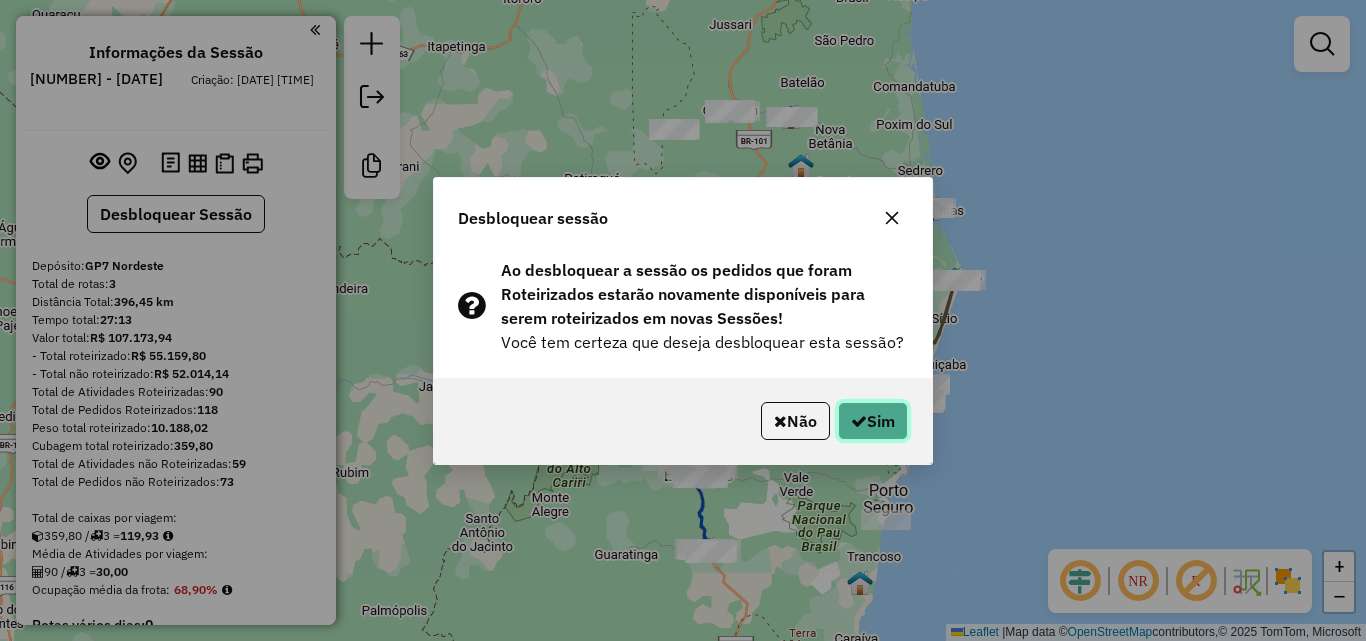 click on "Sim" 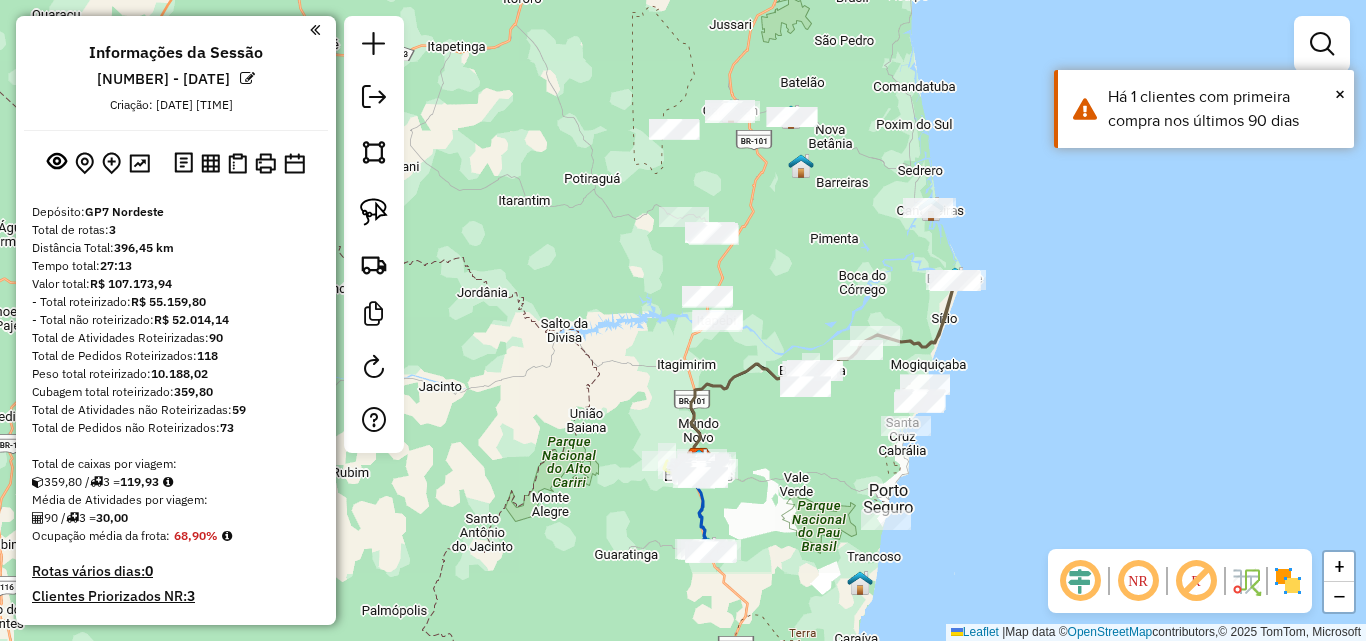 drag, startPoint x: 848, startPoint y: 295, endPoint x: 802, endPoint y: 217, distance: 90.55385 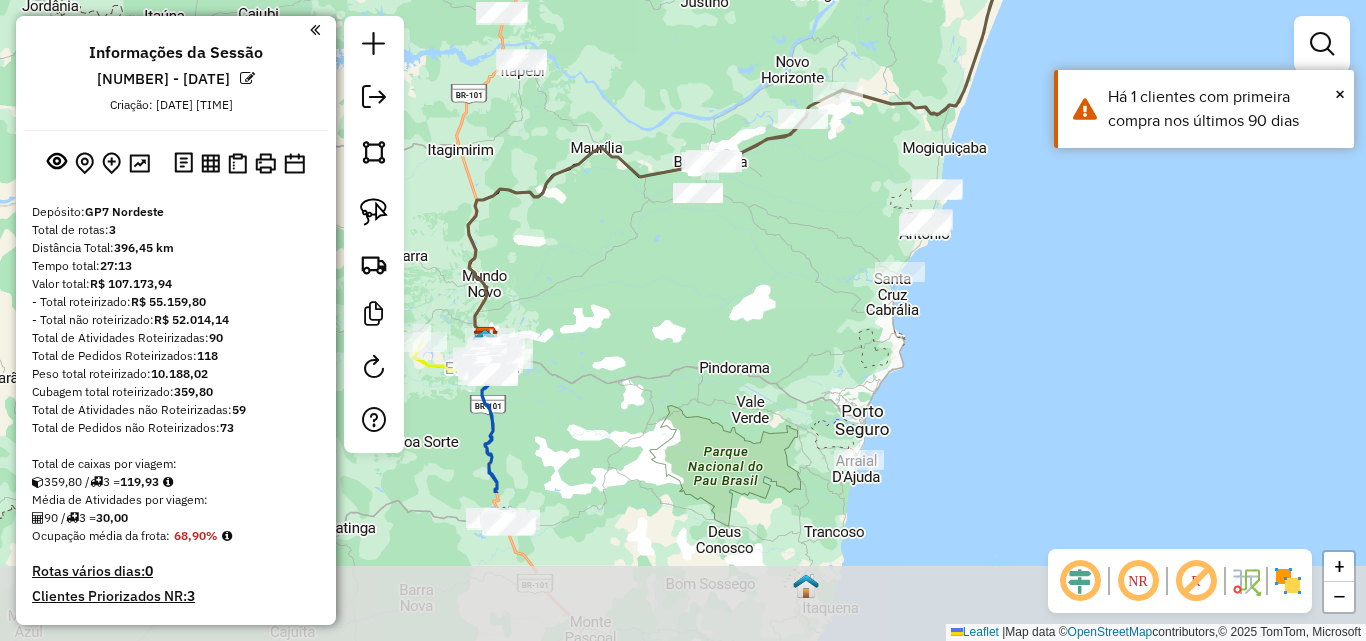drag, startPoint x: 736, startPoint y: 258, endPoint x: 710, endPoint y: 45, distance: 214.581 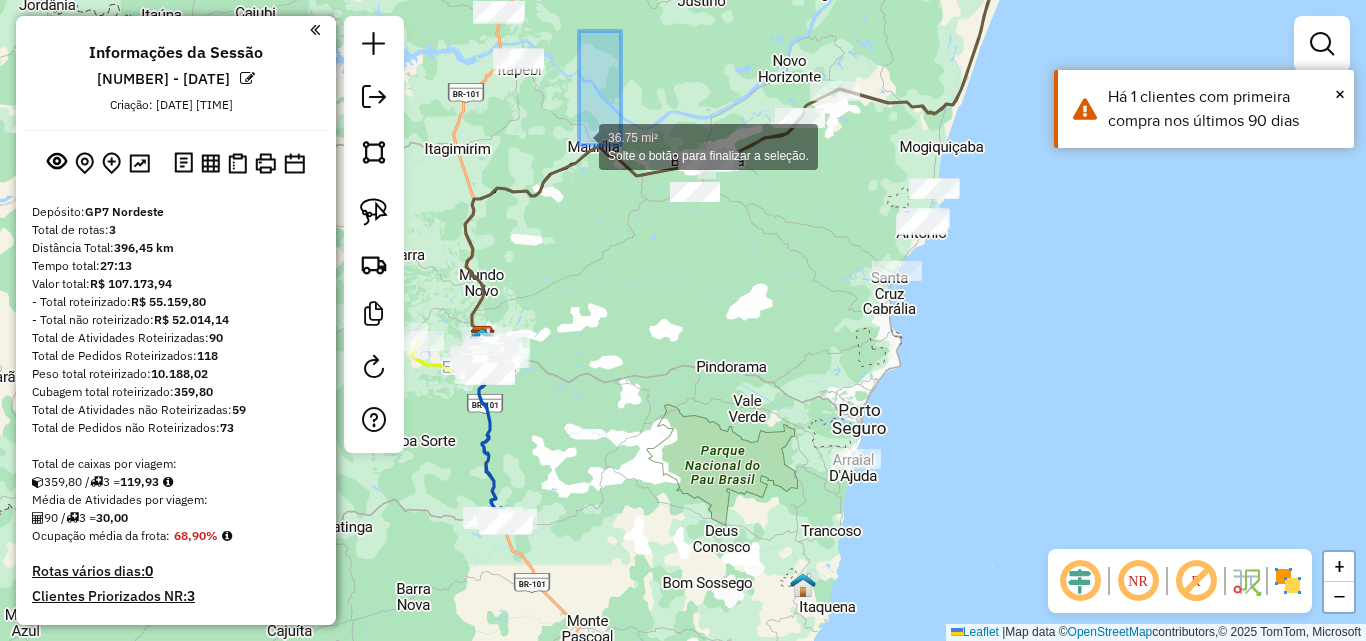 drag, startPoint x: 621, startPoint y: 31, endPoint x: 668, endPoint y: 167, distance: 143.89232 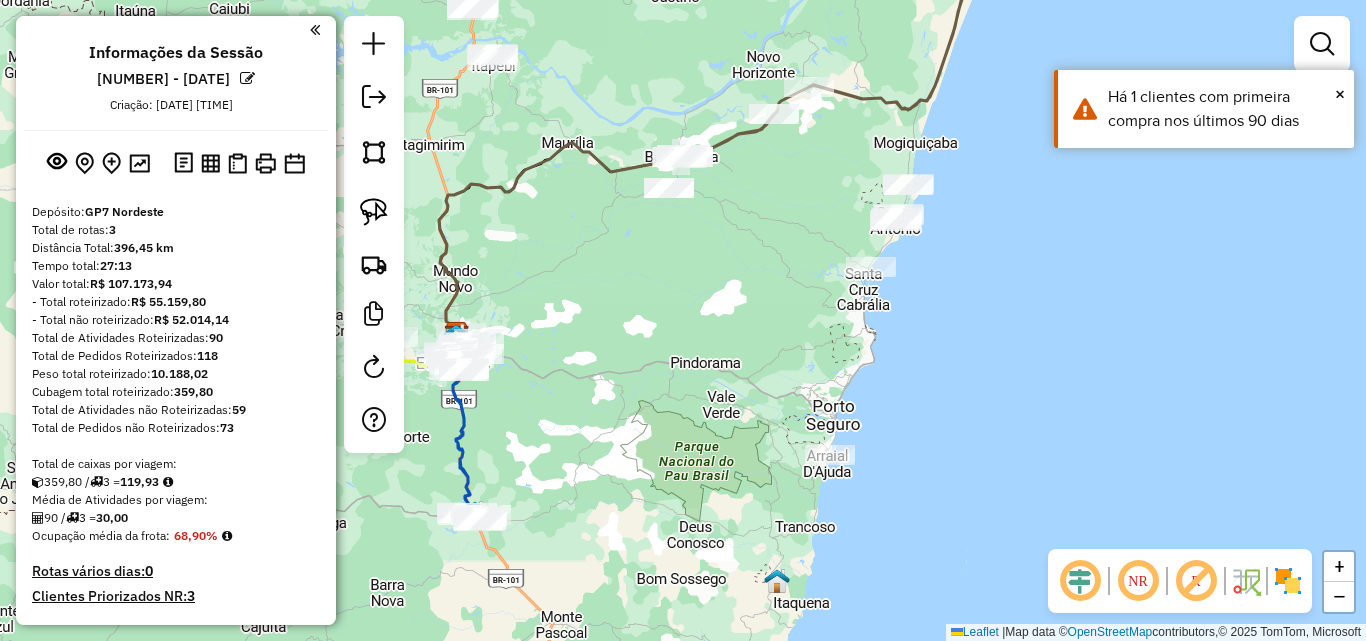 drag, startPoint x: 712, startPoint y: 282, endPoint x: 612, endPoint y: 230, distance: 112.71202 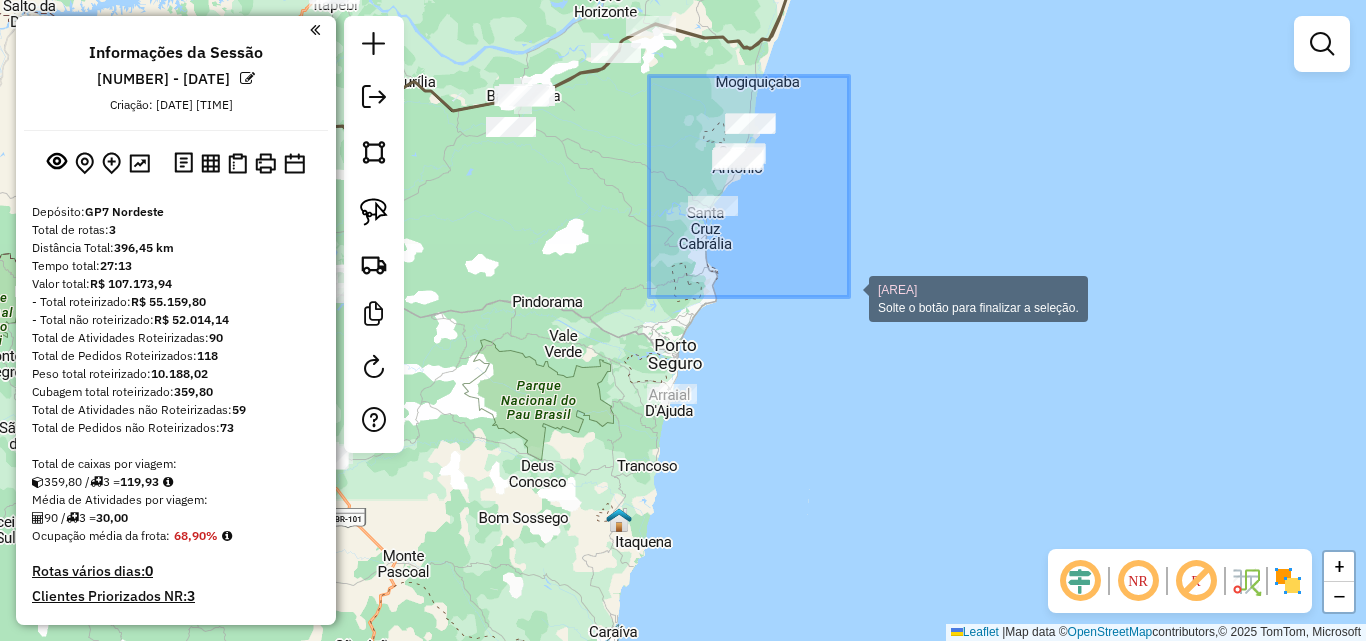 drag, startPoint x: 649, startPoint y: 76, endPoint x: 849, endPoint y: 297, distance: 298.06207 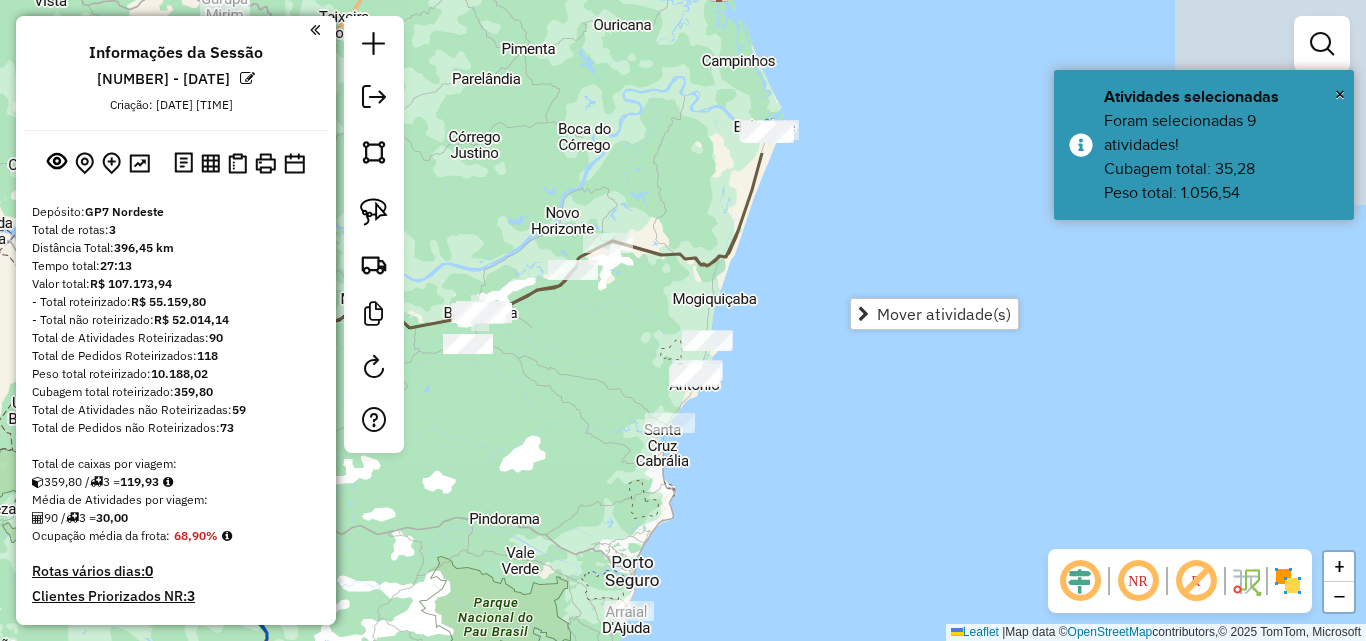 drag, startPoint x: 868, startPoint y: 197, endPoint x: 825, endPoint y: 399, distance: 206.52603 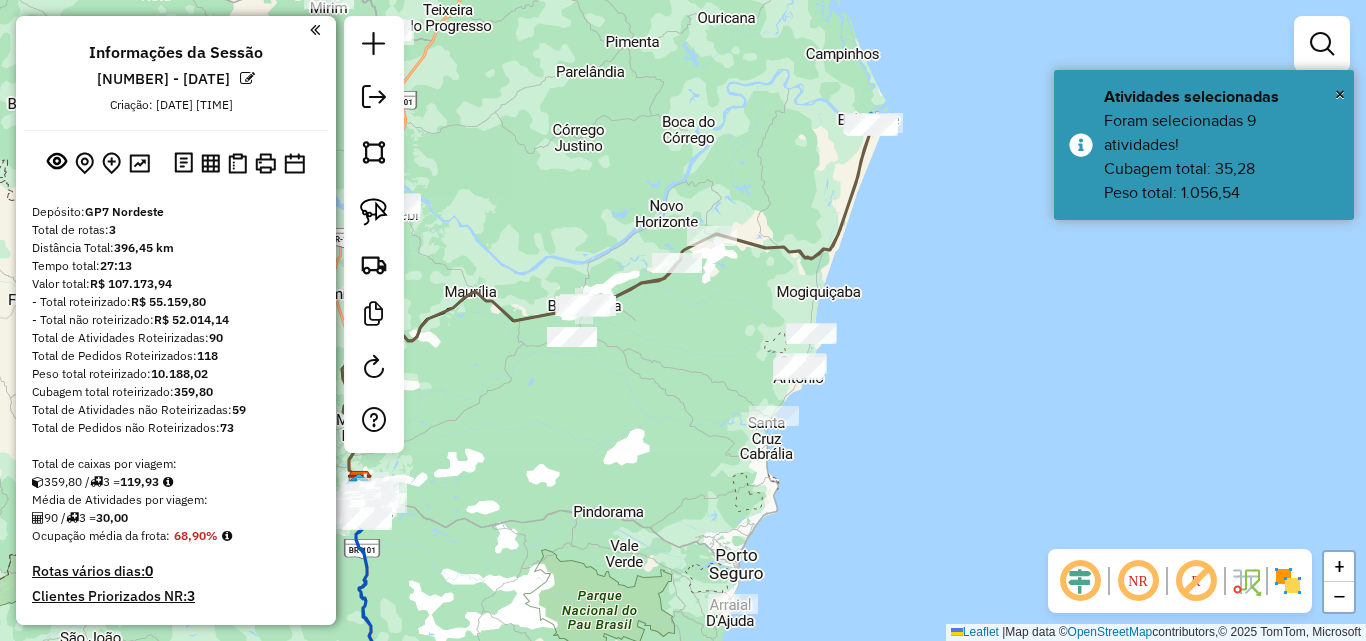drag, startPoint x: 771, startPoint y: 378, endPoint x: 908, endPoint y: 349, distance: 140.0357 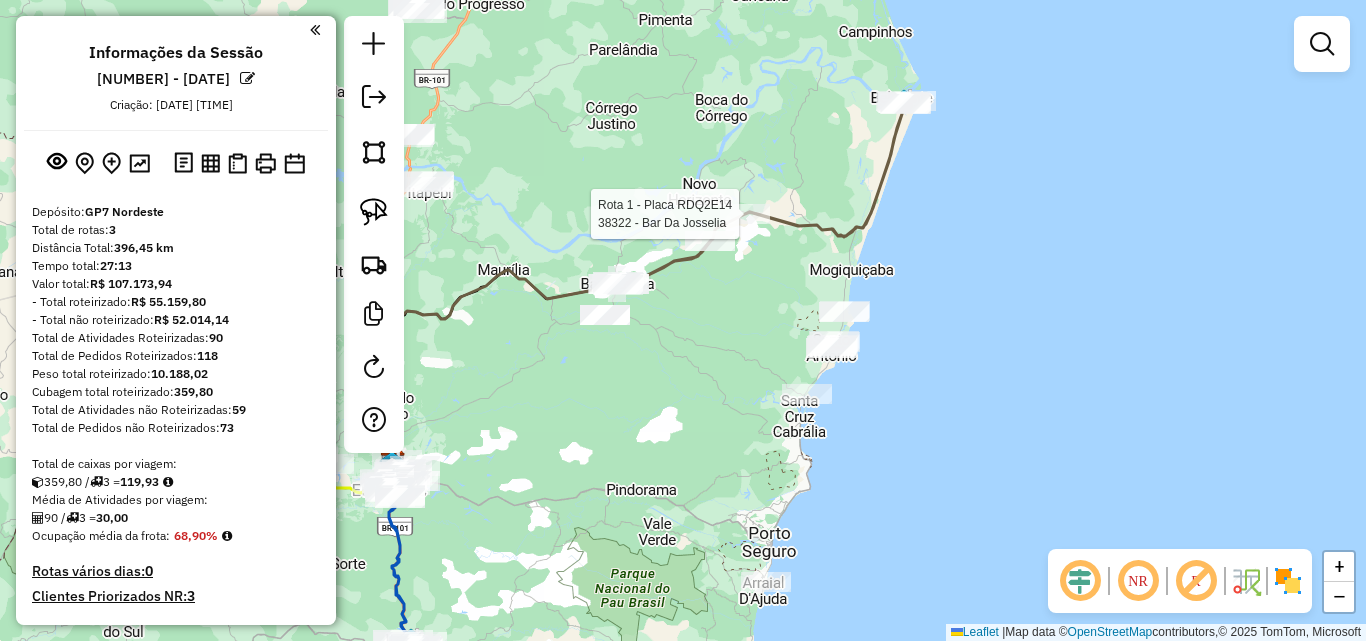select on "**********" 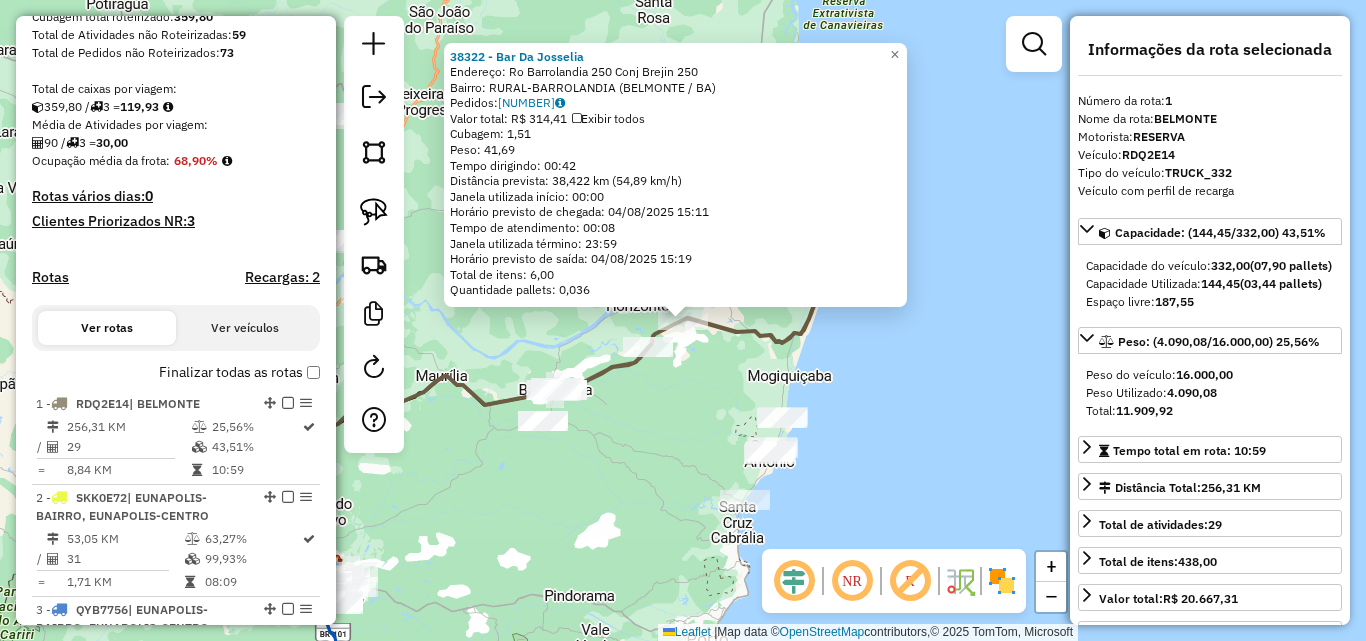 scroll, scrollTop: 750, scrollLeft: 0, axis: vertical 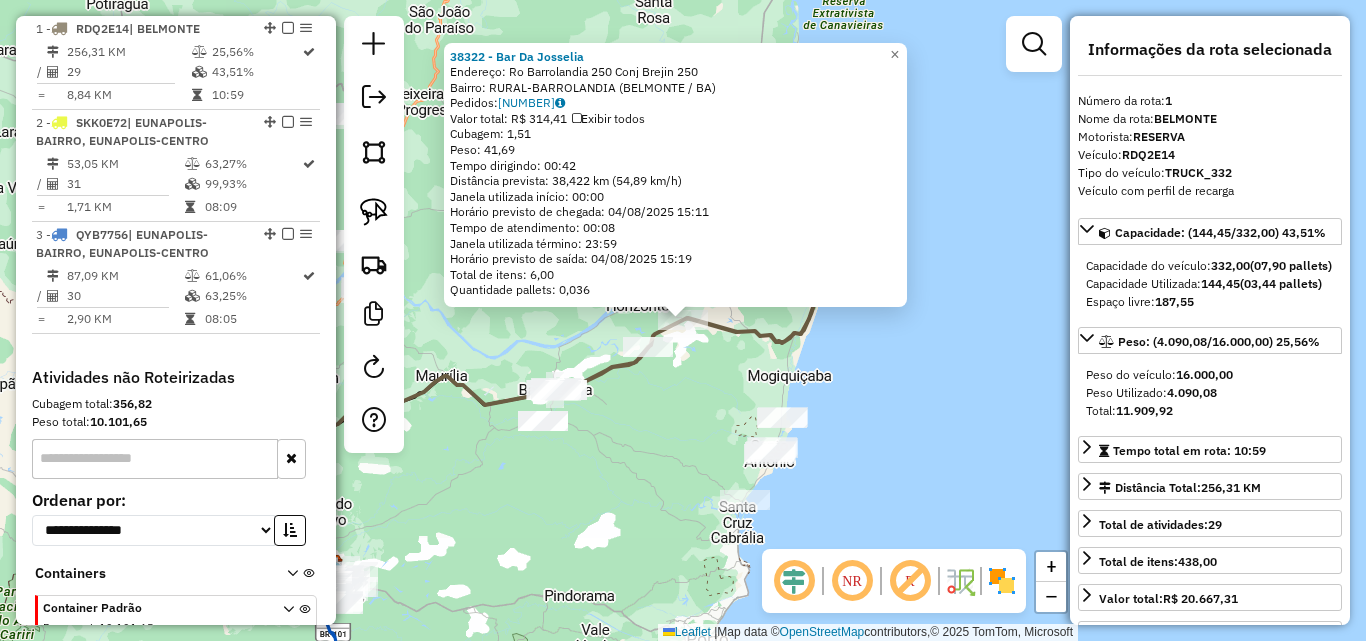 click on "[BUSINESS_NAME] Endereço: [STREET_NAME] [NUMBER] Bairro: [NEIGHBORHOOD] ([CITY] / [STATE]) Pedidos: [ORDER_ID] Valor total: [CURRENCY] [PRICE] Exibir todos Cubagem: [CUBAGE] Peso: [WEIGHT] Tempo dirigindo: [TIME] Distância prevista: [DISTANCE] km ([SPEED] km/h) Janela utilizada início: [TIME] Horário previsto de chegada: [DATE] [TIME] Tempo de atendimento: [TIME] Janela utilizada término: [TIME] Horário previsto de saída: [DATE] [TIME] Total de itens: [ITEMS] Quantidade pallets: [PALLETS] × Janela de atendimento Grade de atendimento Capacidade Transportadoras Veículos Cliente Pedidos Rotas Selecione os dias de semana para filtrar as janelas de atendimento Seg Ter Qua Qui Sex Sáb Dom Informe o período da janela de atendimento: De: Até: Filtrar exatamente a janela do cliente Considerar janela de atendimento padrão Selecione os dias de semana para filtrar as grades de atendimento Seg Ter Qua Qui Sex Sáb Dom Peso mínimo: Peso máximo: De:" 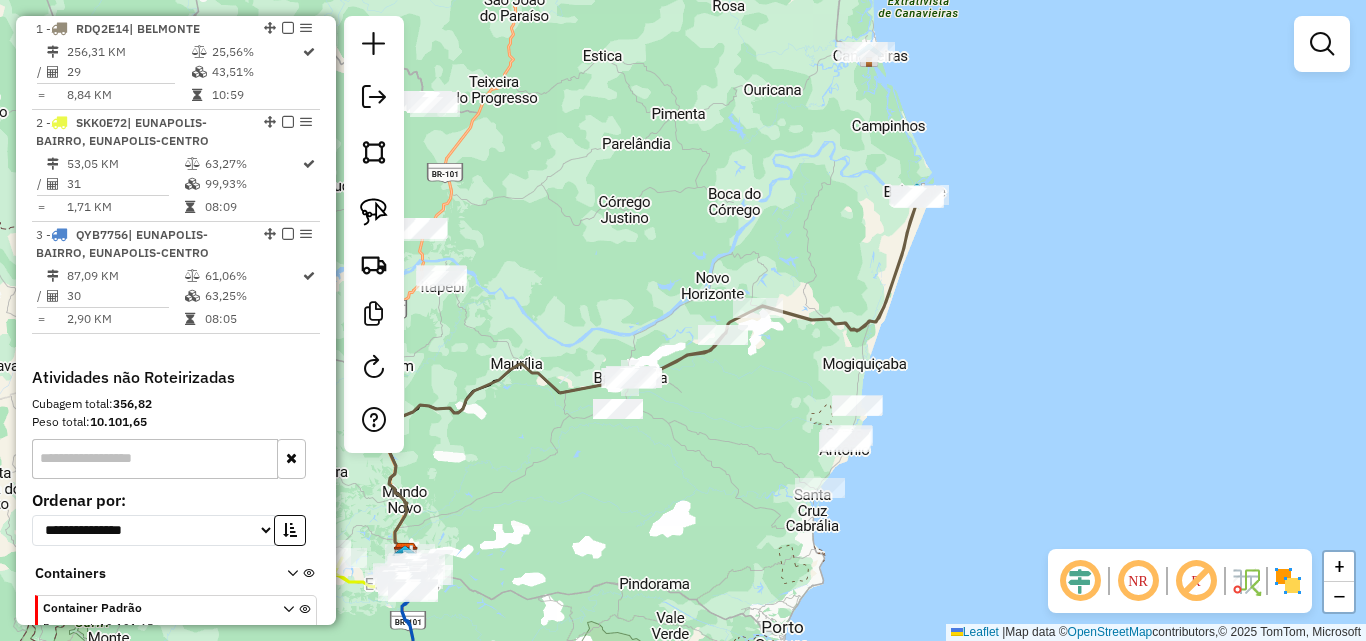 drag, startPoint x: 670, startPoint y: 407, endPoint x: 720, endPoint y: 395, distance: 51.41984 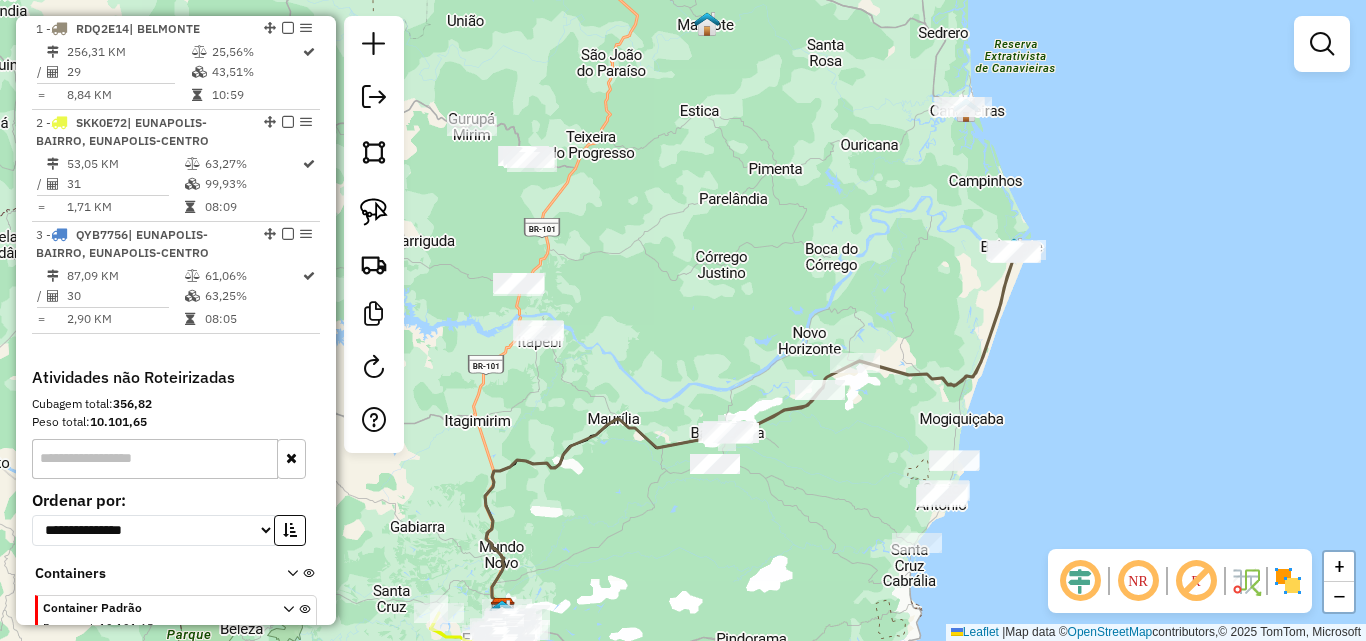 drag, startPoint x: 543, startPoint y: 267, endPoint x: 602, endPoint y: 348, distance: 100.20978 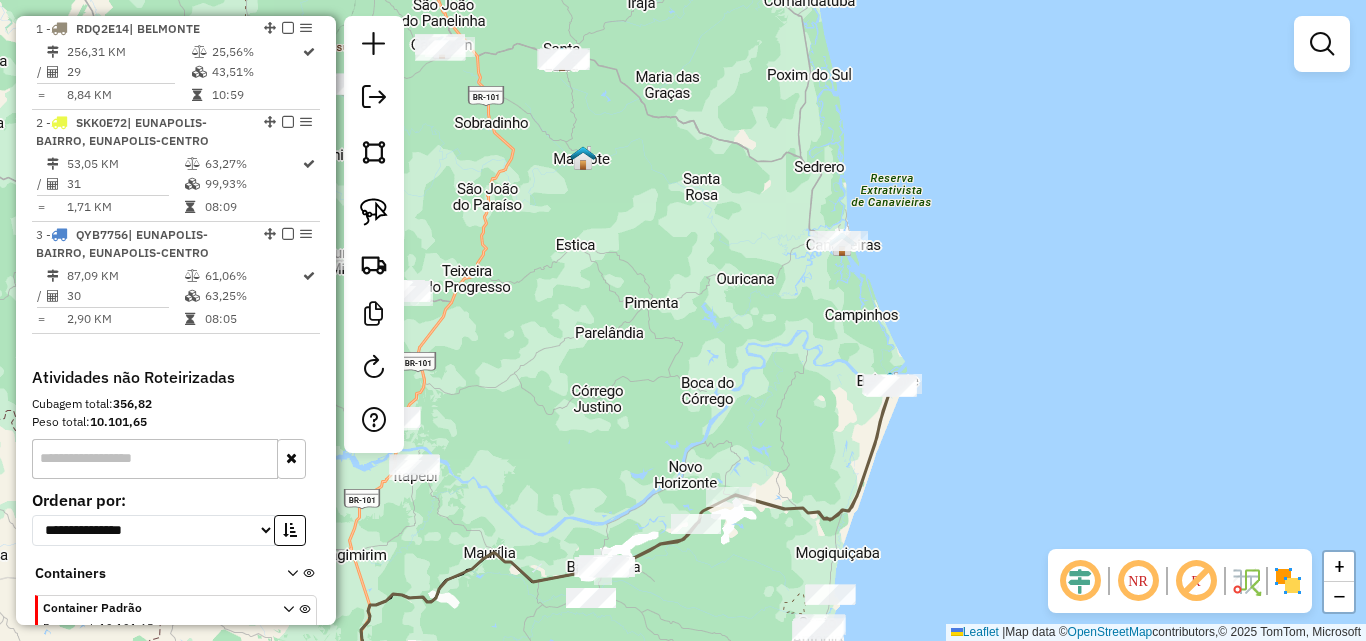 drag, startPoint x: 810, startPoint y: 229, endPoint x: 701, endPoint y: 315, distance: 138.84163 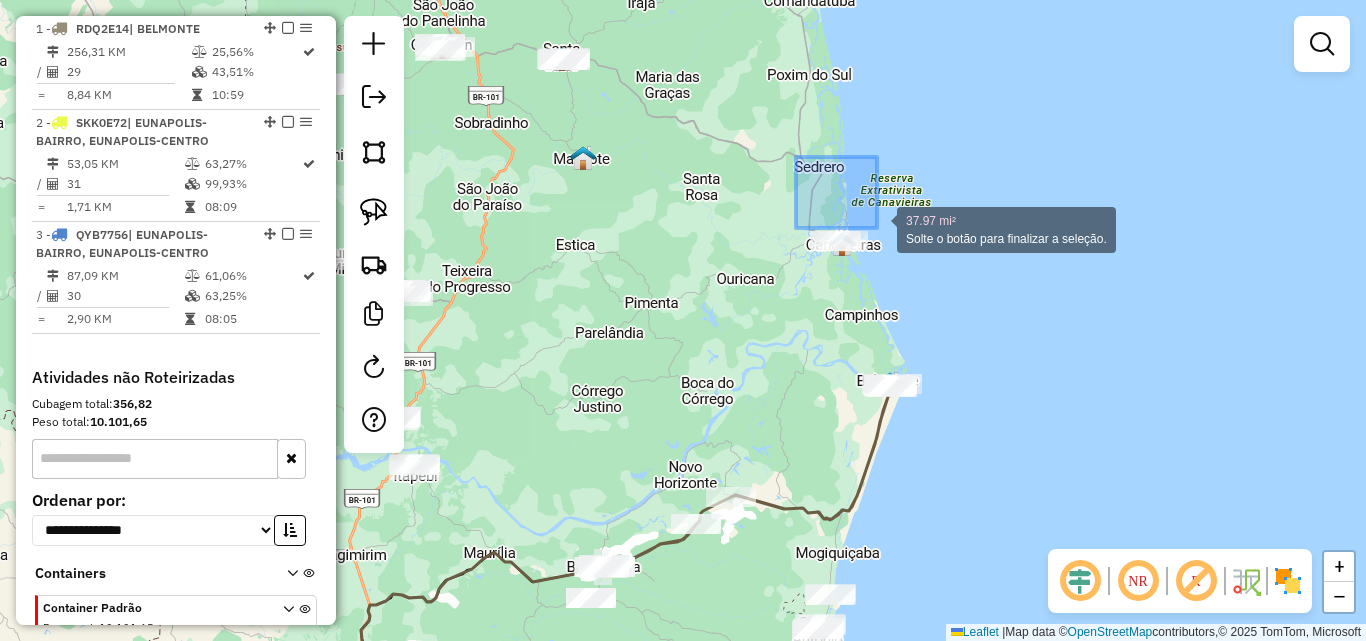 drag, startPoint x: 877, startPoint y: 228, endPoint x: 890, endPoint y: 281, distance: 54.571056 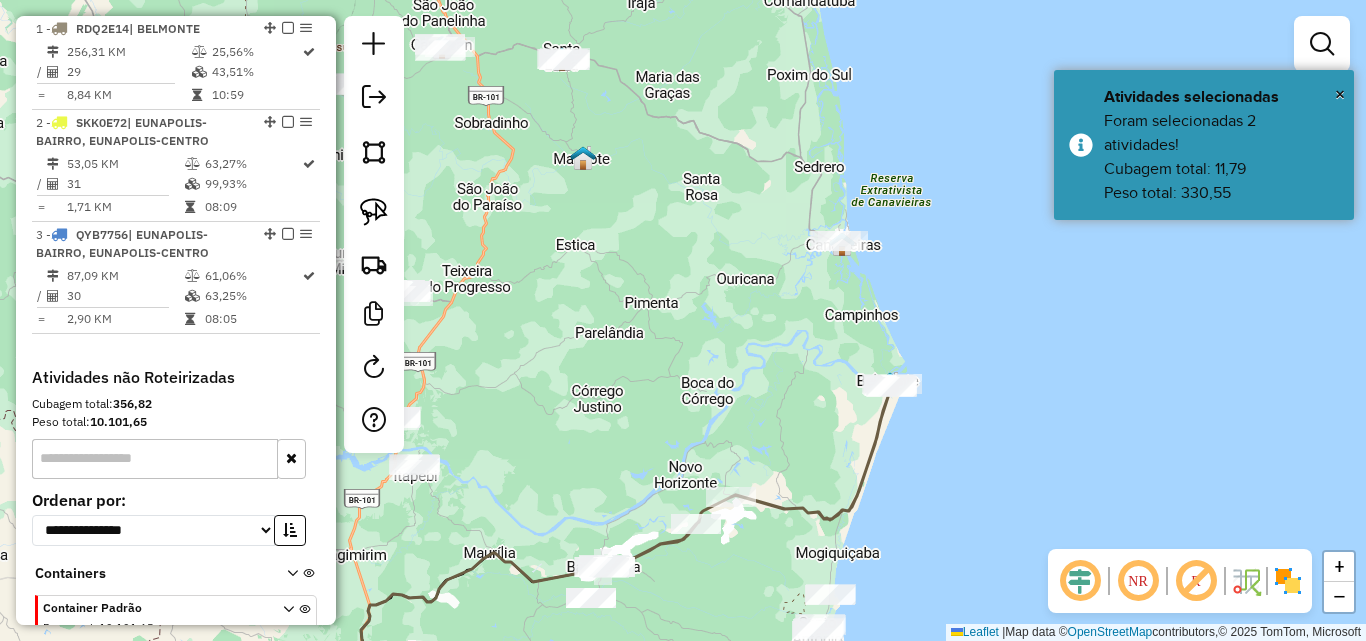 drag, startPoint x: 762, startPoint y: 301, endPoint x: 714, endPoint y: 310, distance: 48.83646 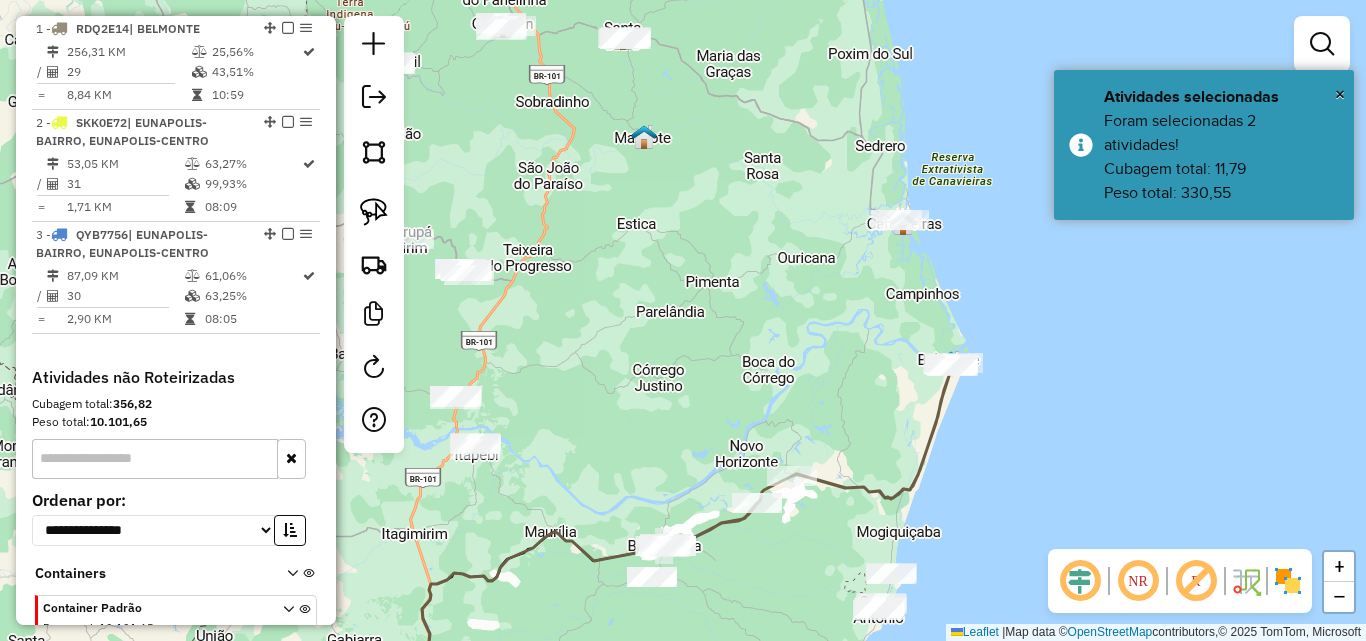 drag, startPoint x: 654, startPoint y: 317, endPoint x: 761, endPoint y: 183, distance: 171.47887 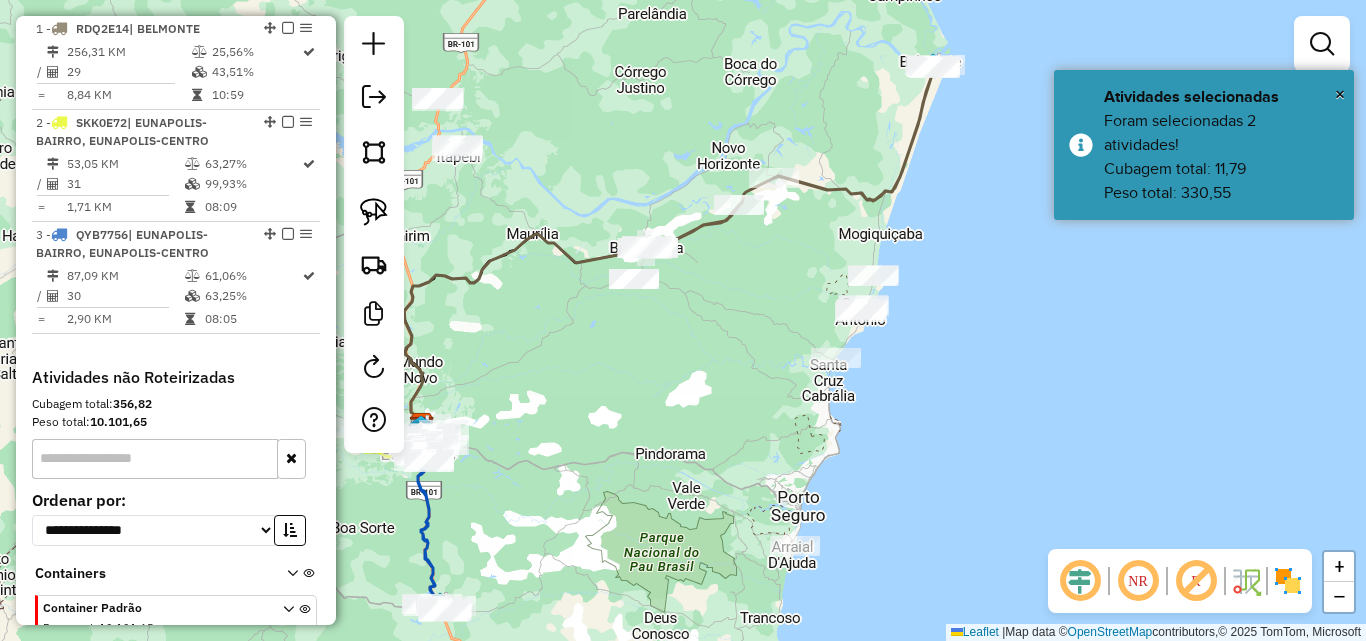 drag, startPoint x: 714, startPoint y: 348, endPoint x: 808, endPoint y: 241, distance: 142.42542 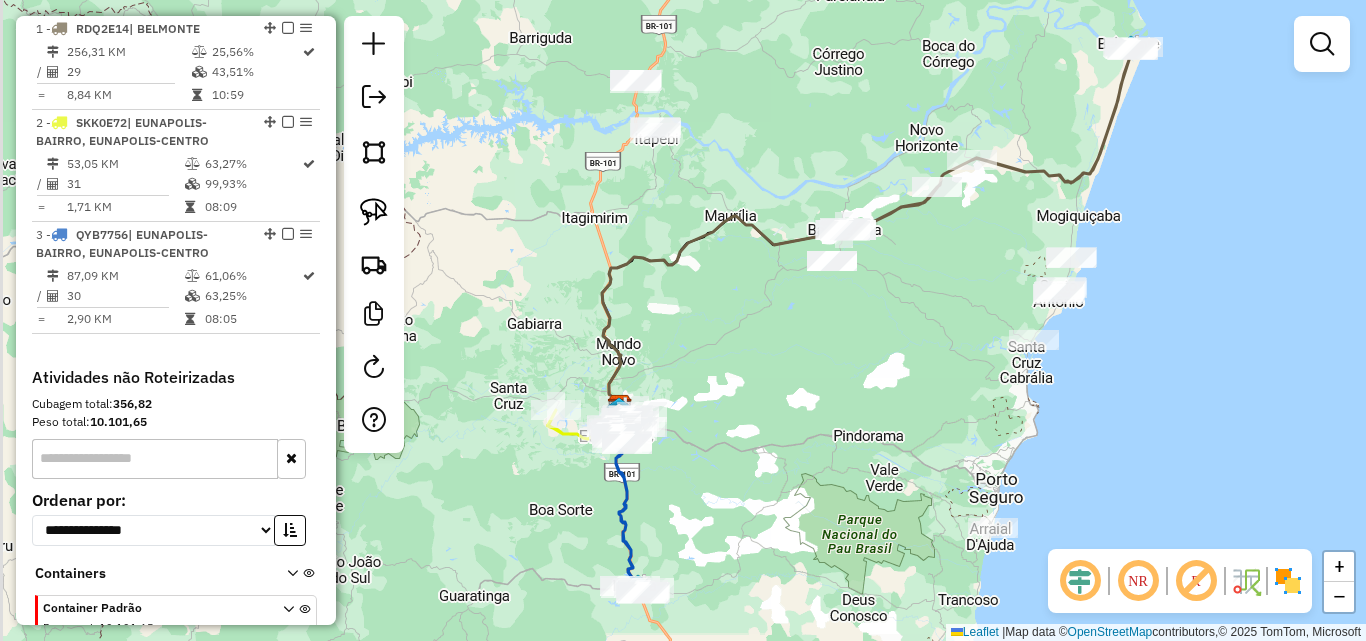 drag, startPoint x: 825, startPoint y: 303, endPoint x: 886, endPoint y: 397, distance: 112.05802 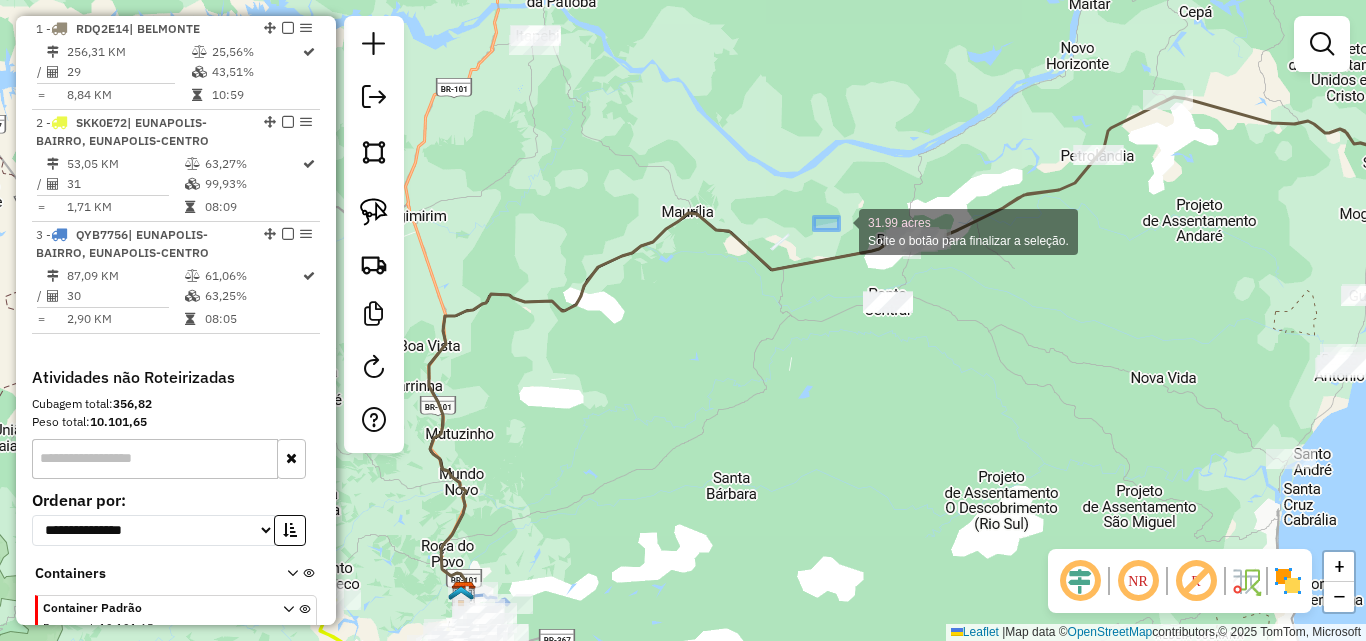 drag, startPoint x: 839, startPoint y: 230, endPoint x: 961, endPoint y: 376, distance: 190.26297 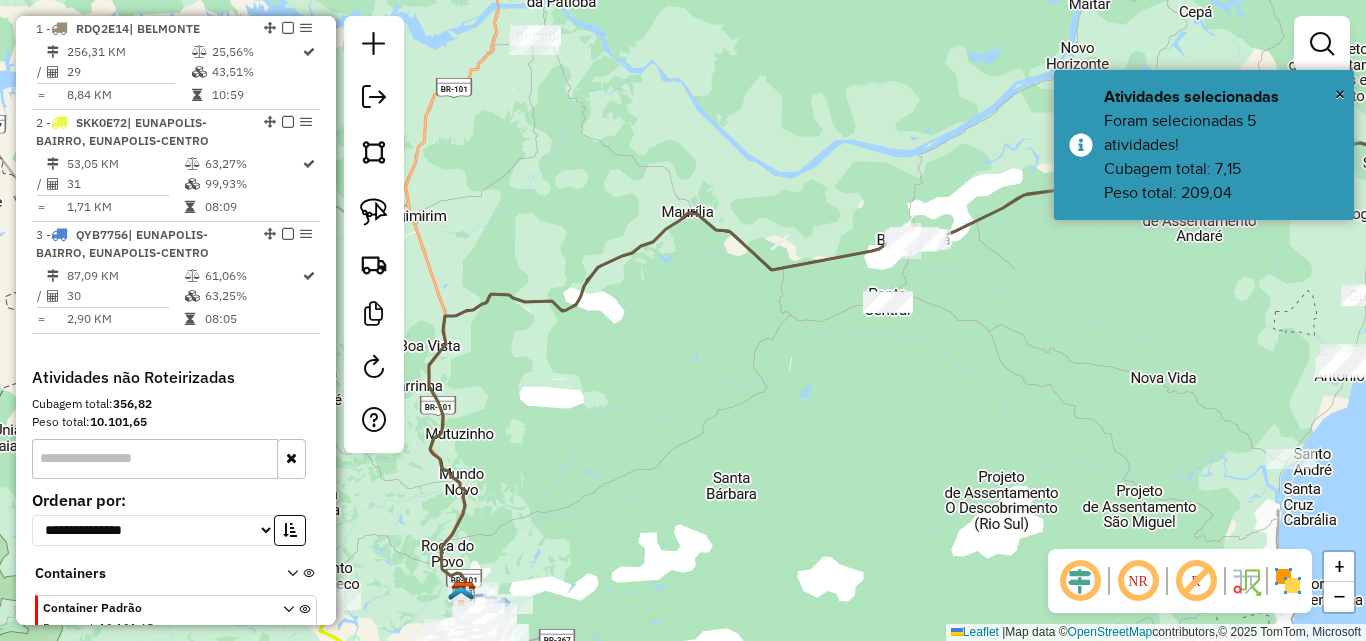 click on "Janela de atendimento Grade de atendimento Capacidade Transportadoras Veículos Cliente Pedidos  Rotas Selecione os dias de semana para filtrar as janelas de atendimento  Seg   Ter   Qua   Qui   Sex   Sáb   Dom  Informe o período da janela de atendimento: De: Até:  Filtrar exatamente a janela do cliente  Considerar janela de atendimento padrão  Selecione os dias de semana para filtrar as grades de atendimento  Seg   Ter   Qua   Qui   Sex   Sáb   Dom   Considerar clientes sem dia de atendimento cadastrado  Clientes fora do dia de atendimento selecionado Filtrar as atividades entre os valores definidos abaixo:  Peso mínimo:   Peso máximo:   Cubagem mínima:   Cubagem máxima:   De:   Até:  Filtrar as atividades entre o tempo de atendimento definido abaixo:  De:   Até:   Considerar capacidade total dos clientes não roteirizados Transportadora: Selecione um ou mais itens Tipo de veículo: Selecione um ou mais itens Veículo: Selecione um ou mais itens Motorista: Selecione um ou mais itens Nome: Rótulo:" 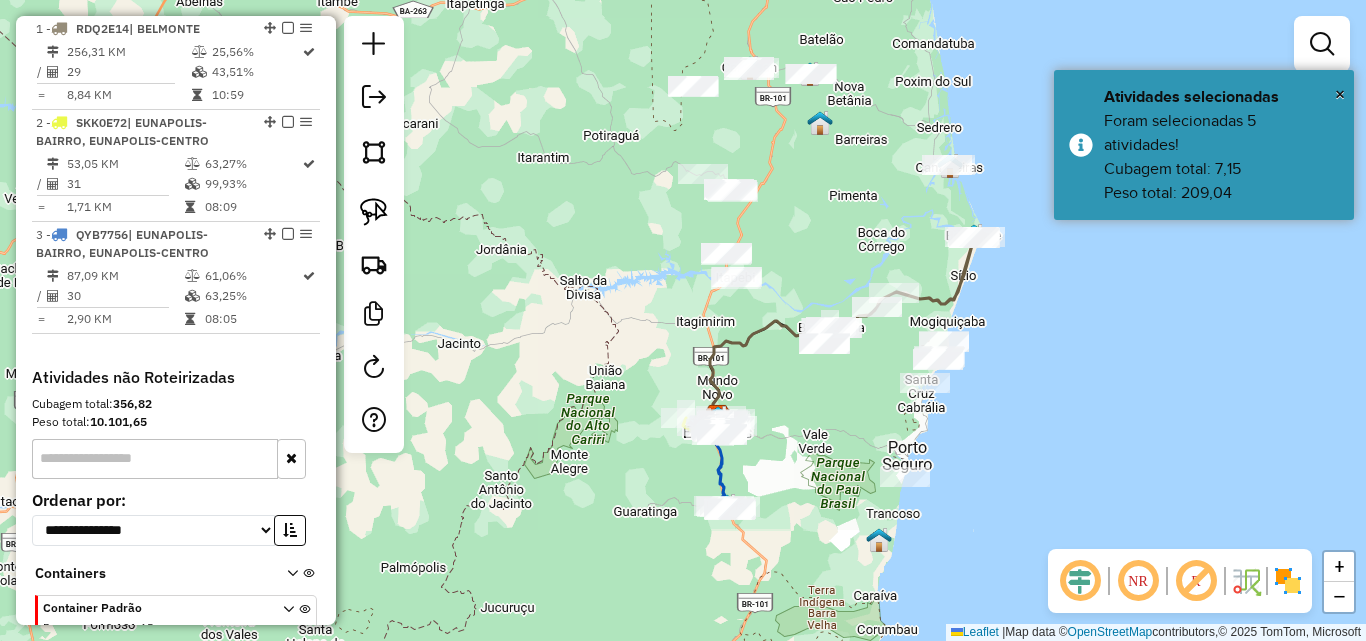 drag, startPoint x: 832, startPoint y: 237, endPoint x: 839, endPoint y: 353, distance: 116.21101 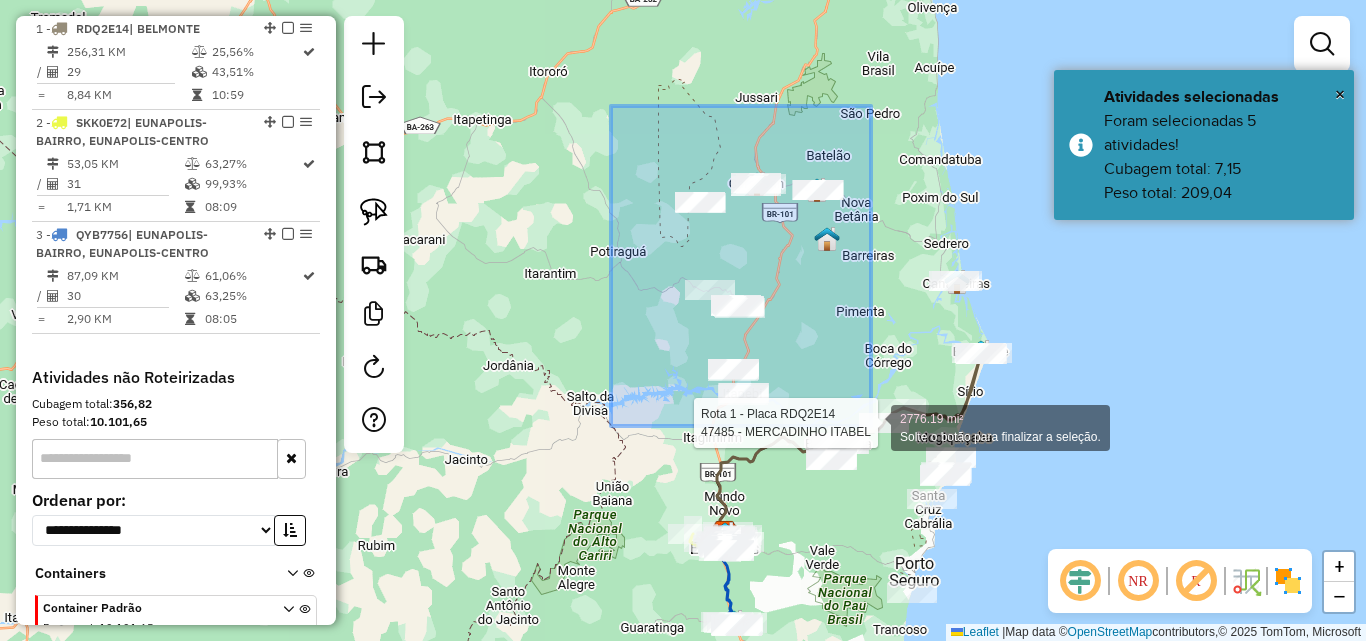 click on "Rota 1 - Placa [PLATE] [NUMBER] - [MERCHANT_NAME] [AREA] Solte o botão para finalizar a seleção. Janela de atendimento Grade de atendimento Capacidade Transportadoras Veículos Cliente Pedidos  Rotas Selecione os dias de semana para filtrar as janelas de atendimento  Seg   Ter   Qua   Qui   Sex   Sáb   Dom  Informe o período da janela de atendimento: De: Até:  Filtrar exatamente a janela do cliente  Considerar janela de atendimento padrão  Selecione os dias de semana para filtrar as grades de atendimento  Seg   Ter   Qua   Qui   Sex   Sáb   Dom   Considerar clientes sem dia de atendimento cadastrado  Clientes fora do dia de atendimento selecionado Filtrar as atividades entre os valores definidos abaixo:  Peso mínimo:   Peso máximo:   Cubagem mínima:   Cubagem máxima:   De:   Até:  Filtrar as atividades entre o tempo de atendimento definido abaixo:  De:   Até:   Considerar capacidade total dos clientes não roteirizados Transportadora: Selecione um ou mais itens Tipo de veículo: Veículo:" 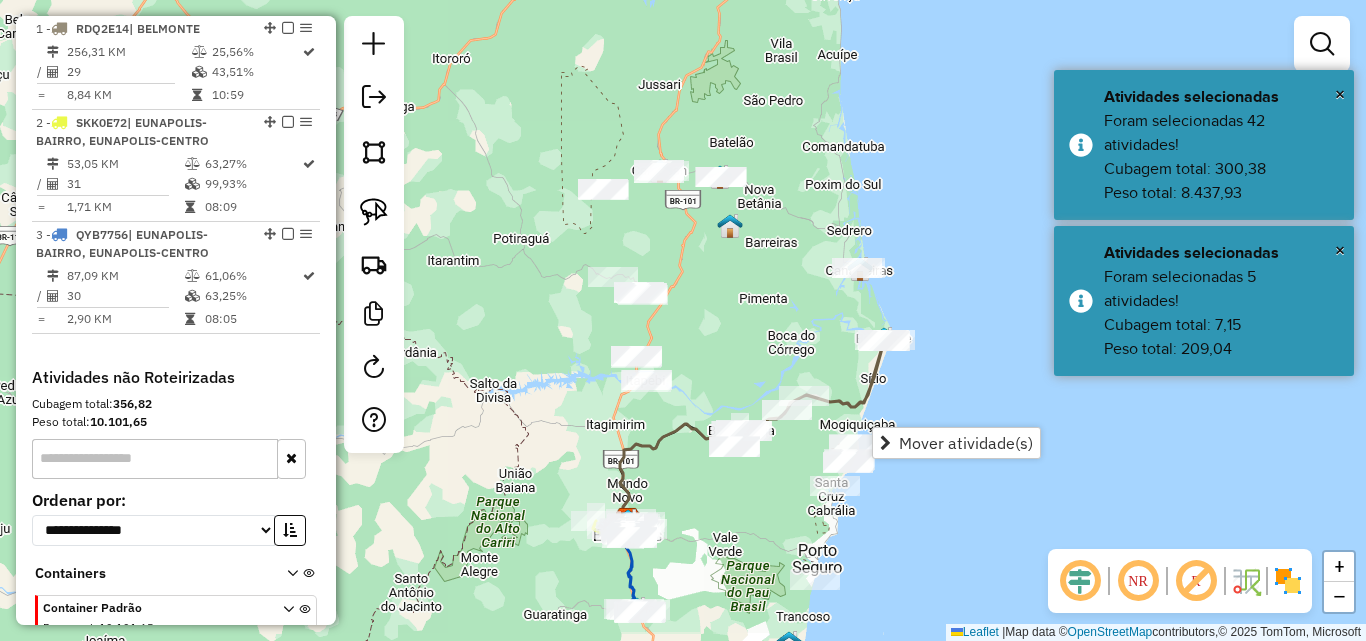 drag, startPoint x: 856, startPoint y: 320, endPoint x: 759, endPoint y: 307, distance: 97.867256 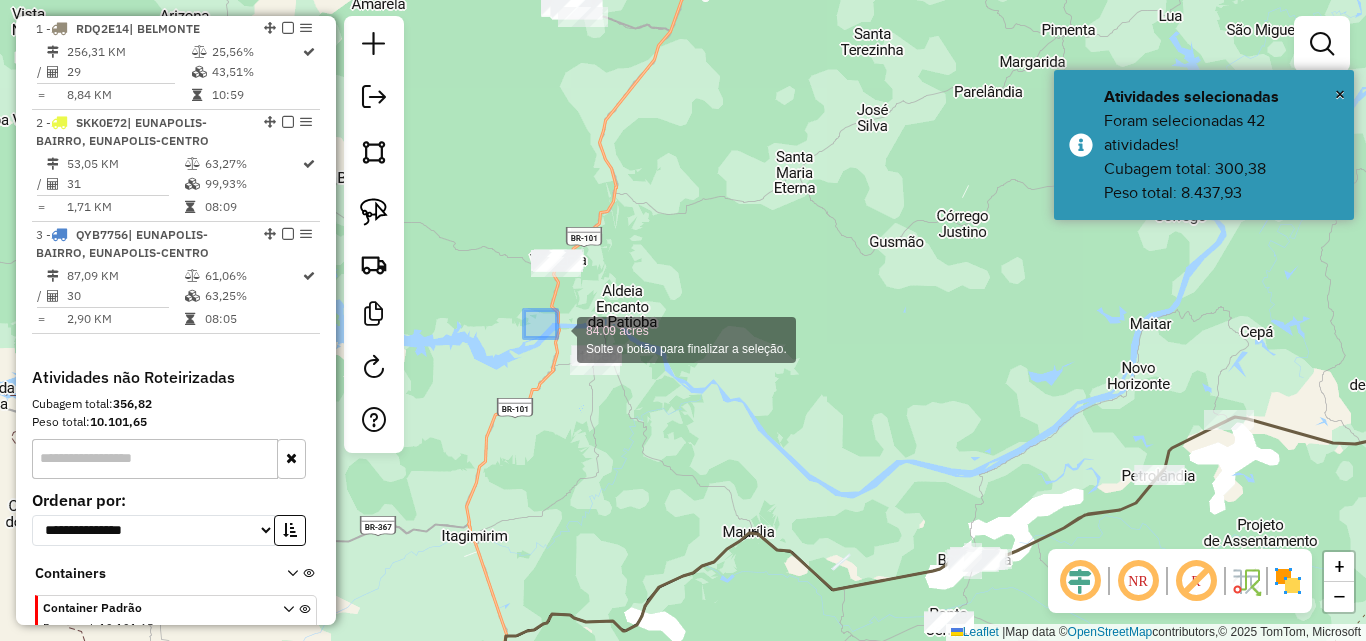drag, startPoint x: 524, startPoint y: 310, endPoint x: 704, endPoint y: 446, distance: 225.60143 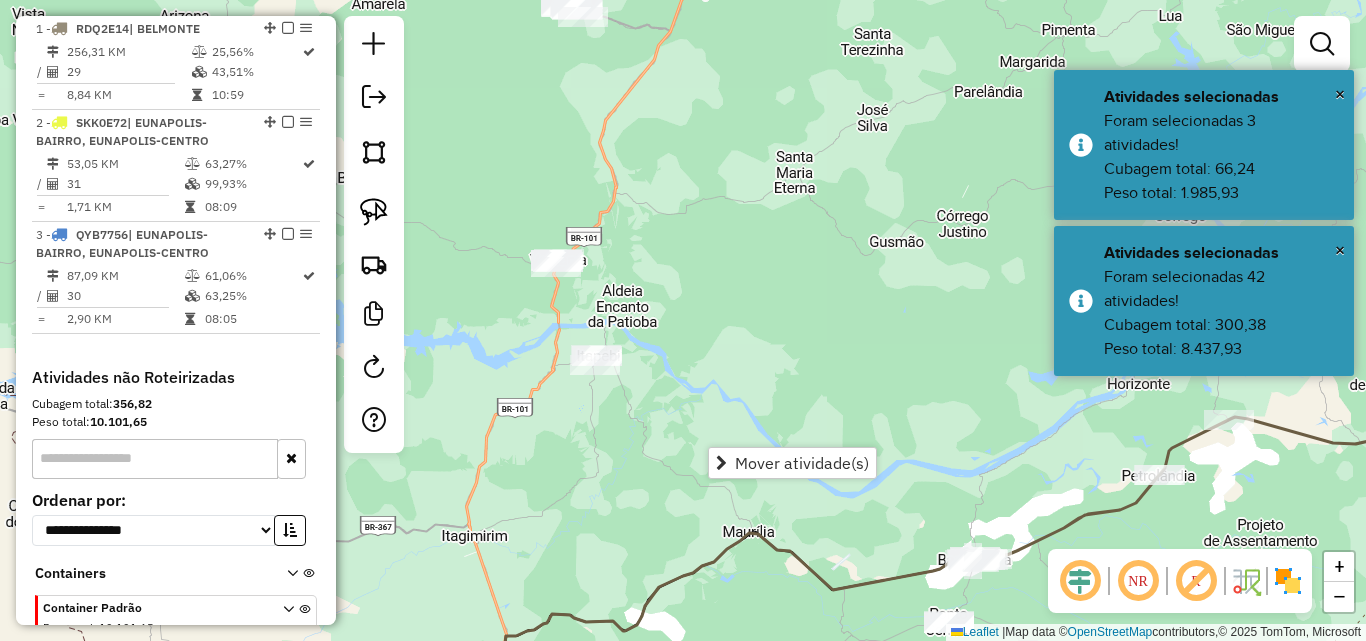 click on "Janela de atendimento Grade de atendimento Capacidade Transportadoras Veículos Cliente Pedidos  Rotas Selecione os dias de semana para filtrar as janelas de atendimento  Seg   Ter   Qua   Qui   Sex   Sáb   Dom  Informe o período da janela de atendimento: De: Até:  Filtrar exatamente a janela do cliente  Considerar janela de atendimento padrão  Selecione os dias de semana para filtrar as grades de atendimento  Seg   Ter   Qua   Qui   Sex   Sáb   Dom   Considerar clientes sem dia de atendimento cadastrado  Clientes fora do dia de atendimento selecionado Filtrar as atividades entre os valores definidos abaixo:  Peso mínimo:   Peso máximo:   Cubagem mínima:   Cubagem máxima:   De:   Até:  Filtrar as atividades entre o tempo de atendimento definido abaixo:  De:   Até:   Considerar capacidade total dos clientes não roteirizados Transportadora: Selecione um ou mais itens Tipo de veículo: Selecione um ou mais itens Veículo: Selecione um ou mais itens Motorista: Selecione um ou mais itens Nome: Rótulo:" 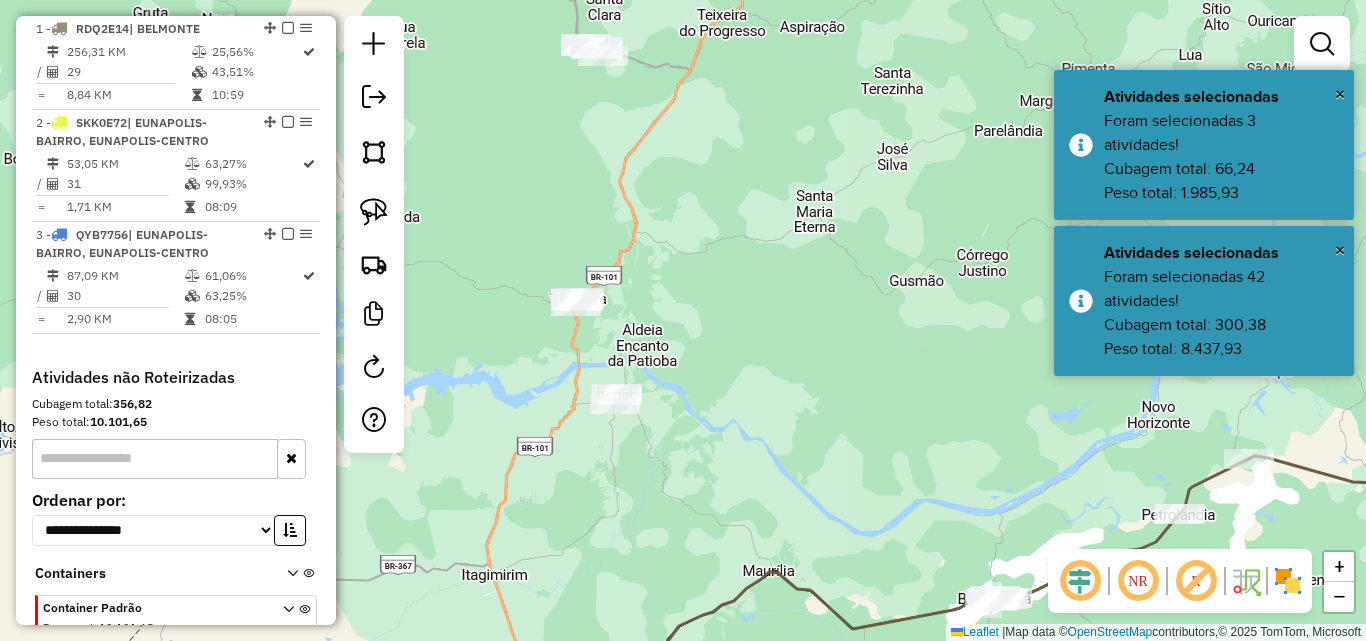 drag, startPoint x: 728, startPoint y: 346, endPoint x: 794, endPoint y: 488, distance: 156.58864 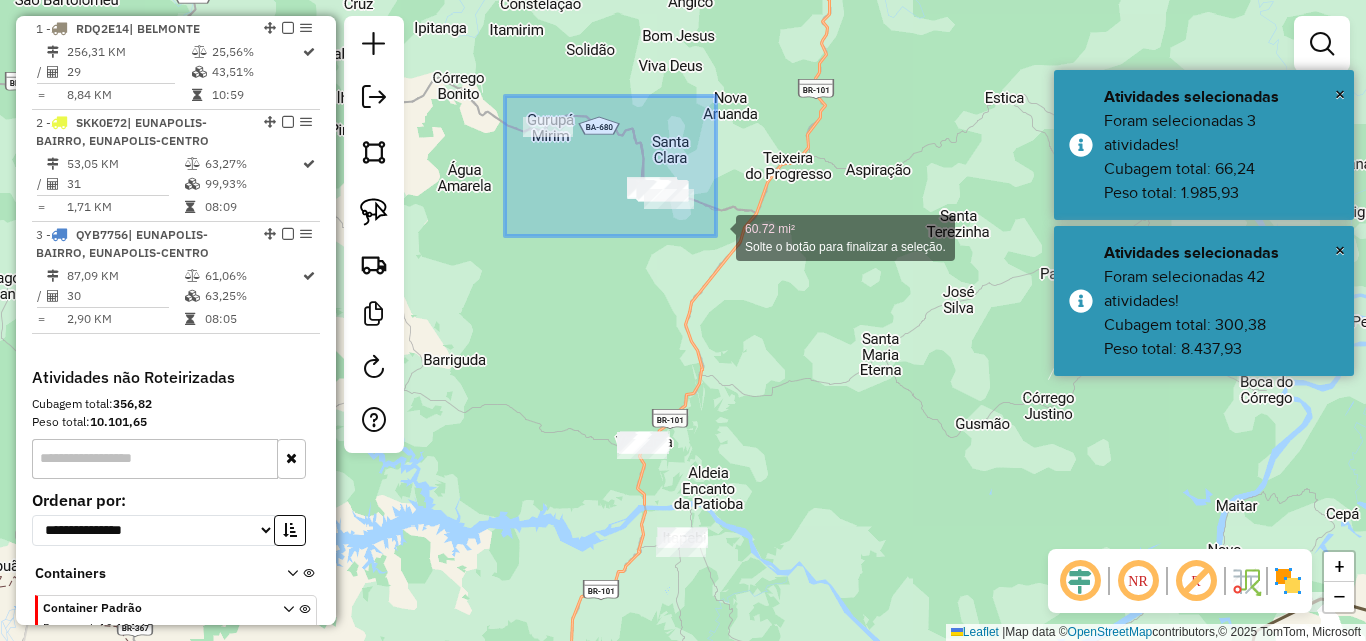 drag, startPoint x: 541, startPoint y: 114, endPoint x: 716, endPoint y: 252, distance: 222.86543 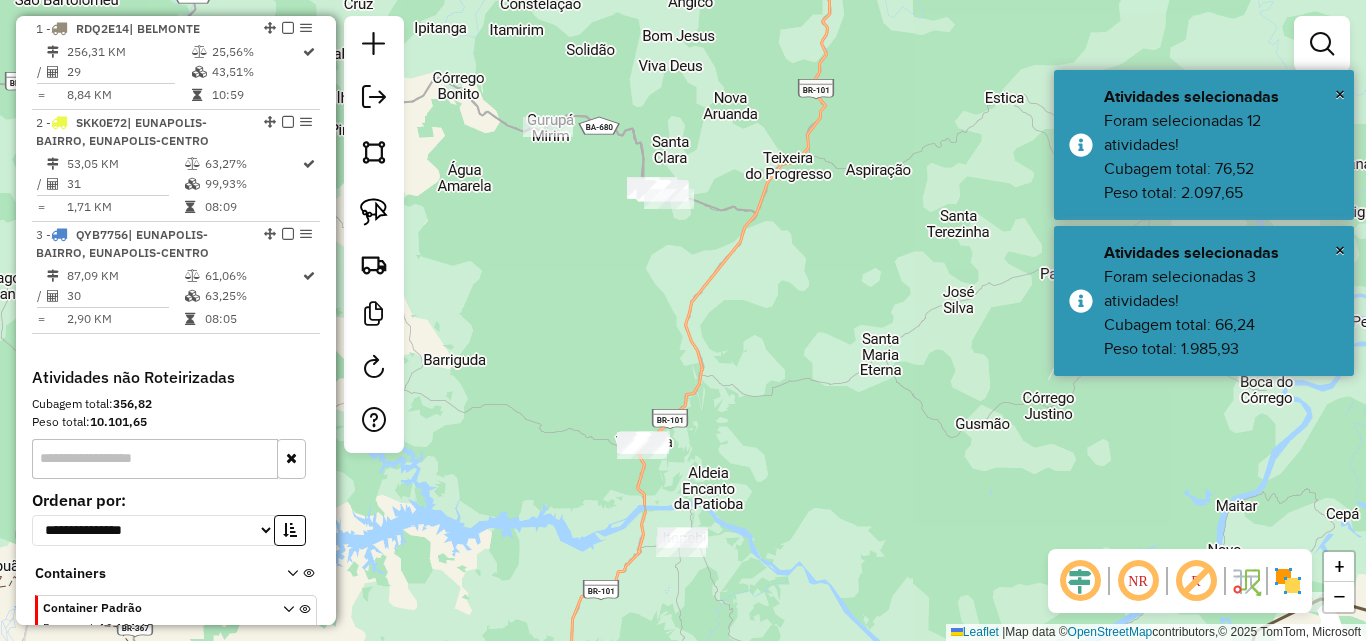 click on "Janela de atendimento Grade de atendimento Capacidade Transportadoras Veículos Cliente Pedidos  Rotas Selecione os dias de semana para filtrar as janelas de atendimento  Seg   Ter   Qua   Qui   Sex   Sáb   Dom  Informe o período da janela de atendimento: De: Até:  Filtrar exatamente a janela do cliente  Considerar janela de atendimento padrão  Selecione os dias de semana para filtrar as grades de atendimento  Seg   Ter   Qua   Qui   Sex   Sáb   Dom   Considerar clientes sem dia de atendimento cadastrado  Clientes fora do dia de atendimento selecionado Filtrar as atividades entre os valores definidos abaixo:  Peso mínimo:   Peso máximo:   Cubagem mínima:   Cubagem máxima:   De:   Até:  Filtrar as atividades entre o tempo de atendimento definido abaixo:  De:   Até:   Considerar capacidade total dos clientes não roteirizados Transportadora: Selecione um ou mais itens Tipo de veículo: Selecione um ou mais itens Veículo: Selecione um ou mais itens Motorista: Selecione um ou mais itens Nome: Rótulo:" 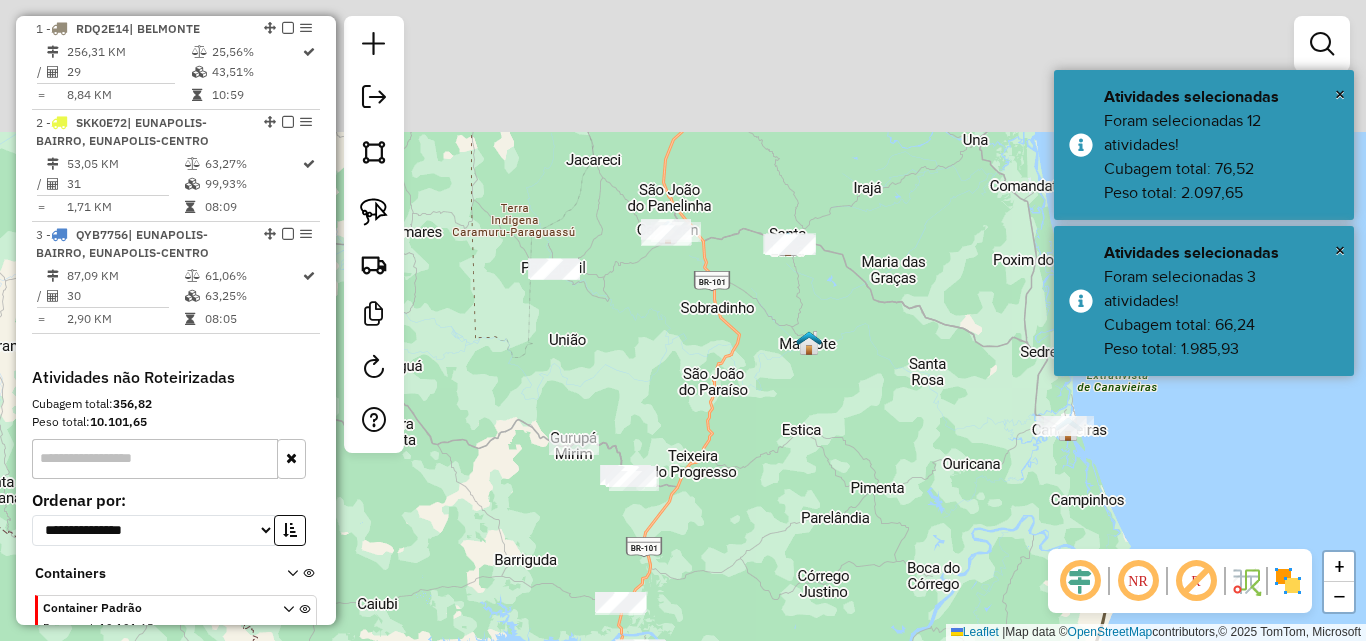 drag, startPoint x: 743, startPoint y: 341, endPoint x: 740, endPoint y: 465, distance: 124.036285 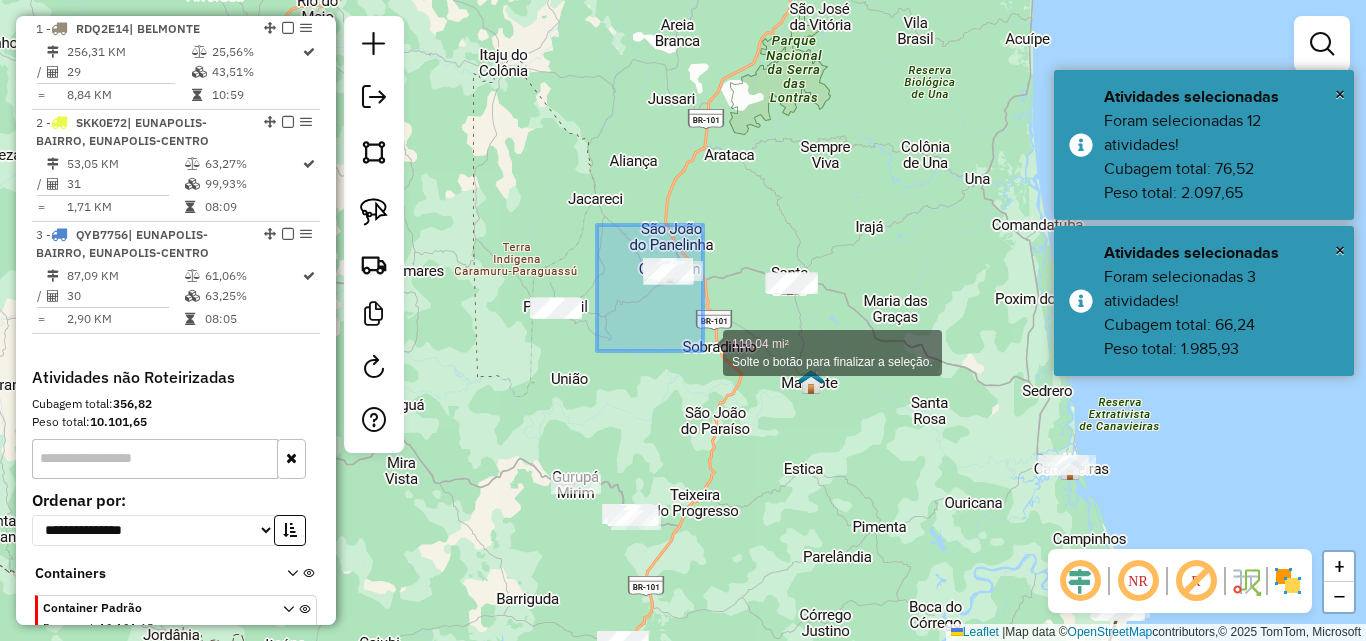 drag, startPoint x: 597, startPoint y: 225, endPoint x: 702, endPoint y: 350, distance: 163.24828 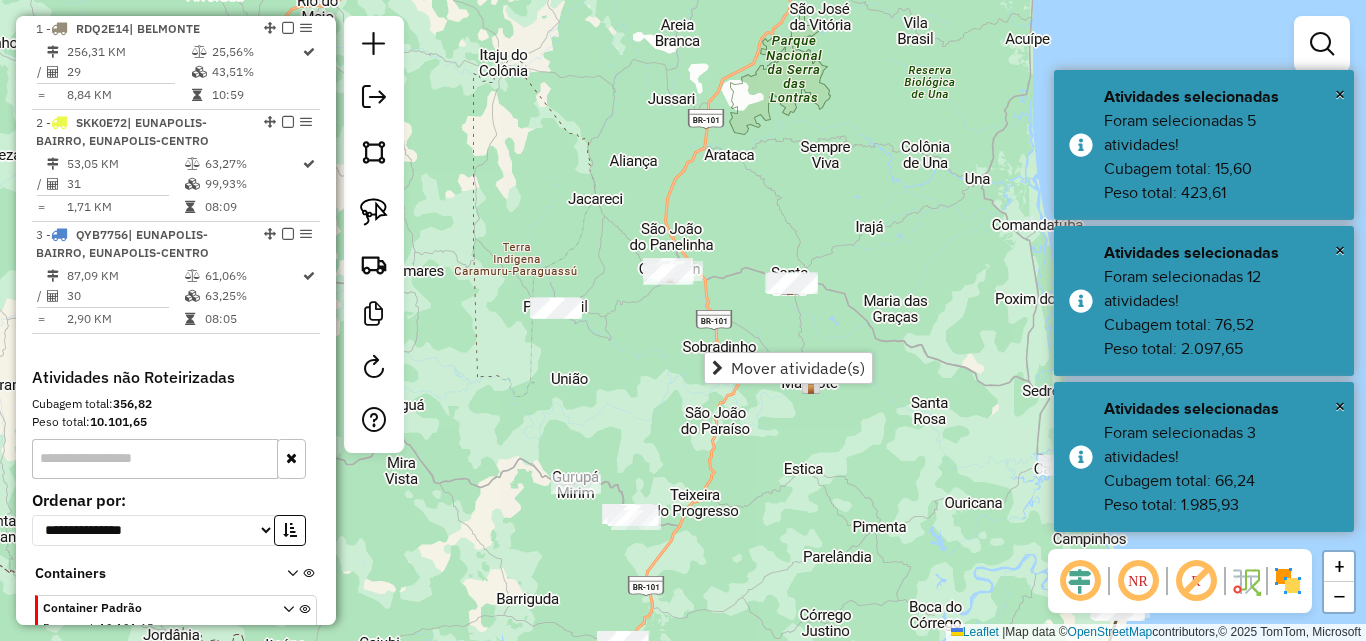 click on "Janela de atendimento Grade de atendimento Capacidade Transportadoras Veículos Cliente Pedidos  Rotas Selecione os dias de semana para filtrar as janelas de atendimento  Seg   Ter   Qua   Qui   Sex   Sáb   Dom  Informe o período da janela de atendimento: De: Até:  Filtrar exatamente a janela do cliente  Considerar janela de atendimento padrão  Selecione os dias de semana para filtrar as grades de atendimento  Seg   Ter   Qua   Qui   Sex   Sáb   Dom   Considerar clientes sem dia de atendimento cadastrado  Clientes fora do dia de atendimento selecionado Filtrar as atividades entre os valores definidos abaixo:  Peso mínimo:   Peso máximo:   Cubagem mínima:   Cubagem máxima:   De:   Até:  Filtrar as atividades entre o tempo de atendimento definido abaixo:  De:   Até:   Considerar capacidade total dos clientes não roteirizados Transportadora: Selecione um ou mais itens Tipo de veículo: Selecione um ou mais itens Veículo: Selecione um ou mais itens Motorista: Selecione um ou mais itens Nome: Rótulo:" 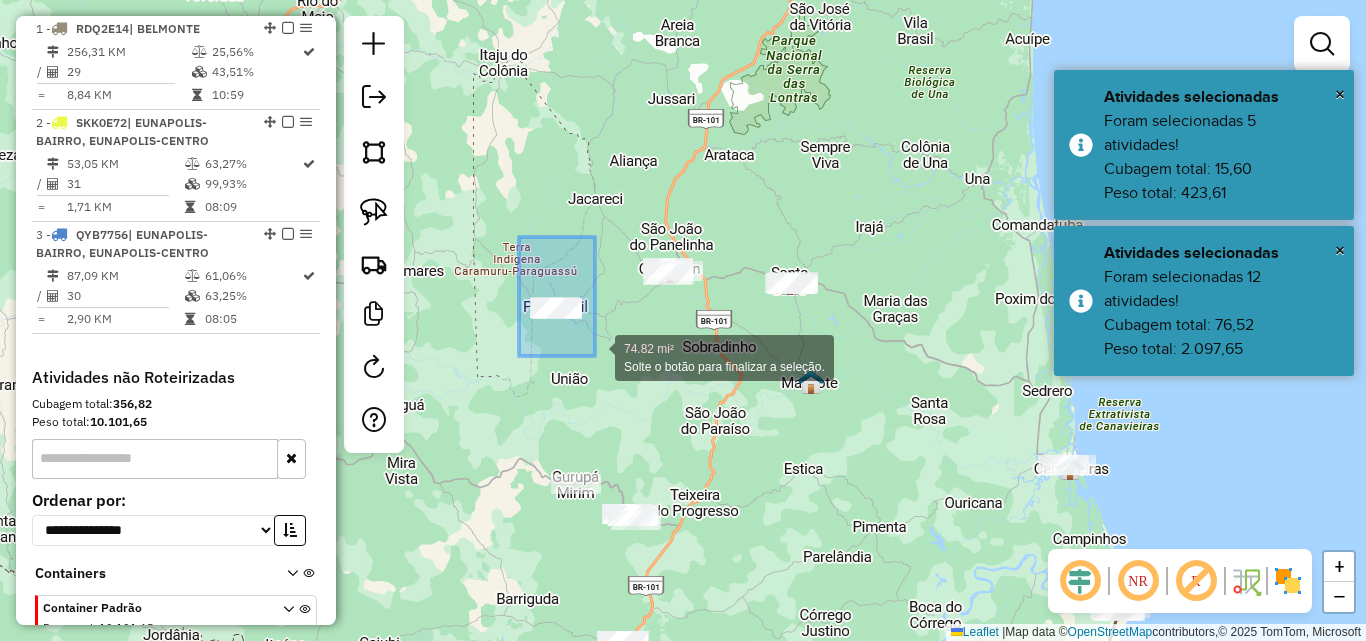 drag, startPoint x: 525, startPoint y: 254, endPoint x: 592, endPoint y: 355, distance: 121.20231 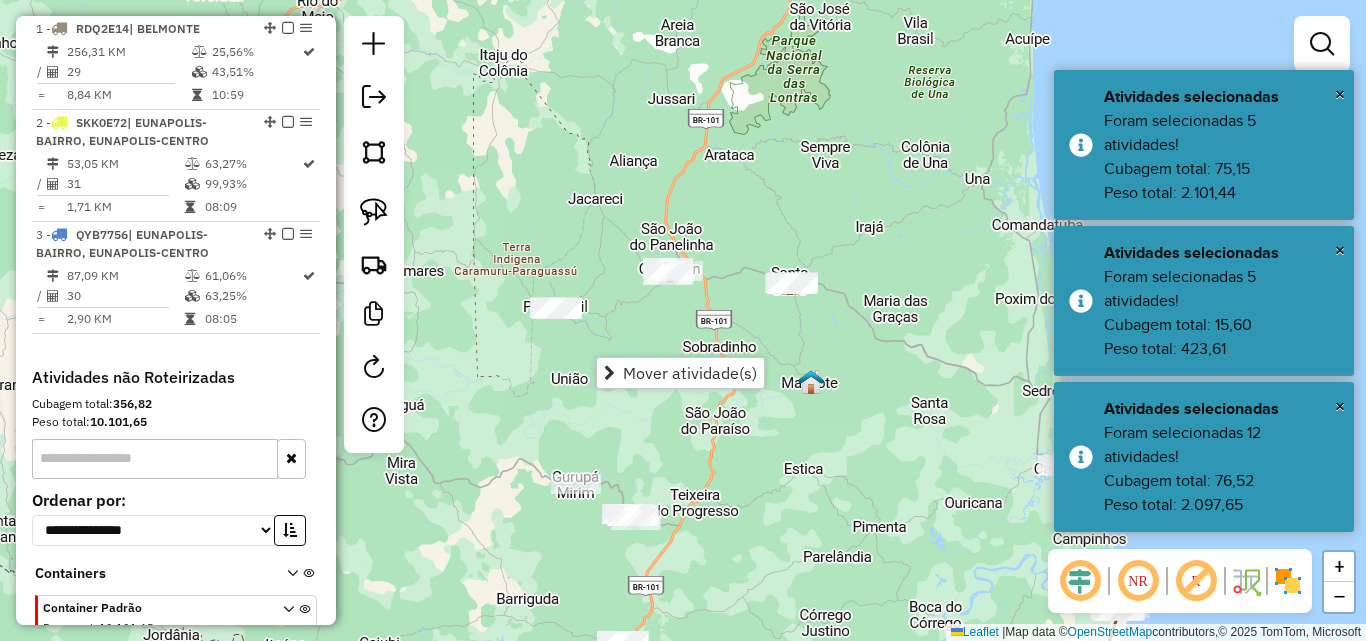 click on "Janela de atendimento Grade de atendimento Capacidade Transportadoras Veículos Cliente Pedidos  Rotas Selecione os dias de semana para filtrar as janelas de atendimento  Seg   Ter   Qua   Qui   Sex   Sáb   Dom  Informe o período da janela de atendimento: De: Até:  Filtrar exatamente a janela do cliente  Considerar janela de atendimento padrão  Selecione os dias de semana para filtrar as grades de atendimento  Seg   Ter   Qua   Qui   Sex   Sáb   Dom   Considerar clientes sem dia de atendimento cadastrado  Clientes fora do dia de atendimento selecionado Filtrar as atividades entre os valores definidos abaixo:  Peso mínimo:   Peso máximo:   Cubagem mínima:   Cubagem máxima:   De:   Até:  Filtrar as atividades entre o tempo de atendimento definido abaixo:  De:   Até:   Considerar capacidade total dos clientes não roteirizados Transportadora: Selecione um ou mais itens Tipo de veículo: Selecione um ou mais itens Veículo: Selecione um ou mais itens Motorista: Selecione um ou mais itens Nome: Rótulo:" 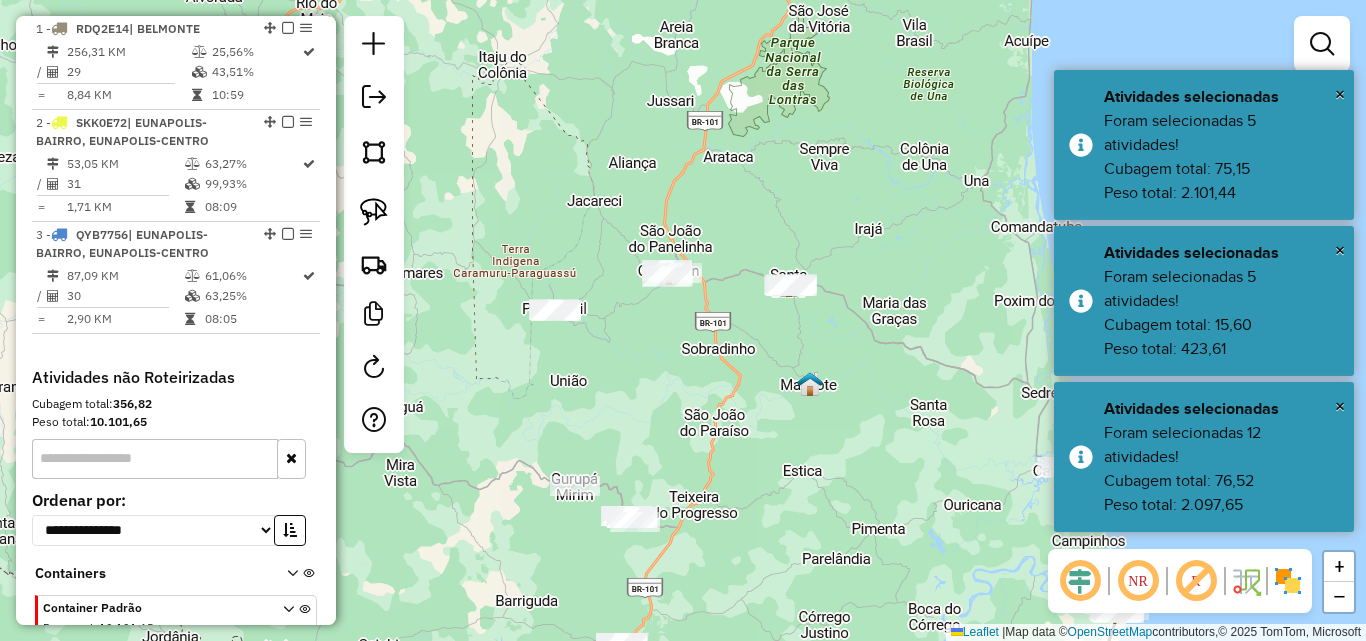 drag, startPoint x: 885, startPoint y: 458, endPoint x: 730, endPoint y: 292, distance: 227.1145 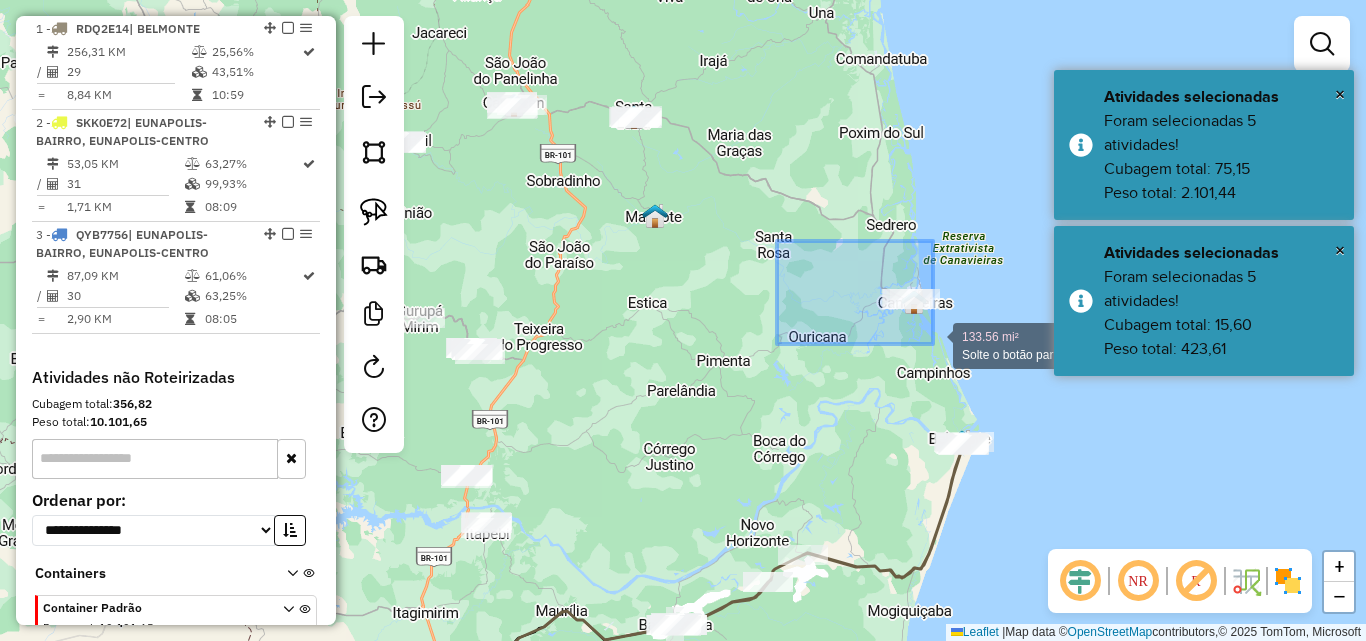 drag 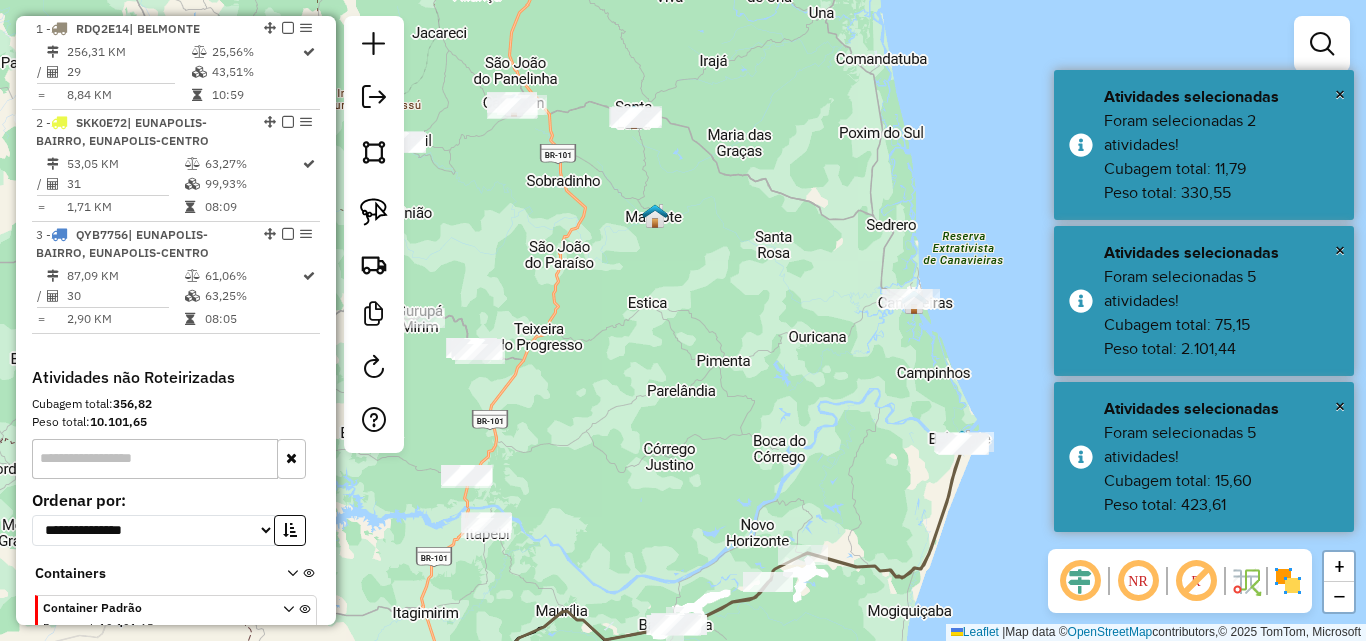 click on "Janela de atendimento Grade de atendimento Capacidade Transportadoras Veículos Cliente Pedidos  Rotas Selecione os dias de semana para filtrar as janelas de atendimento  Seg   Ter   Qua   Qui   Sex   Sáb   Dom  Informe o período da janela de atendimento: De: Até:  Filtrar exatamente a janela do cliente  Considerar janela de atendimento padrão  Selecione os dias de semana para filtrar as grades de atendimento  Seg   Ter   Qua   Qui   Sex   Sáb   Dom   Considerar clientes sem dia de atendimento cadastrado  Clientes fora do dia de atendimento selecionado Filtrar as atividades entre os valores definidos abaixo:  Peso mínimo:   Peso máximo:   Cubagem mínima:   Cubagem máxima:   De:   Até:  Filtrar as atividades entre o tempo de atendimento definido abaixo:  De:   Até:   Considerar capacidade total dos clientes não roteirizados Transportadora: Selecione um ou mais itens Tipo de veículo: Selecione um ou mais itens Veículo: Selecione um ou mais itens Motorista: Selecione um ou mais itens Nome: Rótulo:" 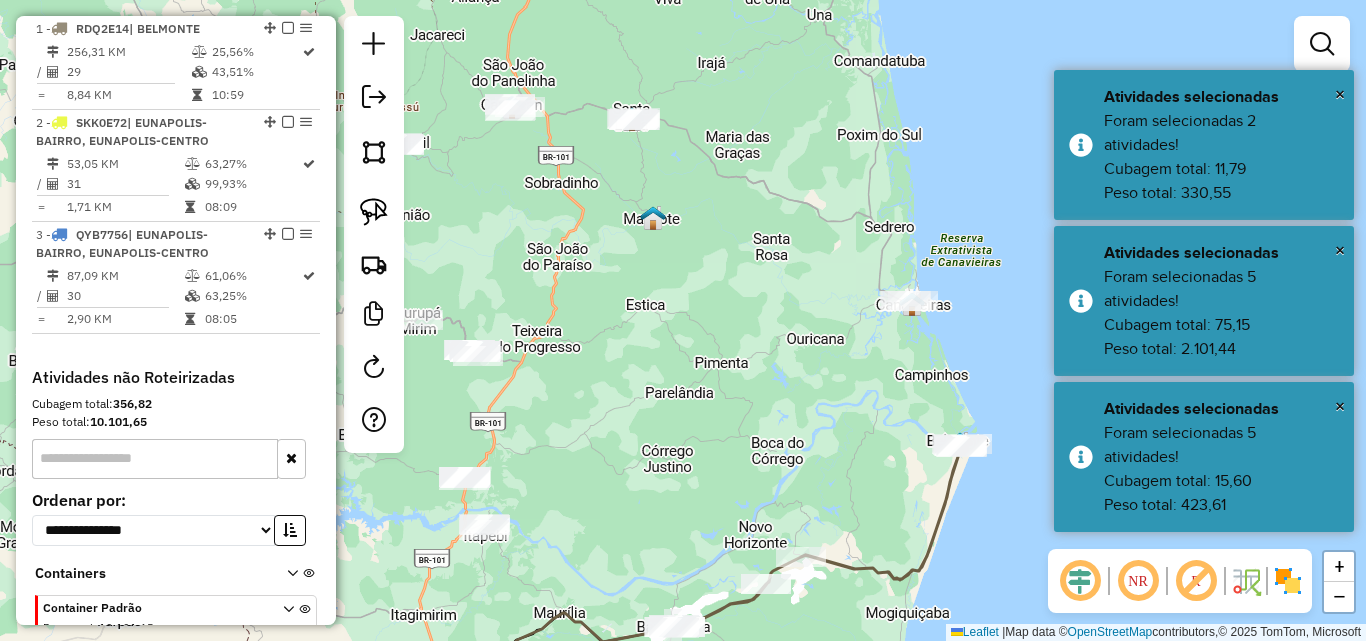 click on "Janela de atendimento Grade de atendimento Capacidade Transportadoras Veículos Cliente Pedidos  Rotas Selecione os dias de semana para filtrar as janelas de atendimento  Seg   Ter   Qua   Qui   Sex   Sáb   Dom  Informe o período da janela de atendimento: De: Até:  Filtrar exatamente a janela do cliente  Considerar janela de atendimento padrão  Selecione os dias de semana para filtrar as grades de atendimento  Seg   Ter   Qua   Qui   Sex   Sáb   Dom   Considerar clientes sem dia de atendimento cadastrado  Clientes fora do dia de atendimento selecionado Filtrar as atividades entre os valores definidos abaixo:  Peso mínimo:   Peso máximo:   Cubagem mínima:   Cubagem máxima:   De:   Até:  Filtrar as atividades entre o tempo de atendimento definido abaixo:  De:   Até:   Considerar capacidade total dos clientes não roteirizados Transportadora: Selecione um ou mais itens Tipo de veículo: Selecione um ou mais itens Veículo: Selecione um ou mais itens Motorista: Selecione um ou mais itens Nome: Rótulo:" 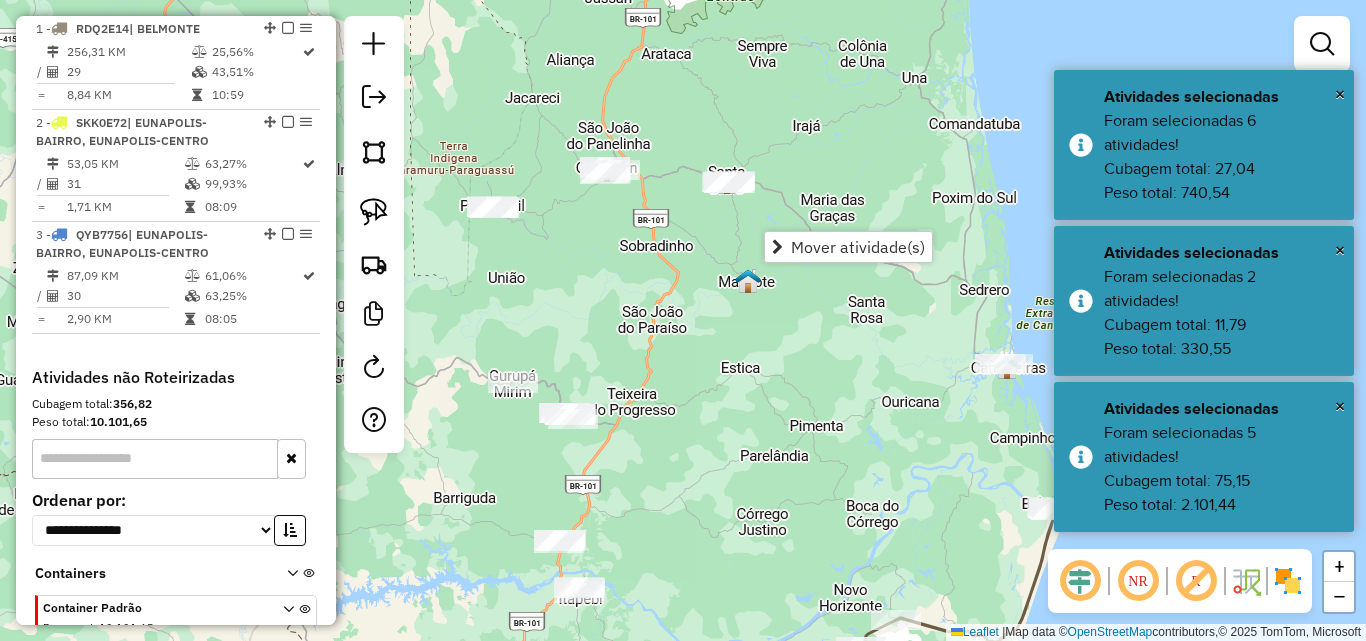 click on "Janela de atendimento Grade de atendimento Capacidade Transportadoras Veículos Cliente Pedidos  Rotas Selecione os dias de semana para filtrar as janelas de atendimento  Seg   Ter   Qua   Qui   Sex   Sáb   Dom  Informe o período da janela de atendimento: De: Até:  Filtrar exatamente a janela do cliente  Considerar janela de atendimento padrão  Selecione os dias de semana para filtrar as grades de atendimento  Seg   Ter   Qua   Qui   Sex   Sáb   Dom   Considerar clientes sem dia de atendimento cadastrado  Clientes fora do dia de atendimento selecionado Filtrar as atividades entre os valores definidos abaixo:  Peso mínimo:   Peso máximo:   Cubagem mínima:   Cubagem máxima:   De:   Até:  Filtrar as atividades entre o tempo de atendimento definido abaixo:  De:   Até:   Considerar capacidade total dos clientes não roteirizados Transportadora: Selecione um ou mais itens Tipo de veículo: Selecione um ou mais itens Veículo: Selecione um ou mais itens Motorista: Selecione um ou mais itens Nome: Rótulo:" 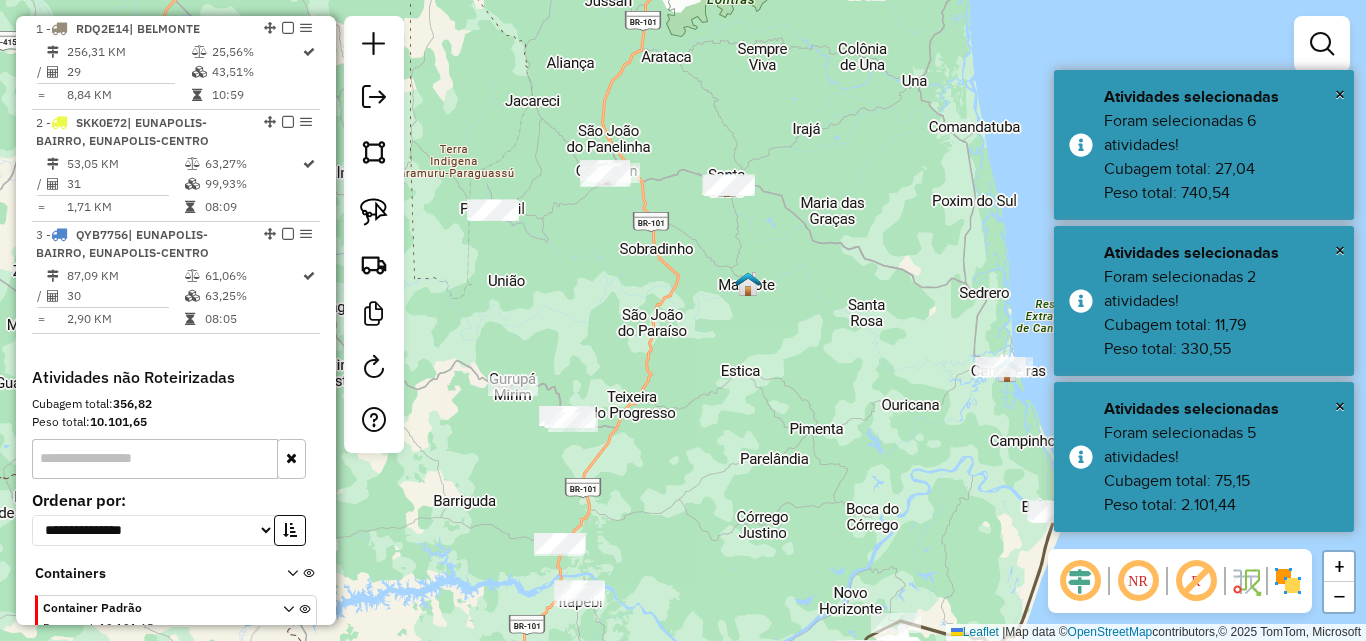 click on "Janela de atendimento Grade de atendimento Capacidade Transportadoras Veículos Cliente Pedidos  Rotas Selecione os dias de semana para filtrar as janelas de atendimento  Seg   Ter   Qua   Qui   Sex   Sáb   Dom  Informe o período da janela de atendimento: De: Até:  Filtrar exatamente a janela do cliente  Considerar janela de atendimento padrão  Selecione os dias de semana para filtrar as grades de atendimento  Seg   Ter   Qua   Qui   Sex   Sáb   Dom   Considerar clientes sem dia de atendimento cadastrado  Clientes fora do dia de atendimento selecionado Filtrar as atividades entre os valores definidos abaixo:  Peso mínimo:   Peso máximo:   Cubagem mínima:   Cubagem máxima:   De:   Até:  Filtrar as atividades entre o tempo de atendimento definido abaixo:  De:   Até:   Considerar capacidade total dos clientes não roteirizados Transportadora: Selecione um ou mais itens Tipo de veículo: Selecione um ou mais itens Veículo: Selecione um ou mais itens Motorista: Selecione um ou mais itens Nome: Rótulo:" 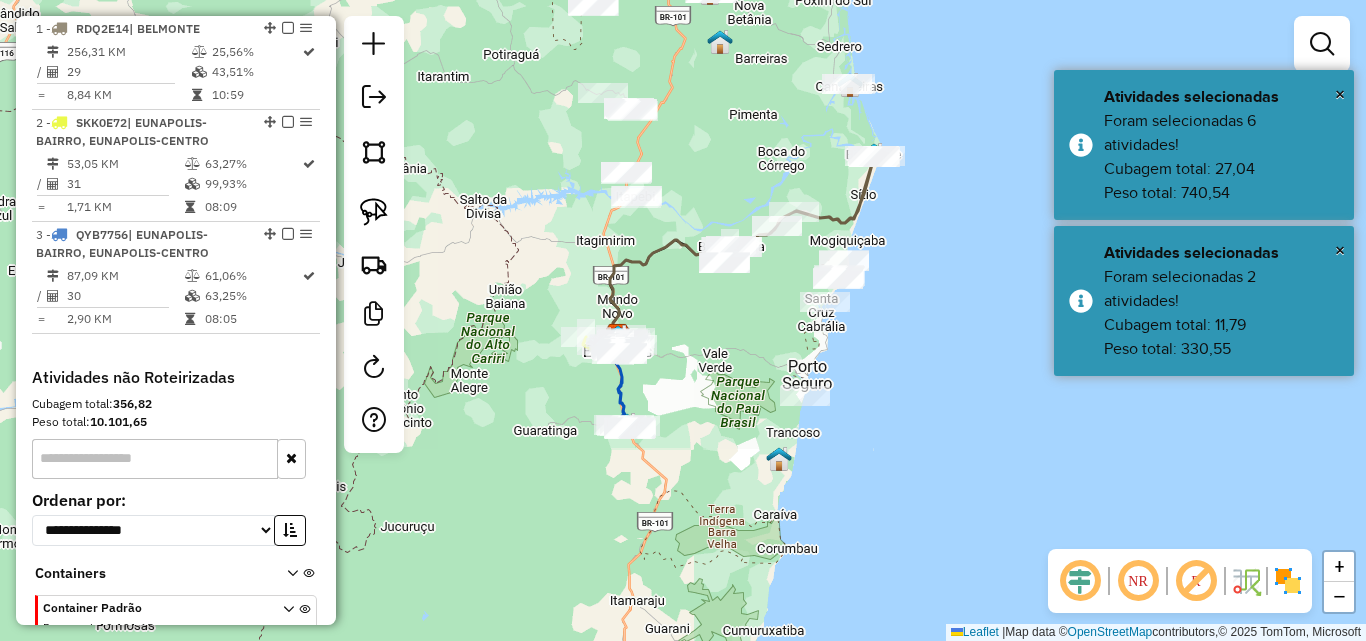 click on "Janela de atendimento Grade de atendimento Capacidade Transportadoras Veículos Cliente Pedidos  Rotas Selecione os dias de semana para filtrar as janelas de atendimento  Seg   Ter   Qua   Qui   Sex   Sáb   Dom  Informe o período da janela de atendimento: De: Até:  Filtrar exatamente a janela do cliente  Considerar janela de atendimento padrão  Selecione os dias de semana para filtrar as grades de atendimento  Seg   Ter   Qua   Qui   Sex   Sáb   Dom   Considerar clientes sem dia de atendimento cadastrado  Clientes fora do dia de atendimento selecionado Filtrar as atividades entre os valores definidos abaixo:  Peso mínimo:   Peso máximo:   Cubagem mínima:   Cubagem máxima:   De:   Até:  Filtrar as atividades entre o tempo de atendimento definido abaixo:  De:   Até:   Considerar capacidade total dos clientes não roteirizados Transportadora: Selecione um ou mais itens Tipo de veículo: Selecione um ou mais itens Veículo: Selecione um ou mais itens Motorista: Selecione um ou mais itens Nome: Rótulo:" 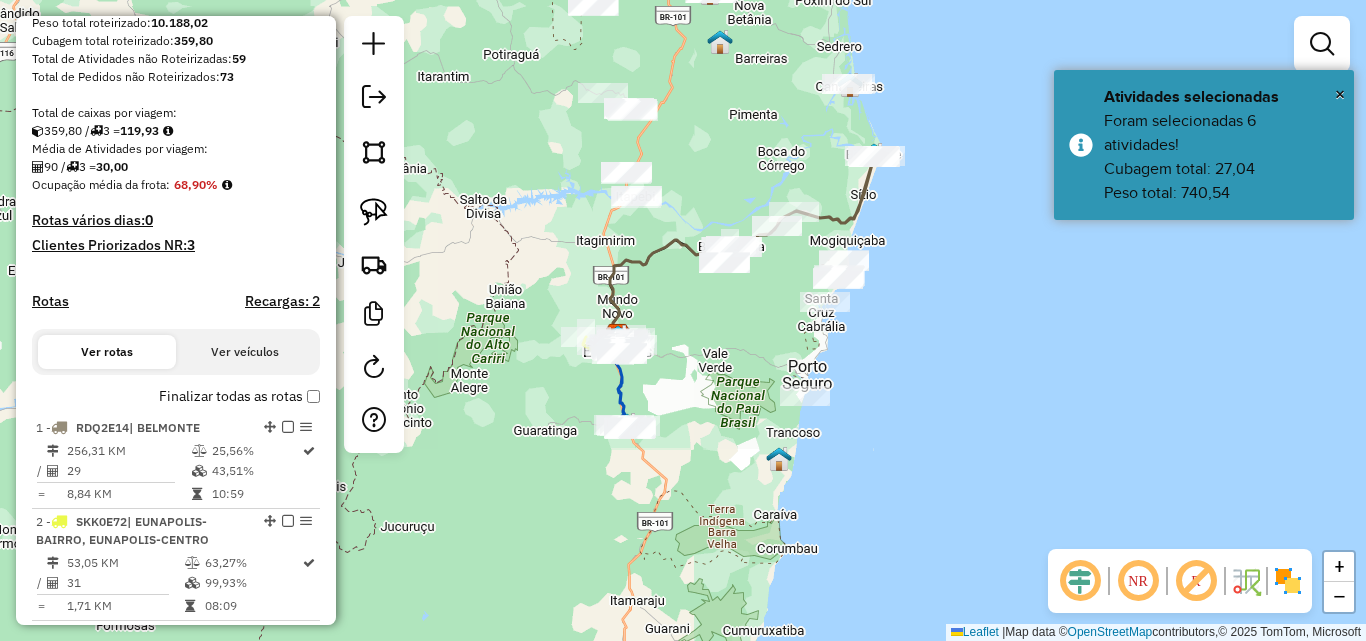 scroll, scrollTop: 350, scrollLeft: 0, axis: vertical 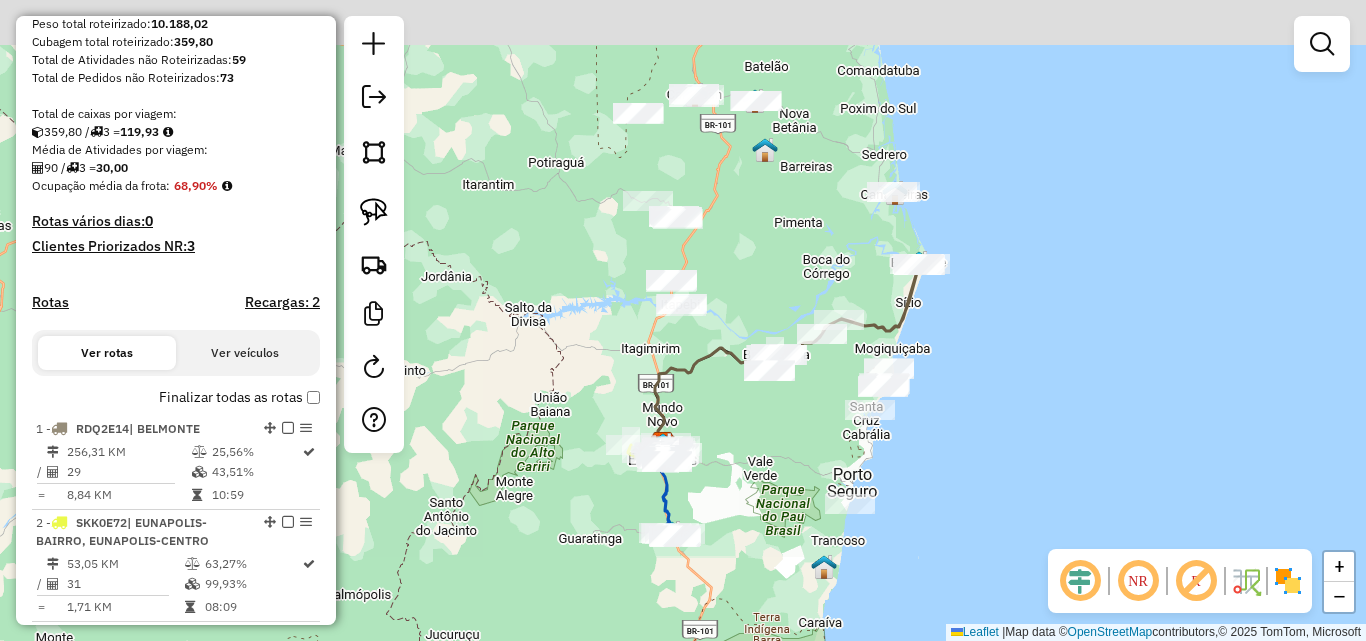 click on "Janela de atendimento Grade de atendimento Capacidade Transportadoras Veículos Cliente Pedidos  Rotas Selecione os dias de semana para filtrar as janelas de atendimento  Seg   Ter   Qua   Qui   Sex   Sáb   Dom  Informe o período da janela de atendimento: De: Até:  Filtrar exatamente a janela do cliente  Considerar janela de atendimento padrão  Selecione os dias de semana para filtrar as grades de atendimento  Seg   Ter   Qua   Qui   Sex   Sáb   Dom   Considerar clientes sem dia de atendimento cadastrado  Clientes fora do dia de atendimento selecionado Filtrar as atividades entre os valores definidos abaixo:  Peso mínimo:   Peso máximo:   Cubagem mínima:   Cubagem máxima:   De:   Até:  Filtrar as atividades entre o tempo de atendimento definido abaixo:  De:   Até:   Considerar capacidade total dos clientes não roteirizados Transportadora: Selecione um ou mais itens Tipo de veículo: Selecione um ou mais itens Veículo: Selecione um ou mais itens Motorista: Selecione um ou mais itens Nome: Rótulo:" 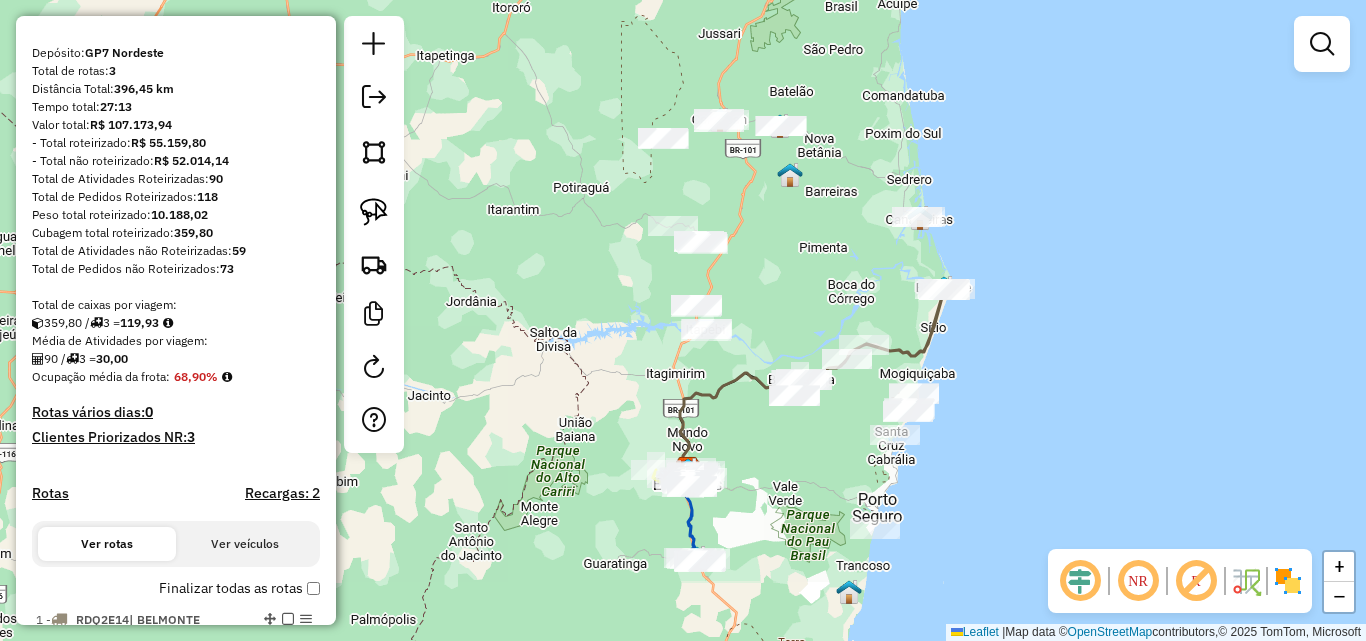 scroll, scrollTop: 0, scrollLeft: 0, axis: both 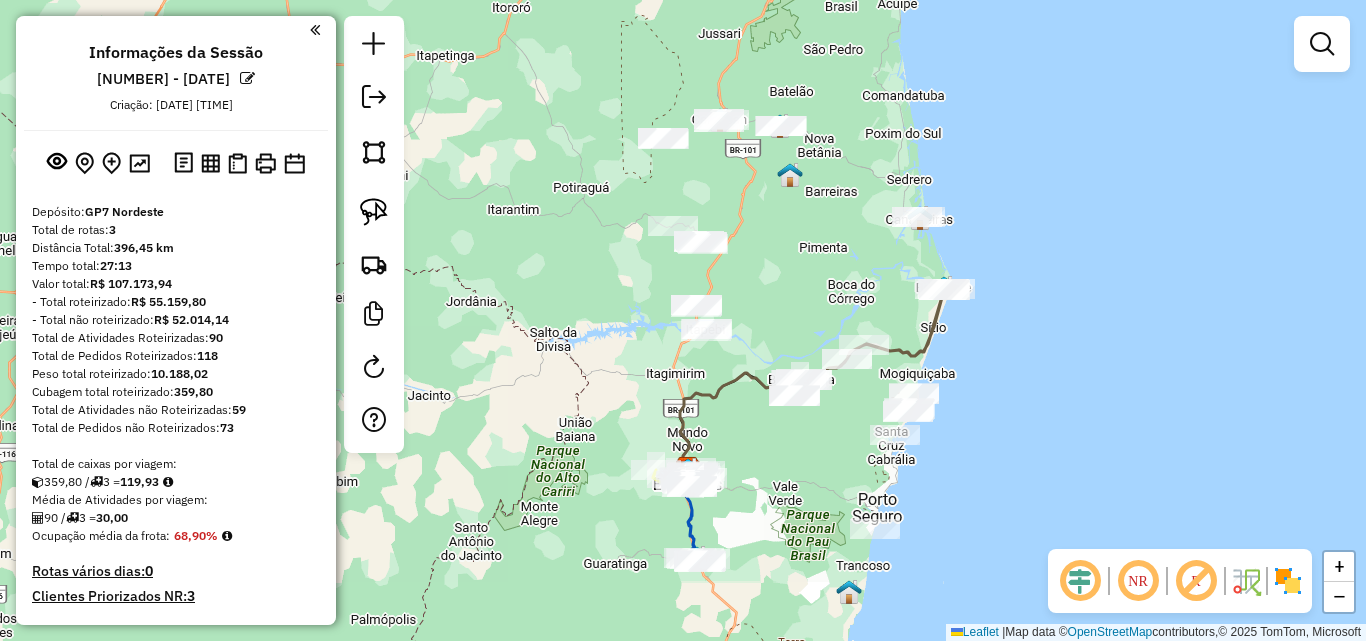click on "Total de rotas:  3" at bounding box center (176, 230) 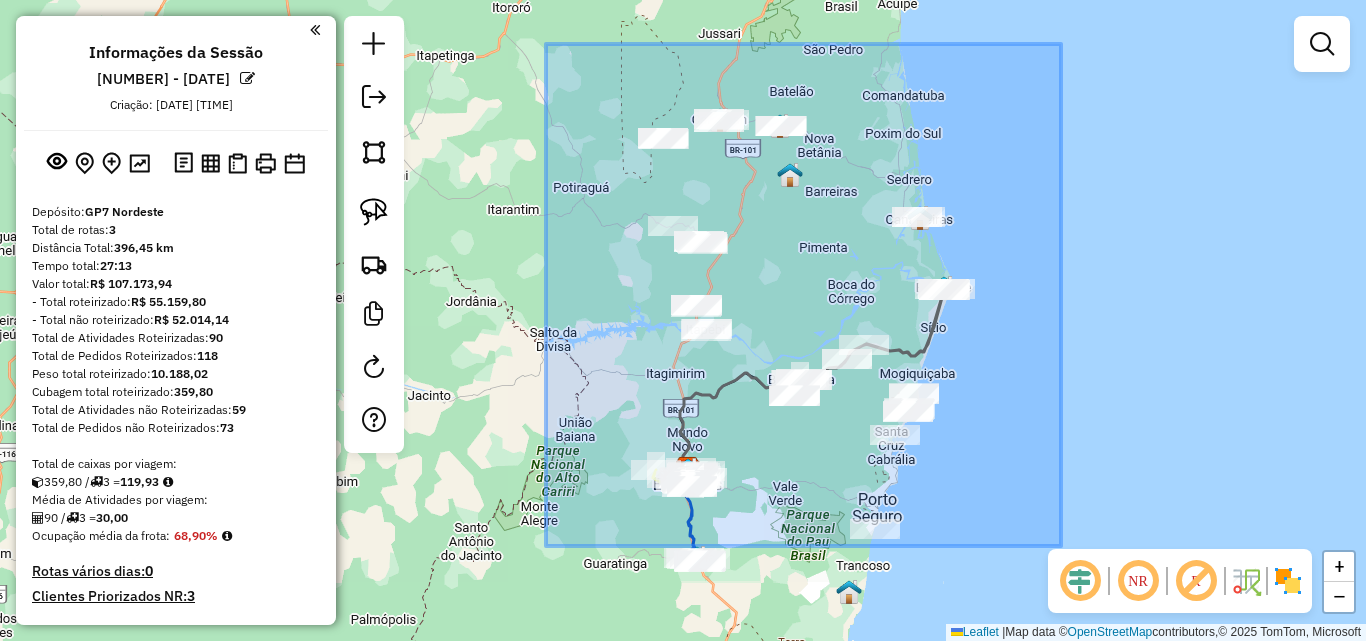 click on "Informações da Sessão [SESSION_ID] - [DATE] Criação: [DATE] [TIME] Depósito: [DEPOSIT_NAME] Total de rotas: [NUMBER] Distância Total: [DISTANCE] km Tempo total: [TIME] Valor total: [CURRENCY] [PRICE] - Total roteirizado: [CURRENCY] [PRICE] - Total não roteirizado: [CURRENCY] [PRICE] Total de Atividades Roteirizadas: [NUMBER] Total de Pedidos Roteirizados: [NUMBER] Peso total roteirizado: [WEIGHT] Cubagem total roteirizado: [CUBAGE] Total de Atividades não Roteirizadas: [NUMBER] Total de Pedidos não Roteirizados: [NUMBER] Total de caixas por viagem: [CUBAGE] / [NUMBER] = [CUBAGE] Média de Atividades por viagem: [NUMBER] / [NUMBER] = [NUMBER] Ocupação média da frota: [PERCENTAGE]% Rotas vários dias: [NUMBER] Clientes Priorizados NR: [NUMBER] Rotas Recargas: [NUMBER] Ver rotas Ver veículos Finalizar todas as rotas [NUMBER] - [PLATE] | [CITY] [DISTANCE] KM [PERCENTAGE]% / [NUMBER] [PERCENTAGE]% = [DISTANCE] KM [TIME] [NUMBER] - [PLATE] | [CITY]-[NEIGHBORHOOD], [CITY]-[NEIGHBORHOOD] [DISTANCE] KM [PERCENTAGE]% / [NUMBER] [PERCENTAGE]% = [DISTANCE] KM [TIME] [NUMBER] - [PLATE] [DISTANCE]KM" 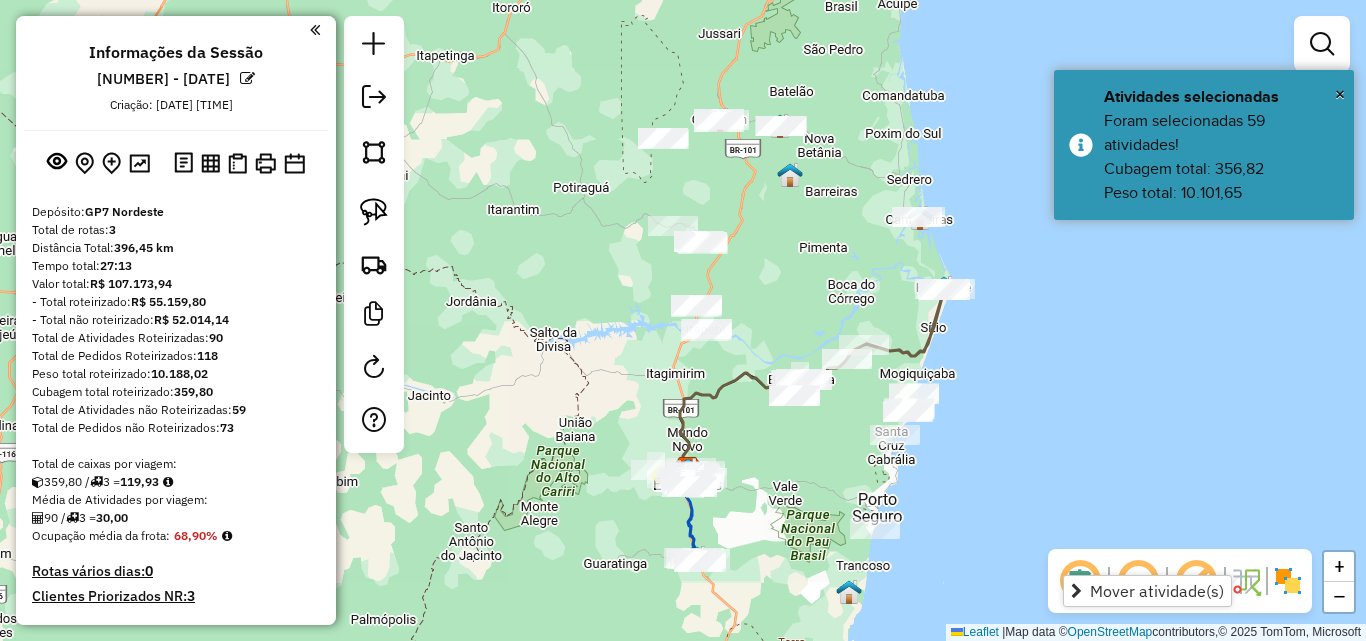 click on "Janela de atendimento Grade de atendimento Capacidade Transportadoras Veículos Cliente Pedidos  Rotas Selecione os dias de semana para filtrar as janelas de atendimento  Seg   Ter   Qua   Qui   Sex   Sáb   Dom  Informe o período da janela de atendimento: De: Até:  Filtrar exatamente a janela do cliente  Considerar janela de atendimento padrão  Selecione os dias de semana para filtrar as grades de atendimento  Seg   Ter   Qua   Qui   Sex   Sáb   Dom   Considerar clientes sem dia de atendimento cadastrado  Clientes fora do dia de atendimento selecionado Filtrar as atividades entre os valores definidos abaixo:  Peso mínimo:   Peso máximo:   Cubagem mínima:   Cubagem máxima:   De:   Até:  Filtrar as atividades entre o tempo de atendimento definido abaixo:  De:   Até:   Considerar capacidade total dos clientes não roteirizados Transportadora: Selecione um ou mais itens Tipo de veículo: Selecione um ou mais itens Veículo: Selecione um ou mais itens Motorista: Selecione um ou mais itens Nome: Rótulo:" 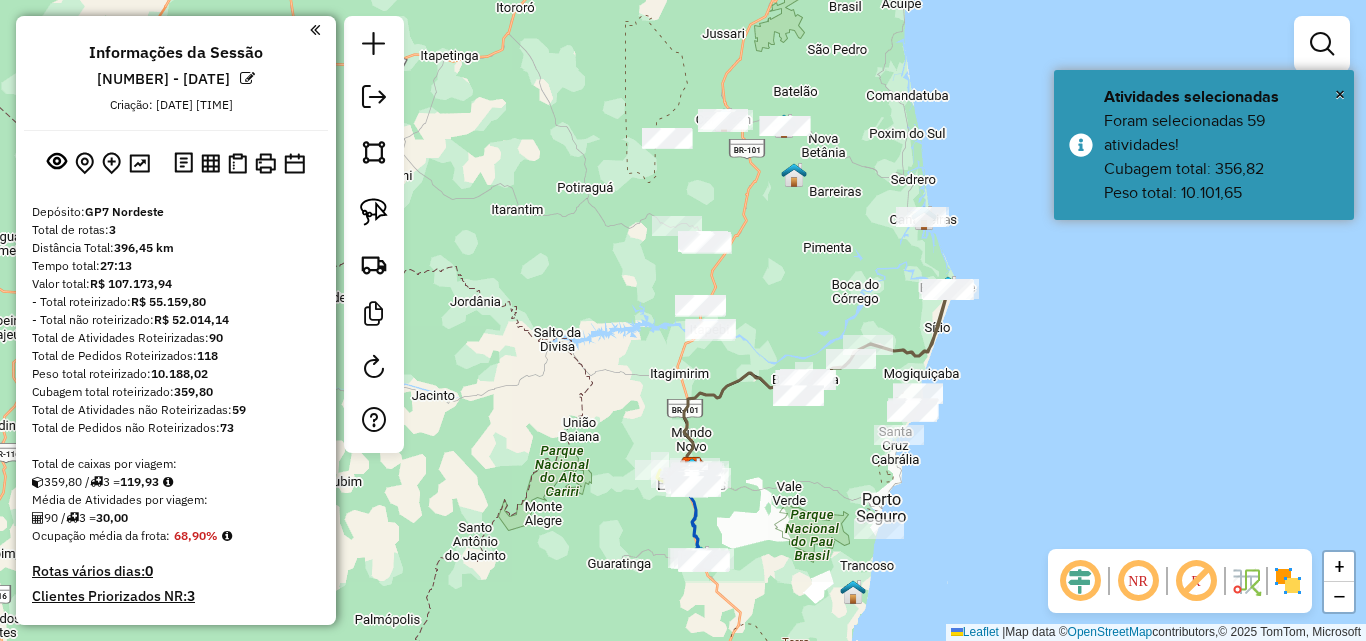 drag, startPoint x: 774, startPoint y: 323, endPoint x: 803, endPoint y: 138, distance: 187.25919 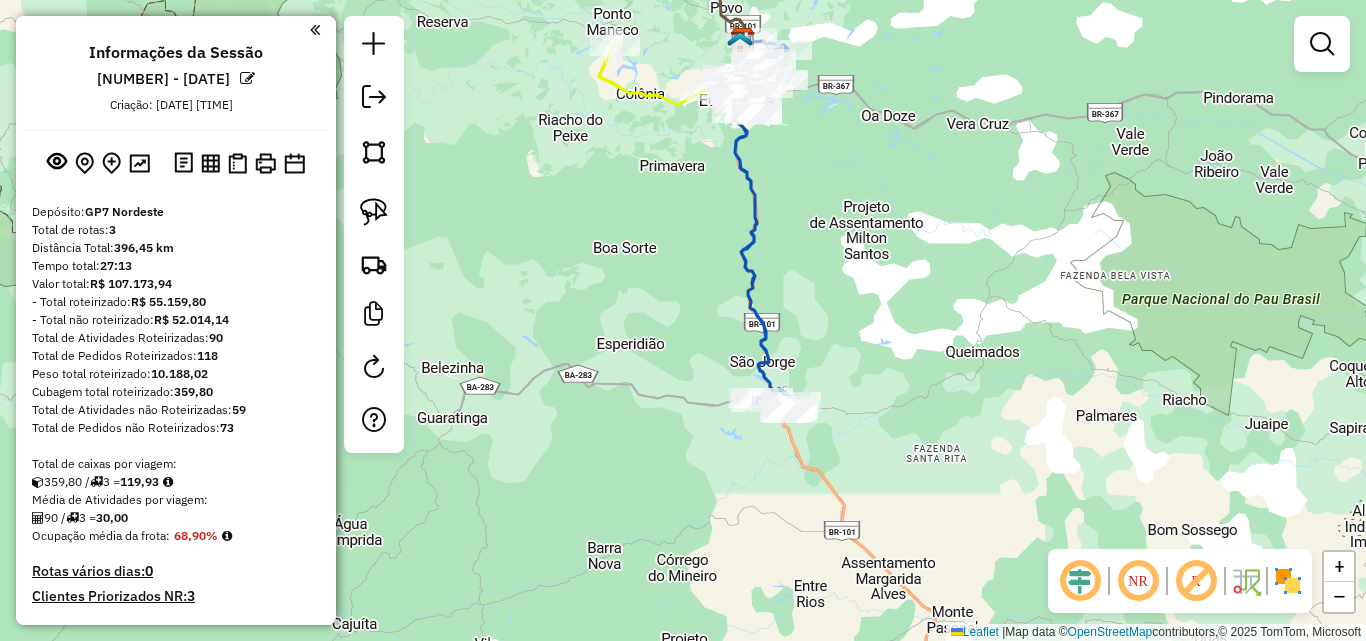 drag, startPoint x: 844, startPoint y: 209, endPoint x: 835, endPoint y: 301, distance: 92.43917 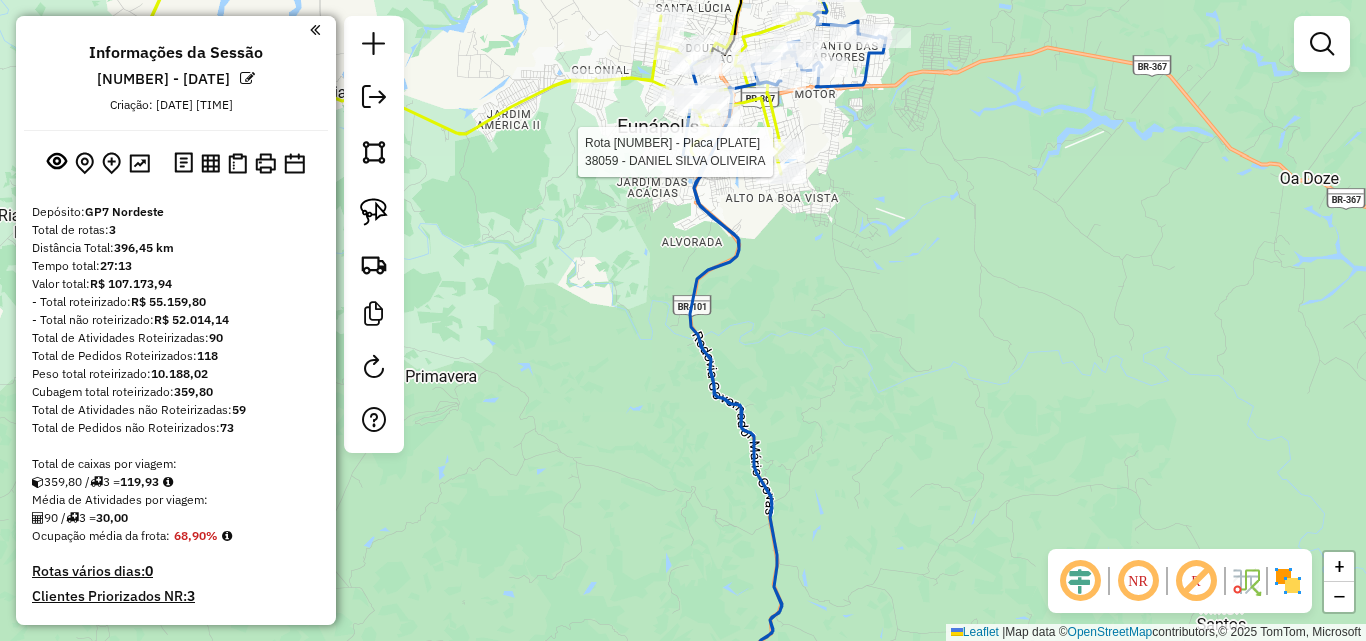 select on "**********" 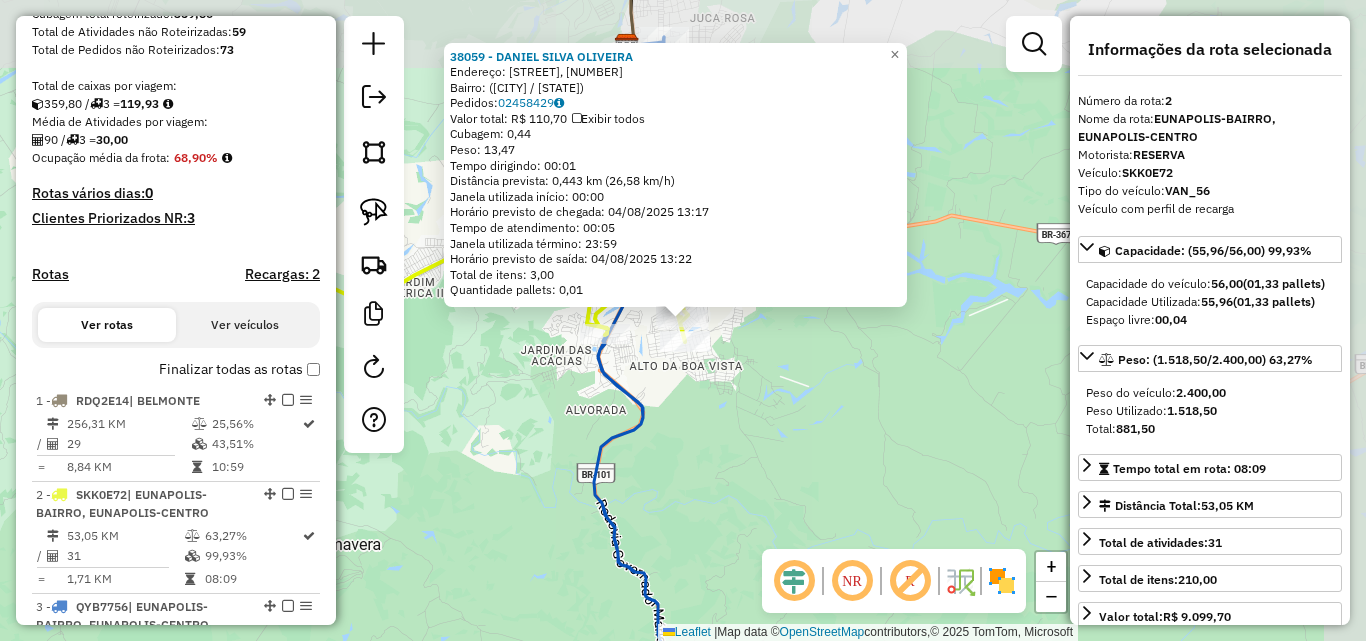 scroll, scrollTop: 844, scrollLeft: 0, axis: vertical 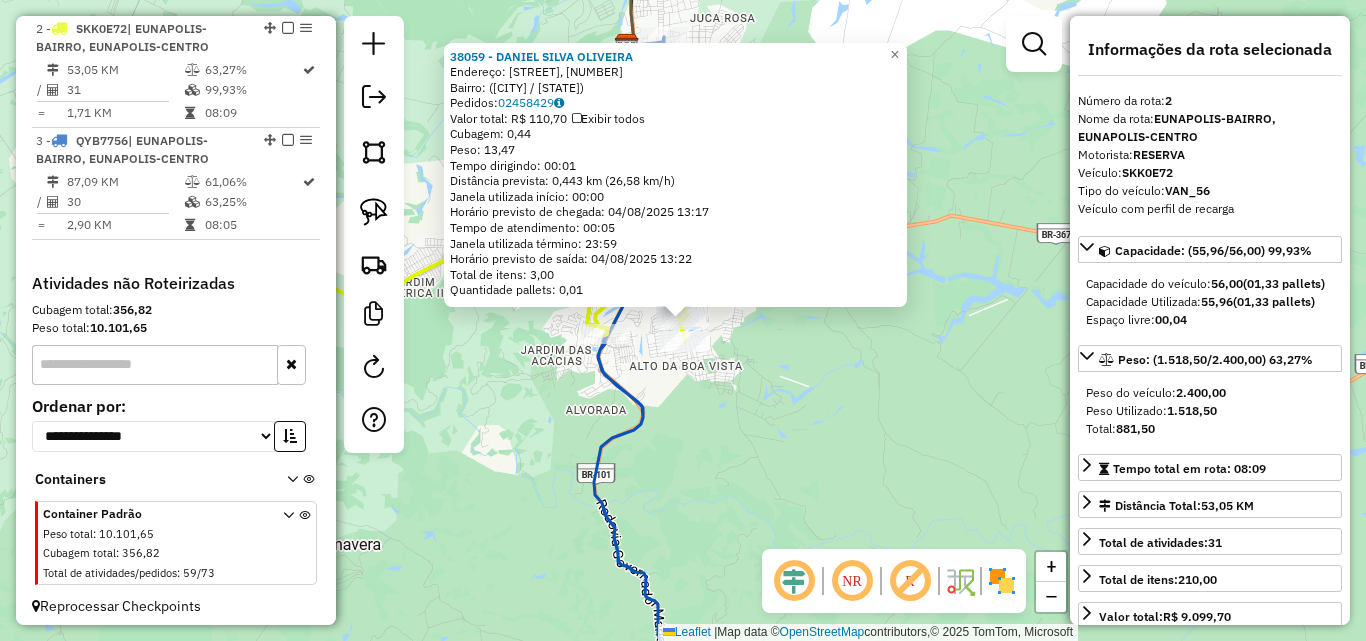 click on "[FIRST] [LAST] Endereço: [STREET_NAME], [NUMBER] Bairro: ([CITY] / [STATE]) Pedidos: [ORDER_ID] Valor total: [CURRENCY] [PRICE] Exibir todos Cubagem: [CUBAGE] Peso: [WEIGHT] Tempo dirigindo: [TIME] Distância prevista: [DISTANCE] km ([SPEED] km/h) Janela utilizada início: [TIME] Horário previsto de chegada: [DATE] [TIME] Tempo de atendimento: [TIME] Janela utilizada término: [TIME] Horário previsto de saída: [DATE] [TIME] Total de itens: [ITEMS] Quantidade pallets: [PALLETS] × Janela de atendimento Grade de atendimento Capacidade Transportadoras Veículos Cliente Pedidos Rotas Selecione os dias de semana para filtrar as janelas de atendimento Seg Ter Qua Qui Sex Sáb Dom Informe o período da janela de atendimento: De: Até: Filtrar exatamente a janela do cliente Considerar janela de atendimento padrão Selecione os dias de semana para filtrar as grades de atendimento Seg Ter Qua Qui Sex Sáb Dom Considerar clientes sem dia de atendimento cadastrado De: De:" 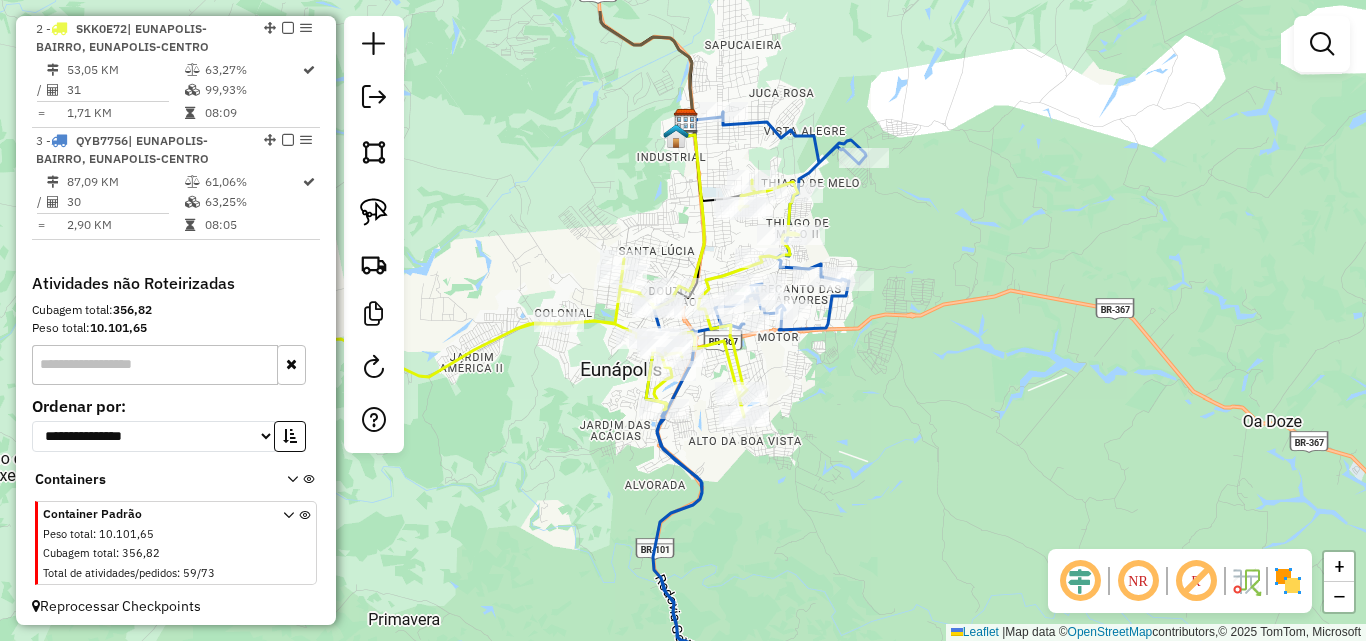 drag, startPoint x: 880, startPoint y: 369, endPoint x: 939, endPoint y: 444, distance: 95.42536 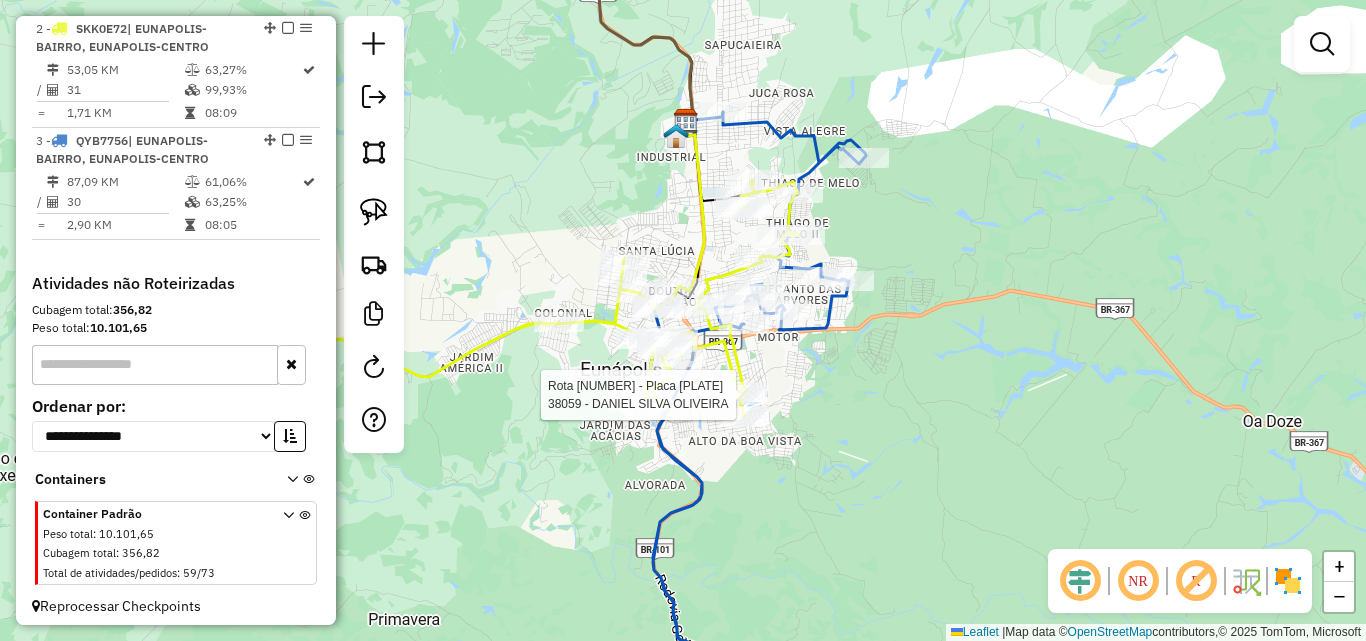 select on "**********" 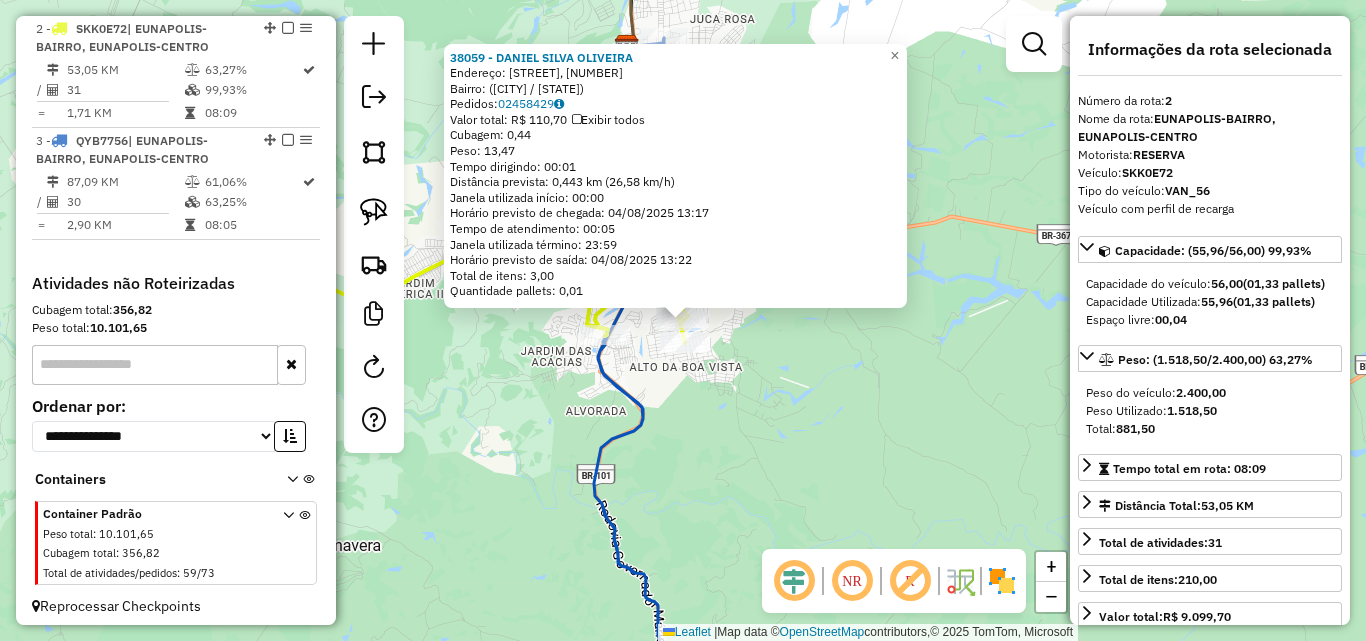 click on "[FIRST] [LAST] Endereço: [STREET_NAME], [NUMBER] Bairro: ([CITY] / [STATE]) Pedidos: [ORDER_ID] Valor total: [CURRENCY] [PRICE] Exibir todos Cubagem: [CUBAGE] Peso: [WEIGHT] Tempo dirigindo: [TIME] Distância prevista: [DISTANCE] km ([SPEED] km/h) Janela utilizada início: [TIME] Horário previsto de chegada: [DATE] [TIME] Tempo de atendimento: [TIME] Janela utilizada término: [TIME] Horário previsto de saída: [DATE] [TIME] Total de itens: [ITEMS] Quantidade pallets: [PALLETS] × Janela de atendimento Grade de atendimento Capacidade Transportadoras Veículos Cliente Pedidos Rotas Selecione os dias de semana para filtrar as janelas de atendimento Seg Ter Qua Qui Sex Sáb Dom Informe o período da janela de atendimento: De: Até: Filtrar exatamente a janela do cliente Considerar janela de atendimento padrão Selecione os dias de semana para filtrar as grades de atendimento Seg Ter Qua Qui Sex Sáb Dom Considerar clientes sem dia de atendimento cadastrado De: De:" 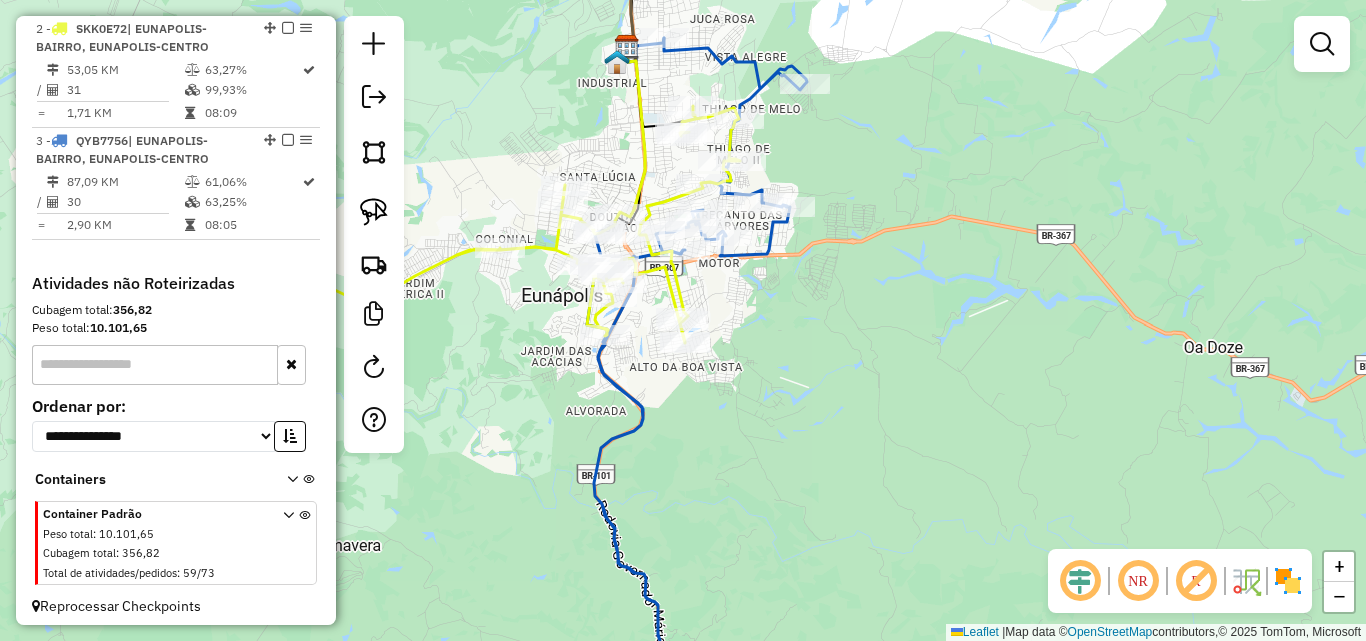 drag, startPoint x: 811, startPoint y: 347, endPoint x: 968, endPoint y: 437, distance: 180.96684 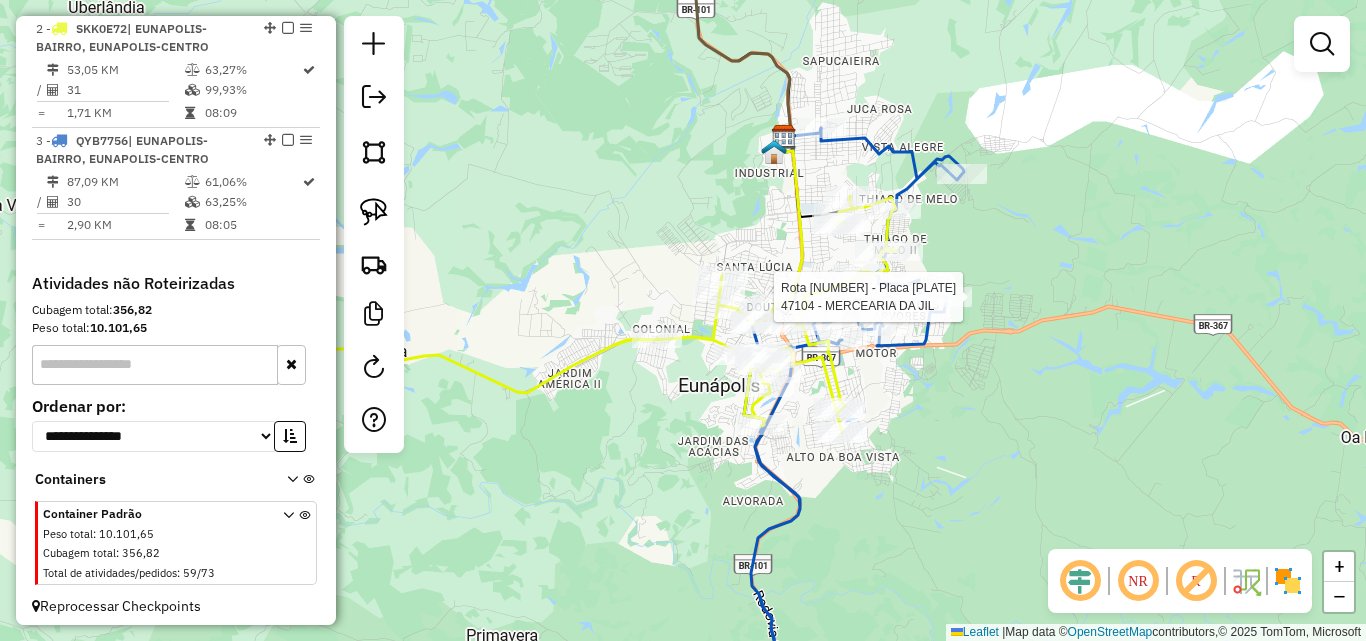 select on "**********" 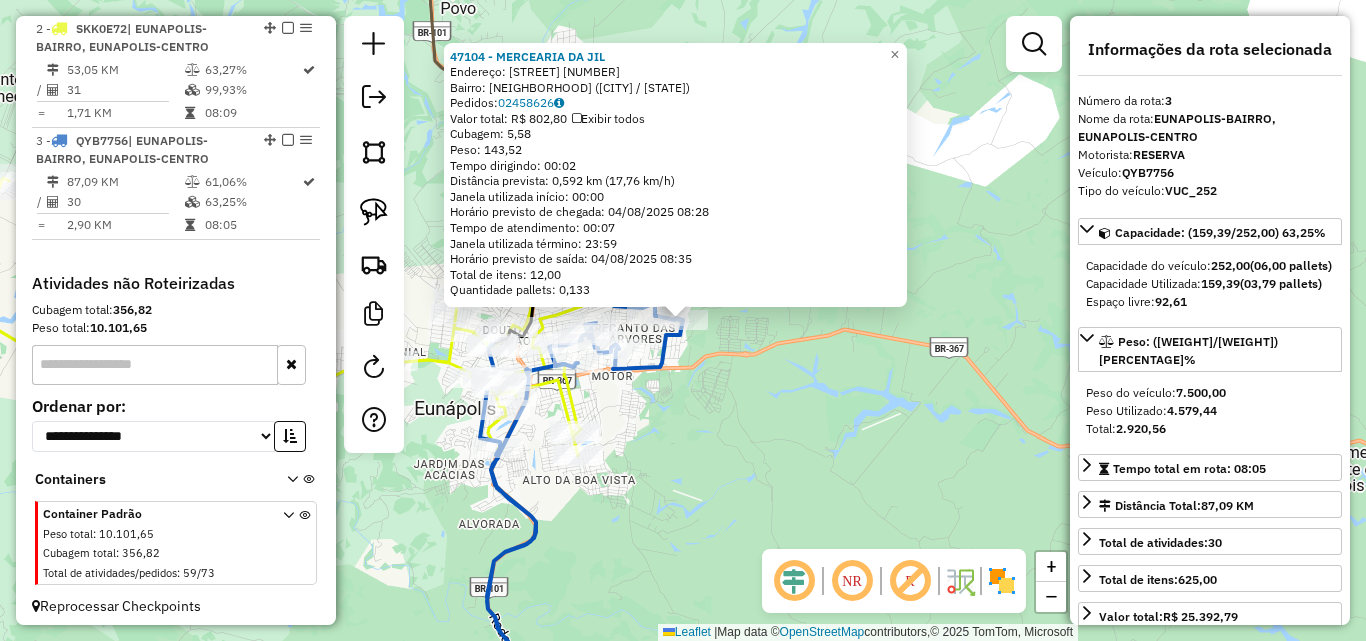 scroll, scrollTop: 852, scrollLeft: 0, axis: vertical 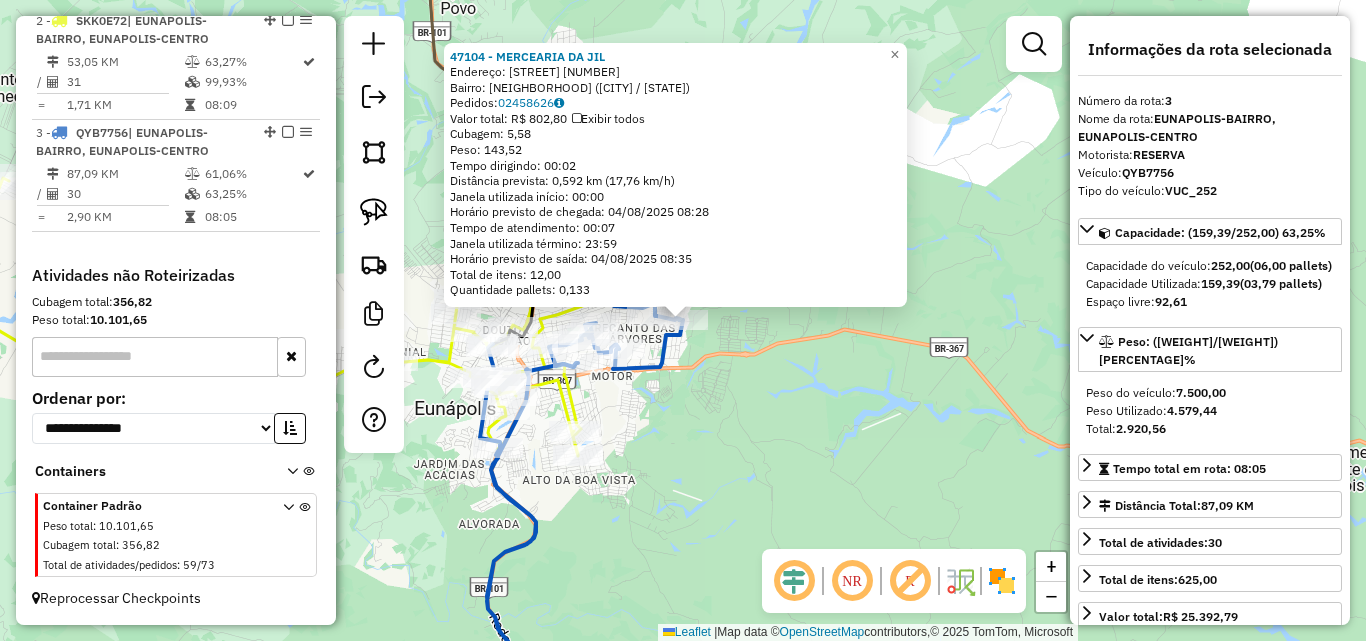 click on "[BUSINESS_NAME] Endereço: [STREET_NAME] [NUMBER] Bairro: [NEIGHBORHOOD] ([CITY] / [STATE]) Pedidos: [ORDER_ID] Valor total: [CURRENCY] [PRICE] Exibir todos Cubagem: [CUBAGE] Peso: [WEIGHT] Tempo dirigindo: [TIME] Distância prevista: [DISTANCE] km ([SPEED] km/h) Janela utilizada início: [TIME] Horário previsto de chegada: [DATE] [TIME] Tempo de atendimento: [TIME] Janela utilizada término: [TIME] Horário previsto de saída: [DATE] [TIME] Total de itens: [ITEMS] Quantidade pallets: [PALLETS] × Janela de atendimento Grade de atendimento Capacidade Transportadoras Veículos Cliente Pedidos Rotas Selecione os dias de semana para filtrar as janelas de atendimento Seg Ter Qua Qui Sex Sáb Dom Informe o período da janela de atendimento: De: Até: Filtrar exatamente a janela do cliente Considerar janela de atendimento padrão Selecione os dias de semana para filtrar as grades de atendimento Seg Ter Qua Qui Sex Sáb Dom Considerar clientes sem dia de atendimento cadastrado +" 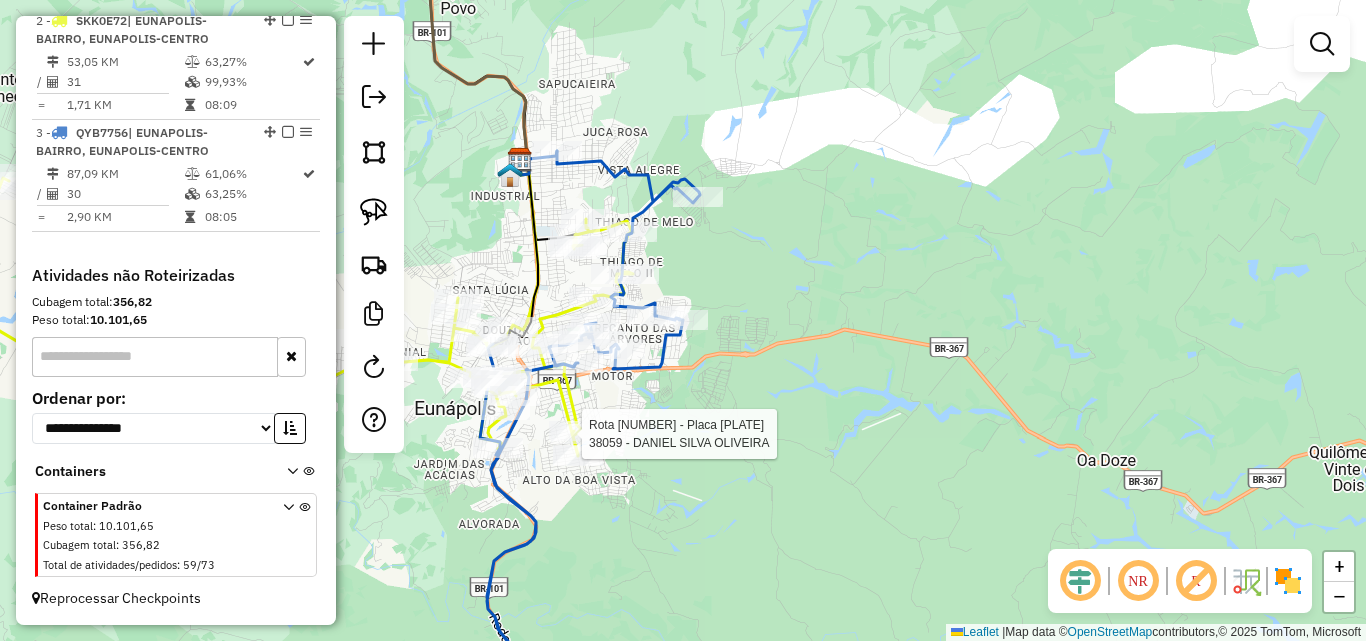 select on "**********" 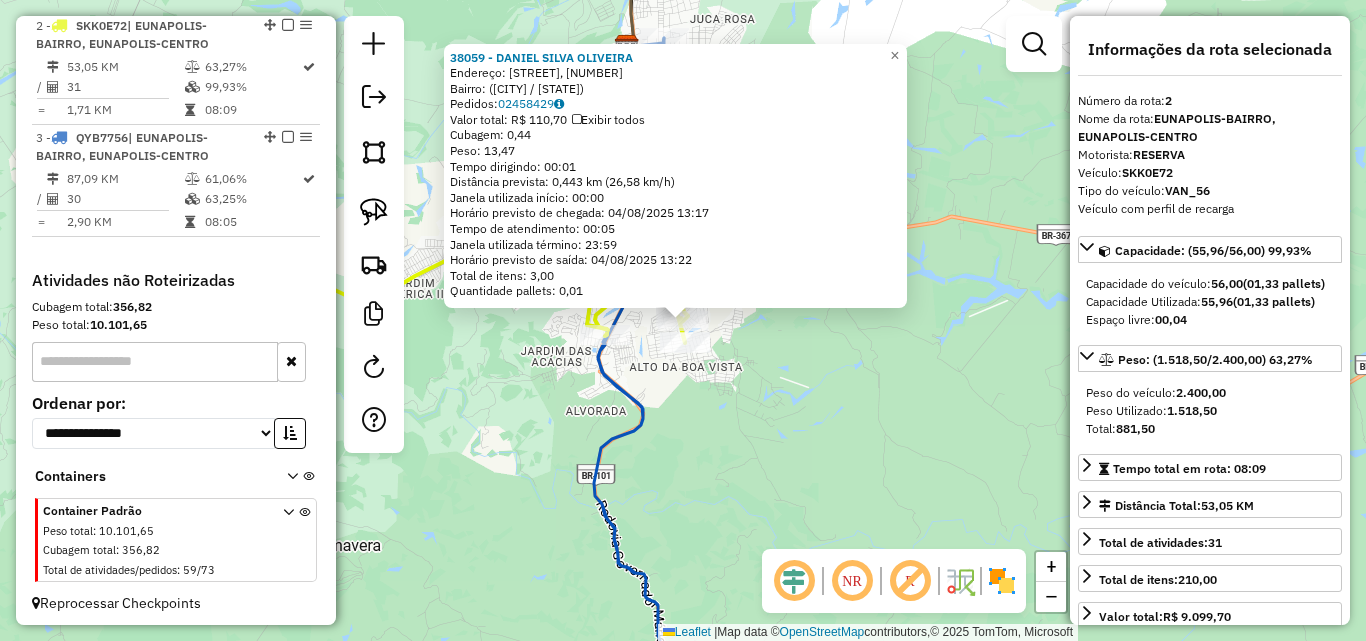 scroll, scrollTop: 844, scrollLeft: 0, axis: vertical 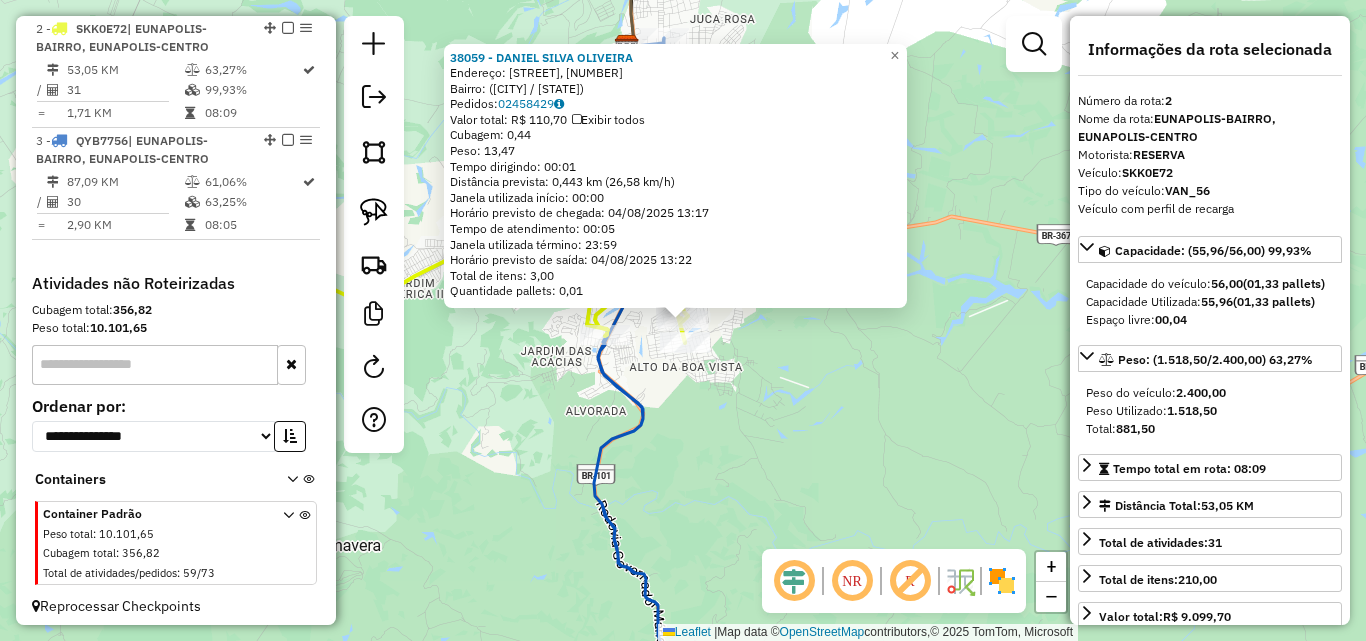 click on "[FIRST] [LAST] Endereço: [STREET_NAME], [NUMBER] Bairro: ([CITY] / [STATE]) Pedidos: [ORDER_ID] Valor total: [CURRENCY] [PRICE] Exibir todos Cubagem: [CUBAGE] Peso: [WEIGHT] Tempo dirigindo: [TIME] Distância prevista: [DISTANCE] km ([SPEED] km/h) Janela utilizada início: [TIME] Horário previsto de chegada: [DATE] [TIME] Tempo de atendimento: [TIME] Janela utilizada término: [TIME] Horário previsto de saída: [DATE] [TIME] Total de itens: [ITEMS] Quantidade pallets: [PALLETS] × Janela de atendimento Grade de atendimento Capacidade Transportadoras Veículos Cliente Pedidos Rotas Selecione os dias de semana para filtrar as janelas de atendimento Seg Ter Qua Qui Sex Sáb Dom Informe o período da janela de atendimento: De: Até: Filtrar exatamente a janela do cliente Considerar janela de atendimento padrão Selecione os dias de semana para filtrar as grades de atendimento Seg Ter Qua Qui Sex Sáb Dom Considerar clientes sem dia de atendimento cadastrado De: De:" 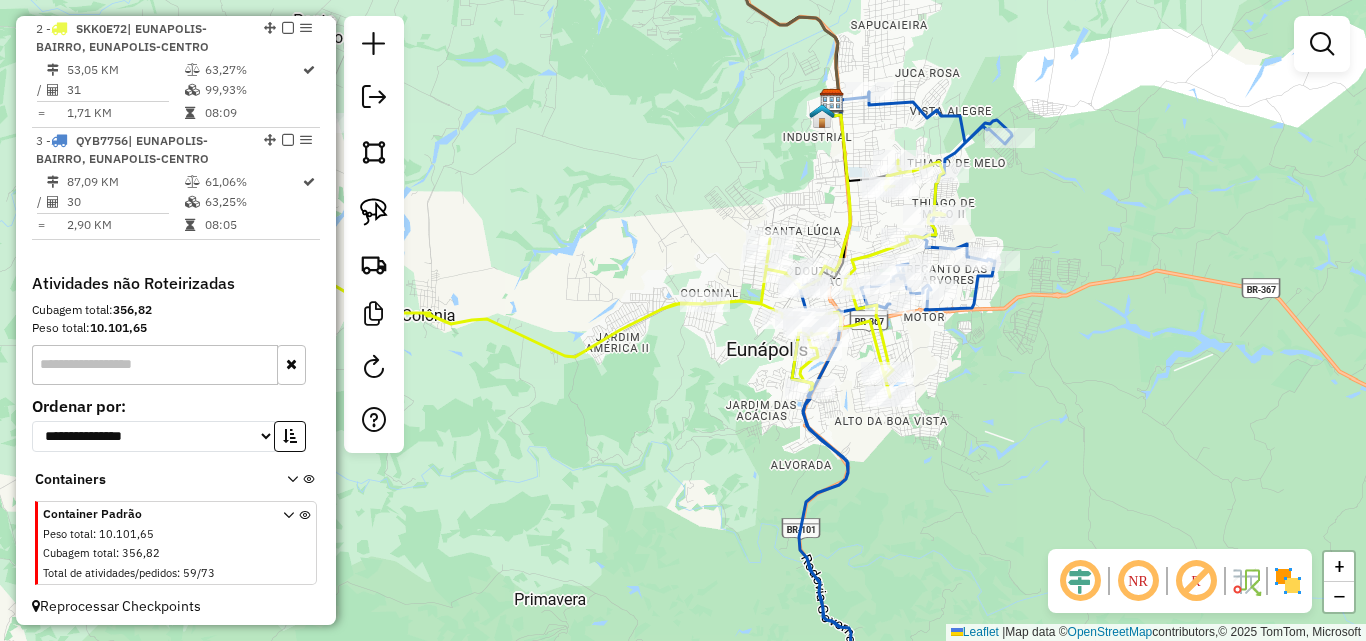 drag, startPoint x: 871, startPoint y: 352, endPoint x: 1069, endPoint y: 402, distance: 204.21558 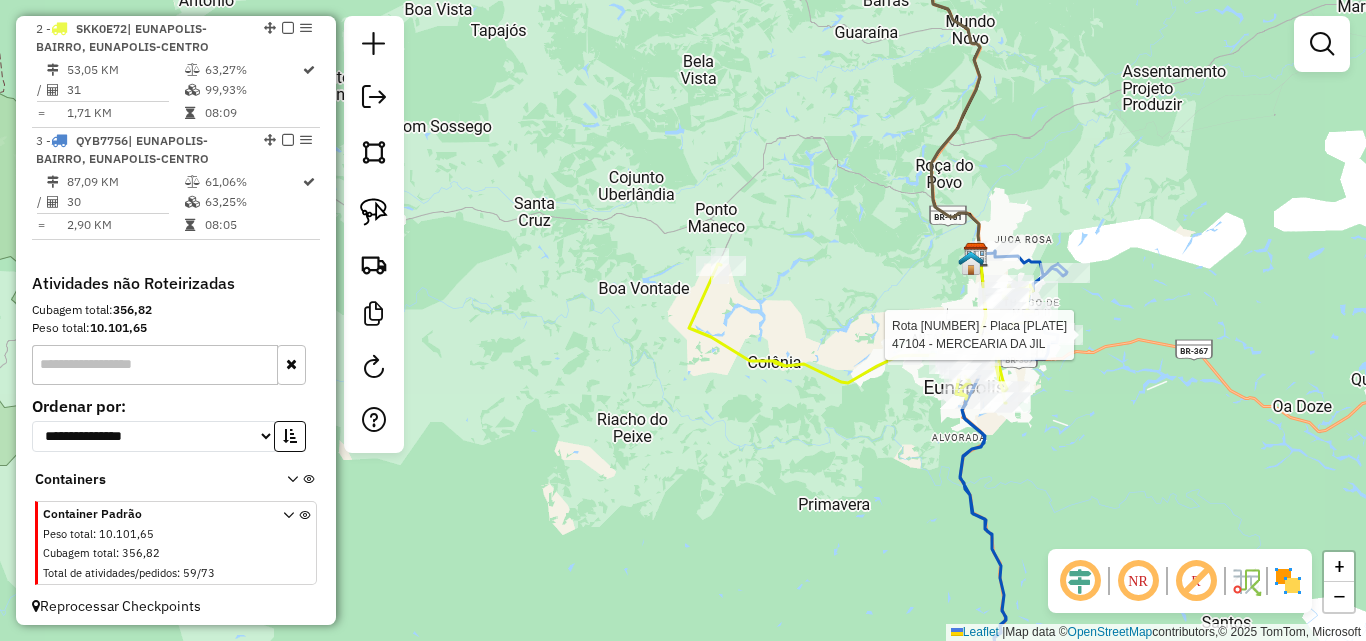 select on "**********" 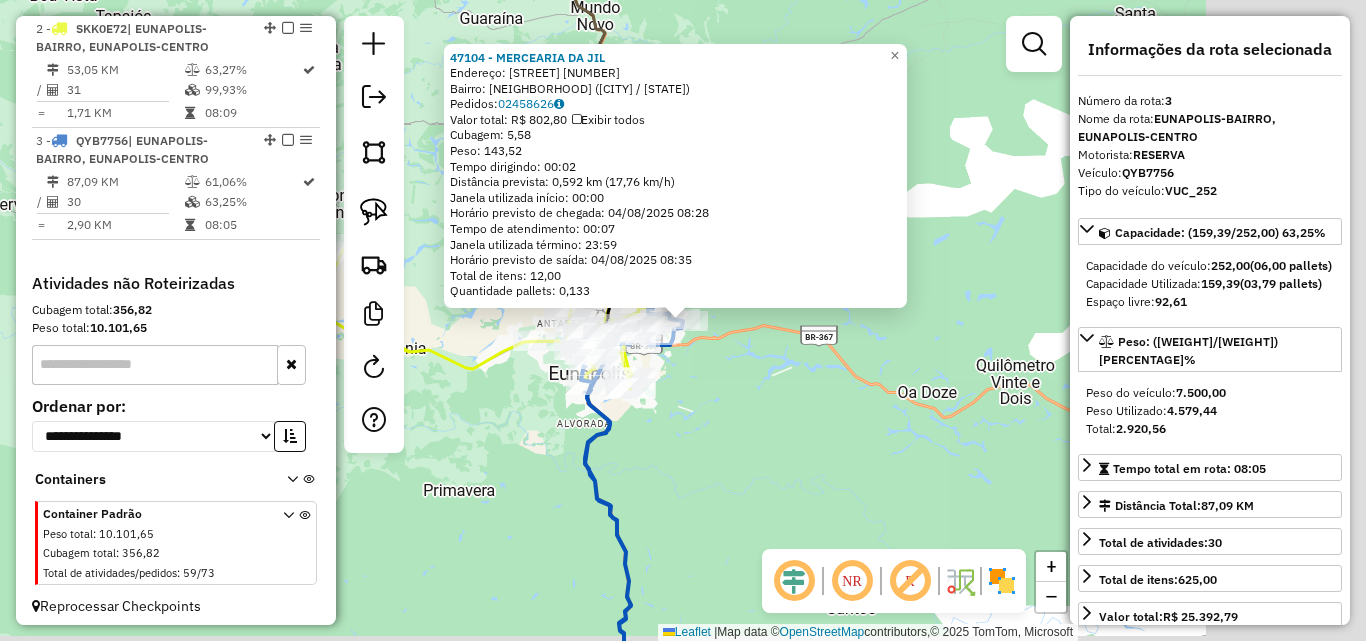 scroll, scrollTop: 852, scrollLeft: 0, axis: vertical 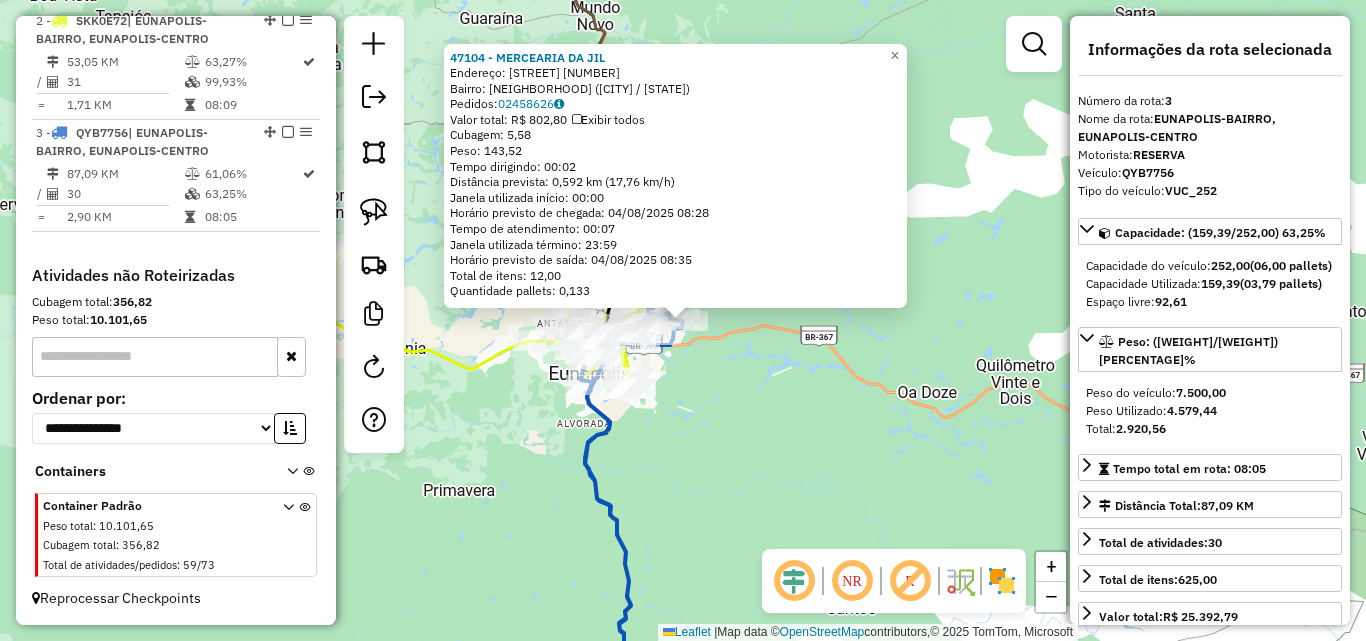 click on "[BUSINESS_NAME] Endereço: [STREET_NAME] [NUMBER] Bairro: [NEIGHBORHOOD] ([CITY] / [STATE]) Pedidos: [ORDER_ID] Valor total: [CURRENCY] [PRICE] Exibir todos Cubagem: [CUBAGE] Peso: [WEIGHT] Tempo dirigindo: [TIME] Distância prevista: [DISTANCE] km ([SPEED] km/h) Janela utilizada início: [TIME] Horário previsto de chegada: [DATE] [TIME] Tempo de atendimento: [TIME] Janela utilizada término: [TIME] Horário previsto de saída: [DATE] [TIME] Total de itens: [ITEMS] Quantidade pallets: [PALLETS] × Janela de atendimento Grade de atendimento Capacidade Transportadoras Veículos Cliente Pedidos Rotas Selecione os dias de semana para filtrar as janelas de atendimento Seg Ter Qua Qui Sex Sáb Dom Informe o período da janela de atendimento: De: Até: Filtrar exatamente a janela do cliente Considerar janela de atendimento padrão Selecione os dias de semana para filtrar as grades de atendimento Seg Ter Qua Qui Sex Sáb Dom Considerar clientes sem dia de atendimento cadastrado +" 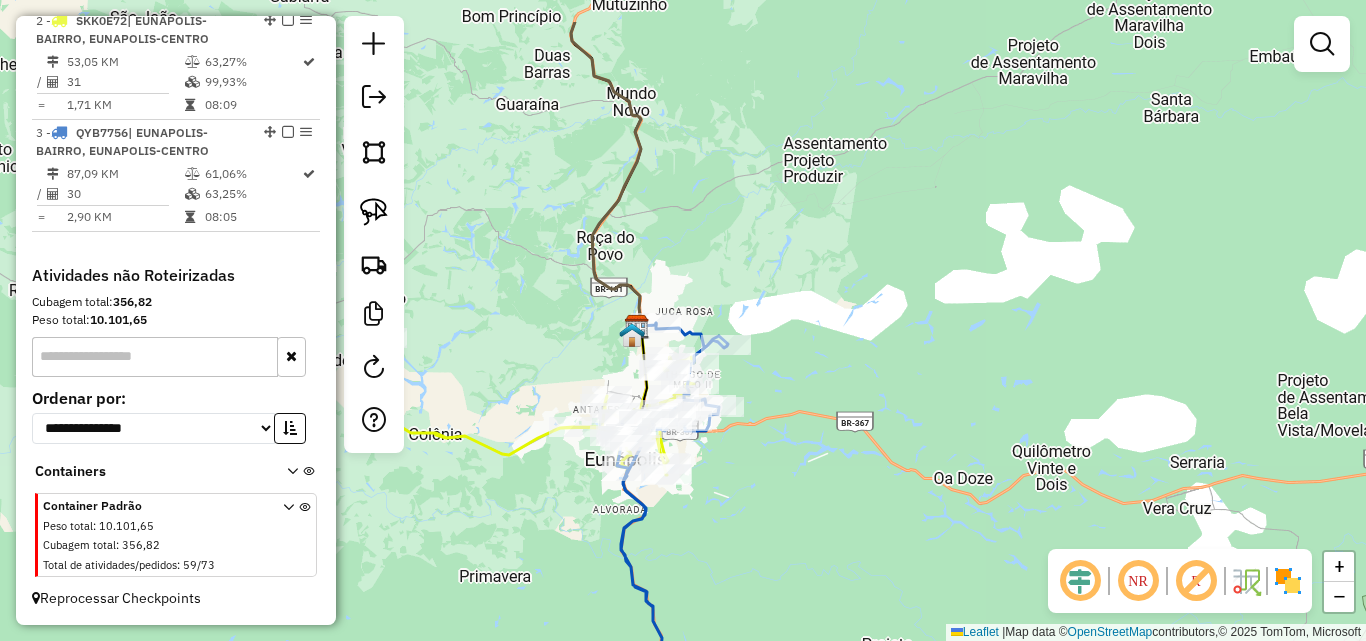 drag, startPoint x: 1082, startPoint y: 292, endPoint x: 1105, endPoint y: 339, distance: 52.3259 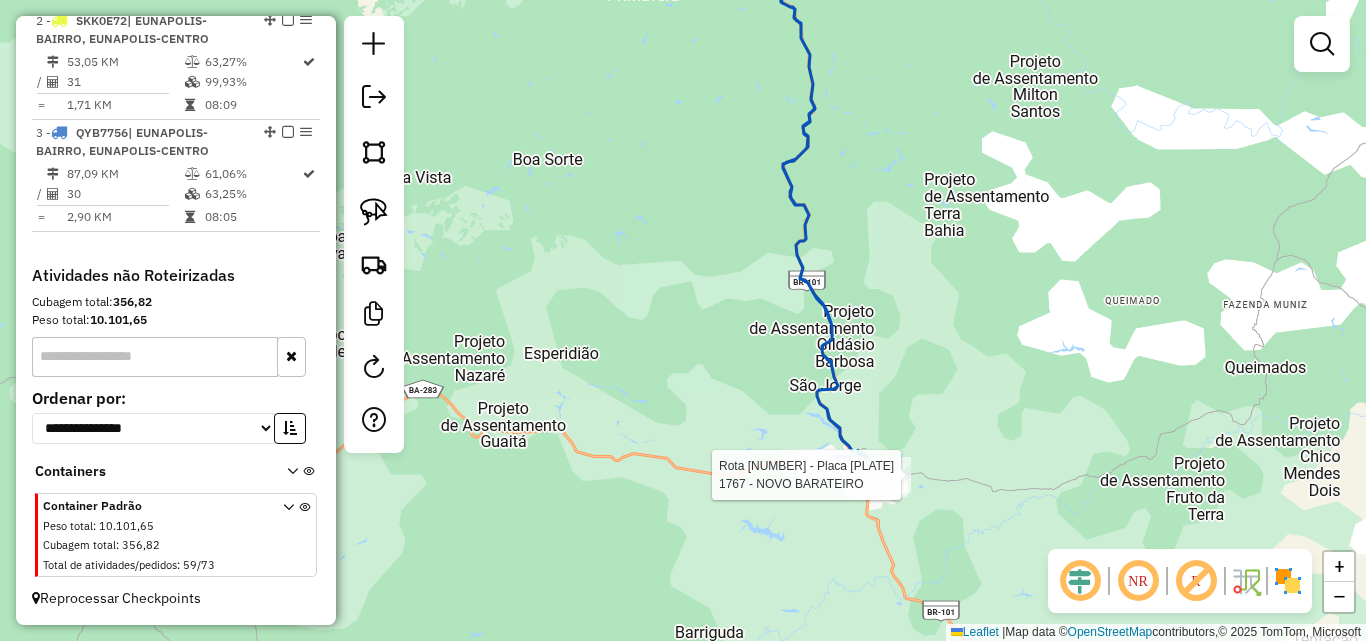 select on "**********" 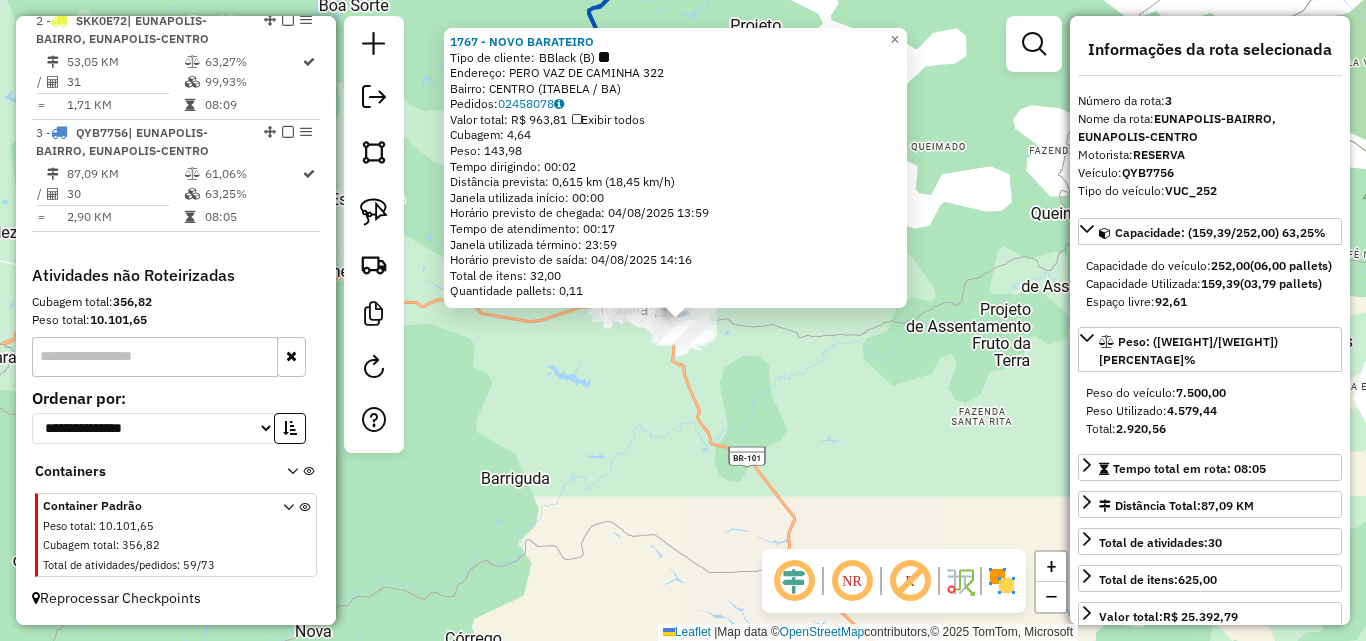 click on "[BUSINESS_TYPE] Tipo de cliente: [CLIENT_TYPE] ([INITIAL]) Endereço: [STREET_NAME] [NUMBER] Bairro: [NEIGHBORHOOD] ([CITY] / [STATE]) Pedidos: [ORDER_ID] Valor total: [CURRENCY] [PRICE] Exibir todos Cubagem: [CUBAGE] Peso: [WEIGHT] Tempo dirigindo: [TIME] Distância prevista: [DISTANCE] km ([SPEED] km/h) Janela utilizada início: [TIME] Horário previsto de chegada: [DATE] [TIME] Tempo de atendimento: [TIME] Janela utilizada término: [TIME] Horário previsto de saída: [DATE] [TIME] Total de itens: [ITEMS] Quantidade pallets: [PALLETS] × Janela de atendimento Grade de atendimento Capacidade Transportadoras Veículos Cliente Pedidos Rotas Selecione os dias de semana para filtrar as janelas de atendimento Seg Ter Qua Qui Sex Sáb Dom Informe o período da janela de atendimento: De: Até: Filtrar exatamente a janela do cliente Considerar janela de atendimento padrão Selecione os dias de semana para filtrar as grades de atendimento Seg Ter Qua Qui Sex Sáb Dom Peso mínimo: De: Até:" 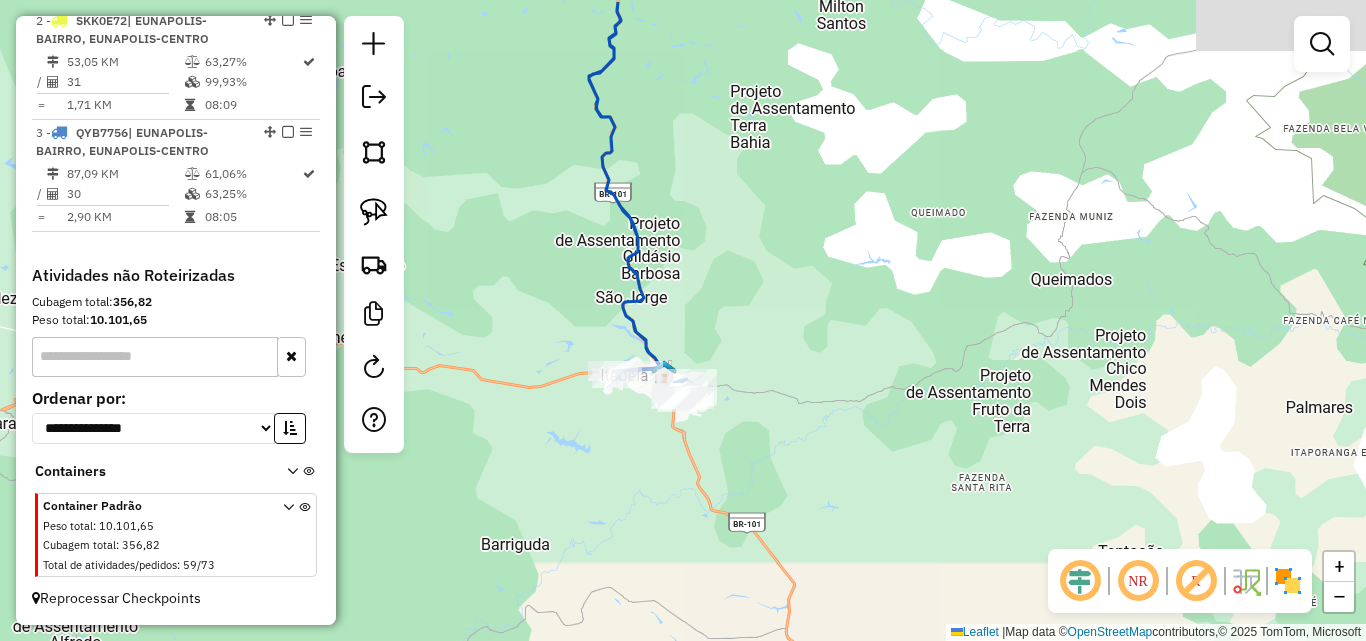 drag, startPoint x: 913, startPoint y: 132, endPoint x: 917, endPoint y: 210, distance: 78.10249 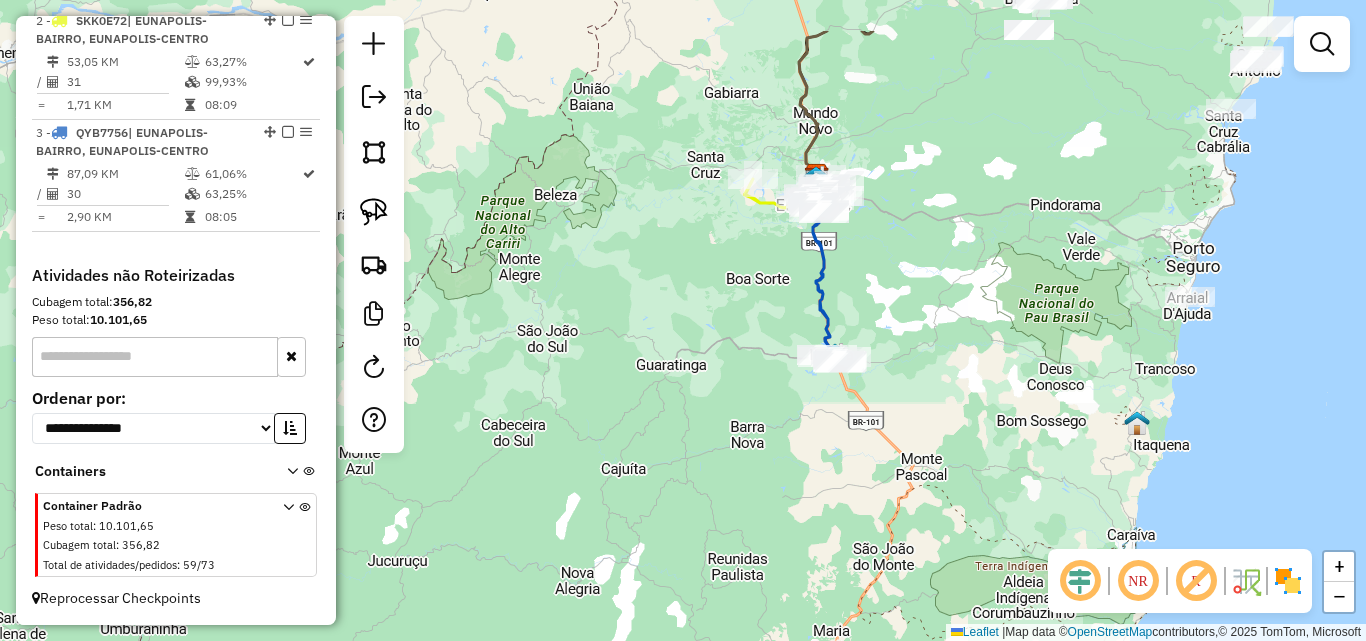 drag, startPoint x: 1014, startPoint y: 295, endPoint x: 963, endPoint y: 452, distance: 165.07574 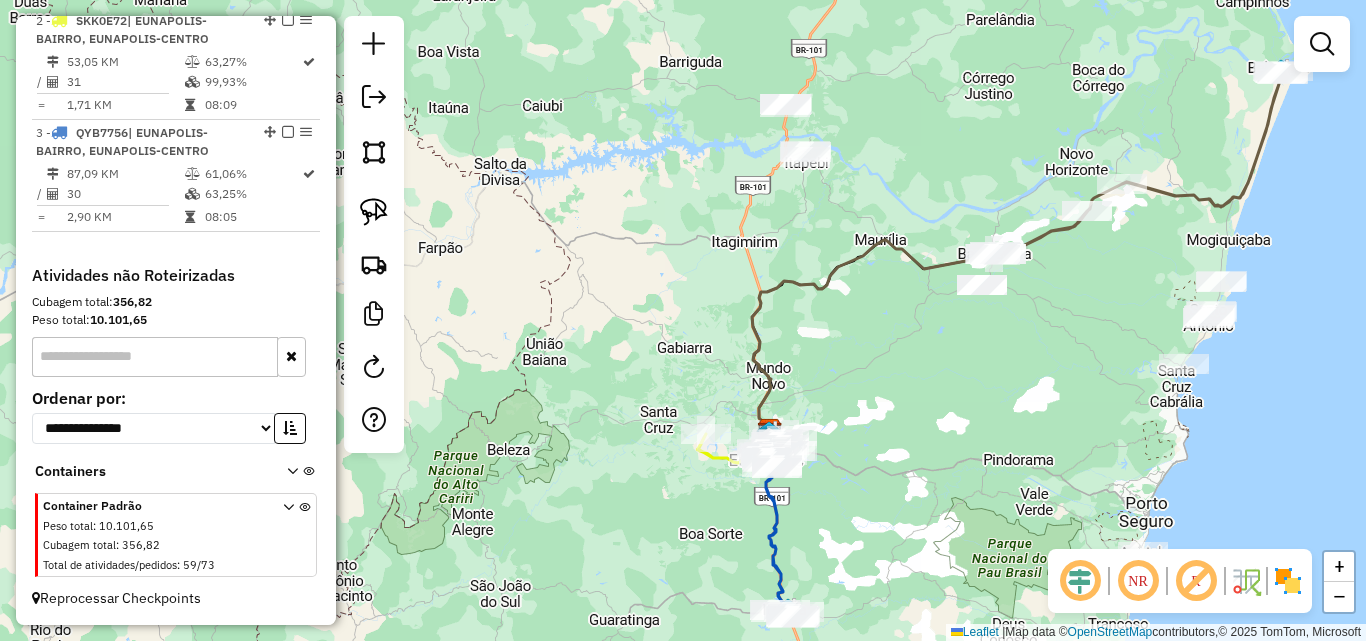 drag, startPoint x: 886, startPoint y: 241, endPoint x: 888, endPoint y: 349, distance: 108.01852 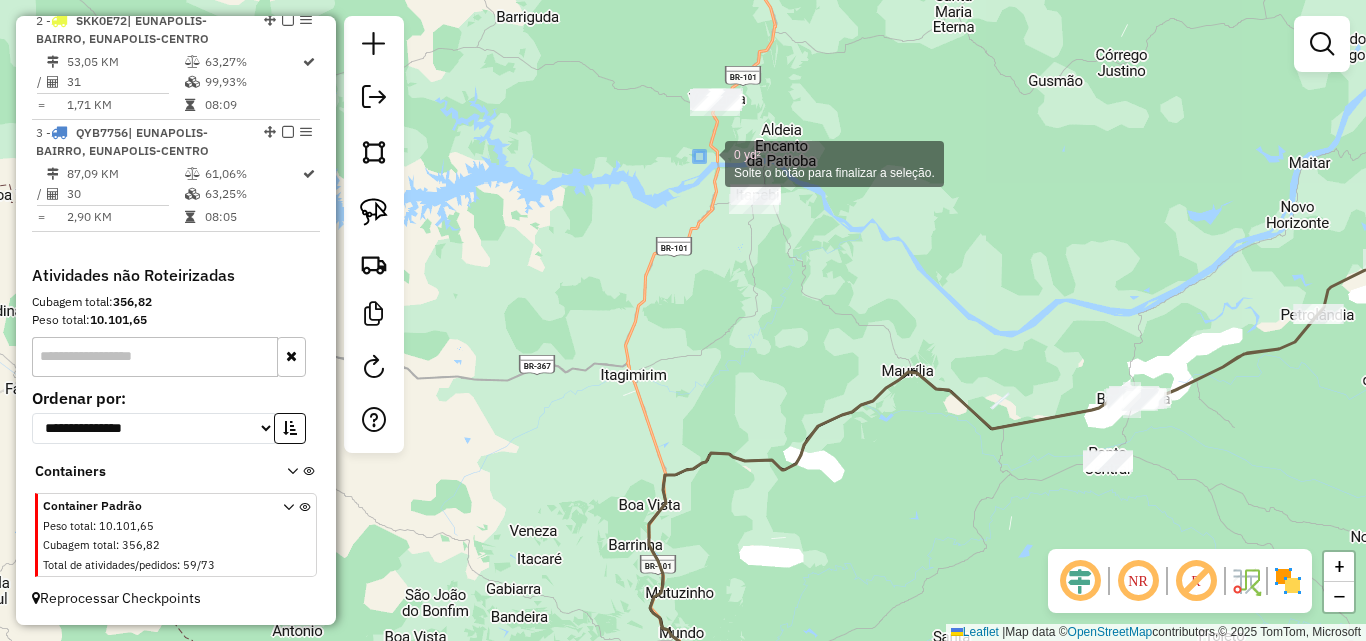 drag, startPoint x: 705, startPoint y: 162, endPoint x: 873, endPoint y: 295, distance: 214.2732 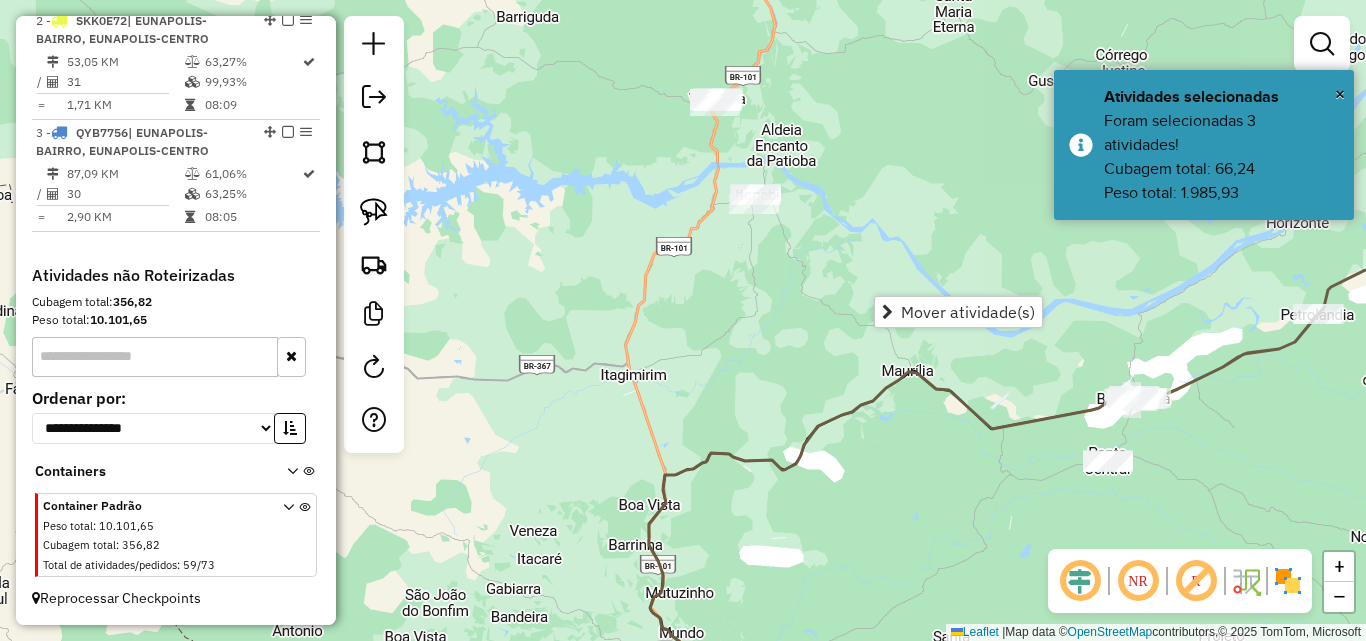 click on "Janela de atendimento Grade de atendimento Capacidade Transportadoras Veículos Cliente Pedidos  Rotas Selecione os dias de semana para filtrar as janelas de atendimento  Seg   Ter   Qua   Qui   Sex   Sáb   Dom  Informe o período da janela de atendimento: De: Até:  Filtrar exatamente a janela do cliente  Considerar janela de atendimento padrão  Selecione os dias de semana para filtrar as grades de atendimento  Seg   Ter   Qua   Qui   Sex   Sáb   Dom   Considerar clientes sem dia de atendimento cadastrado  Clientes fora do dia de atendimento selecionado Filtrar as atividades entre os valores definidos abaixo:  Peso mínimo:   Peso máximo:   Cubagem mínima:   Cubagem máxima:   De:   Até:  Filtrar as atividades entre o tempo de atendimento definido abaixo:  De:   Até:   Considerar capacidade total dos clientes não roteirizados Transportadora: Selecione um ou mais itens Tipo de veículo: Selecione um ou mais itens Veículo: Selecione um ou mais itens Motorista: Selecione um ou mais itens Nome: Rótulo:" 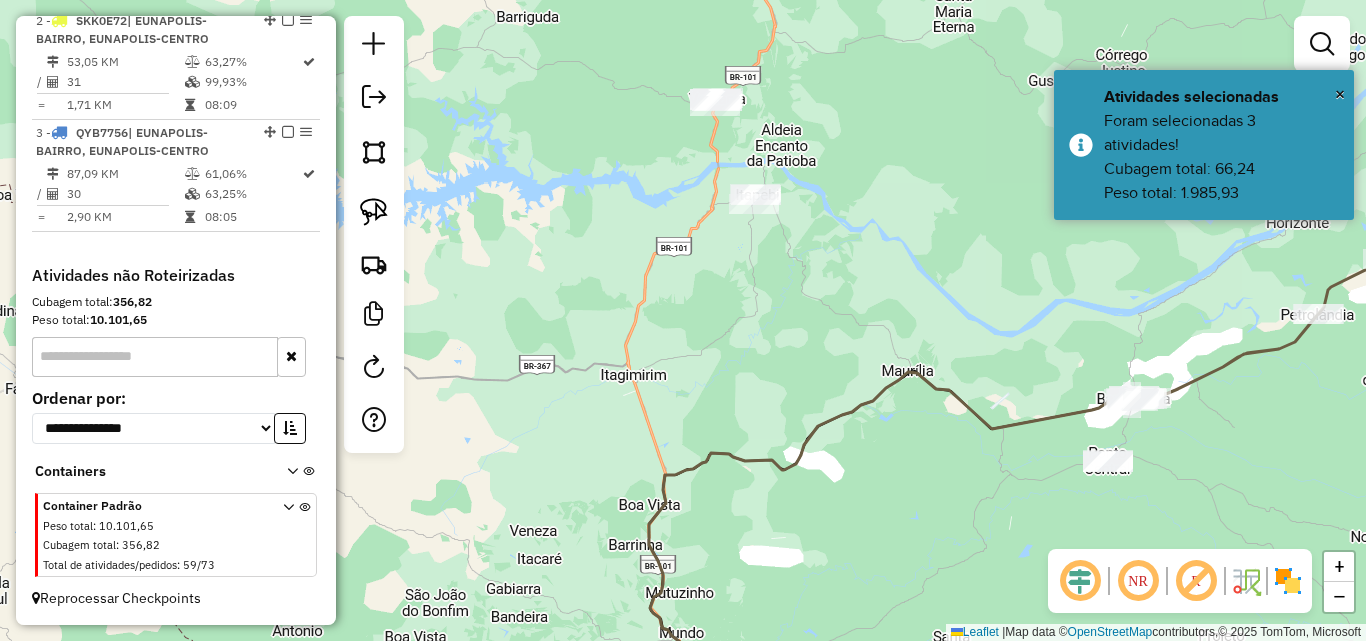 drag, startPoint x: 865, startPoint y: 270, endPoint x: 865, endPoint y: 292, distance: 22 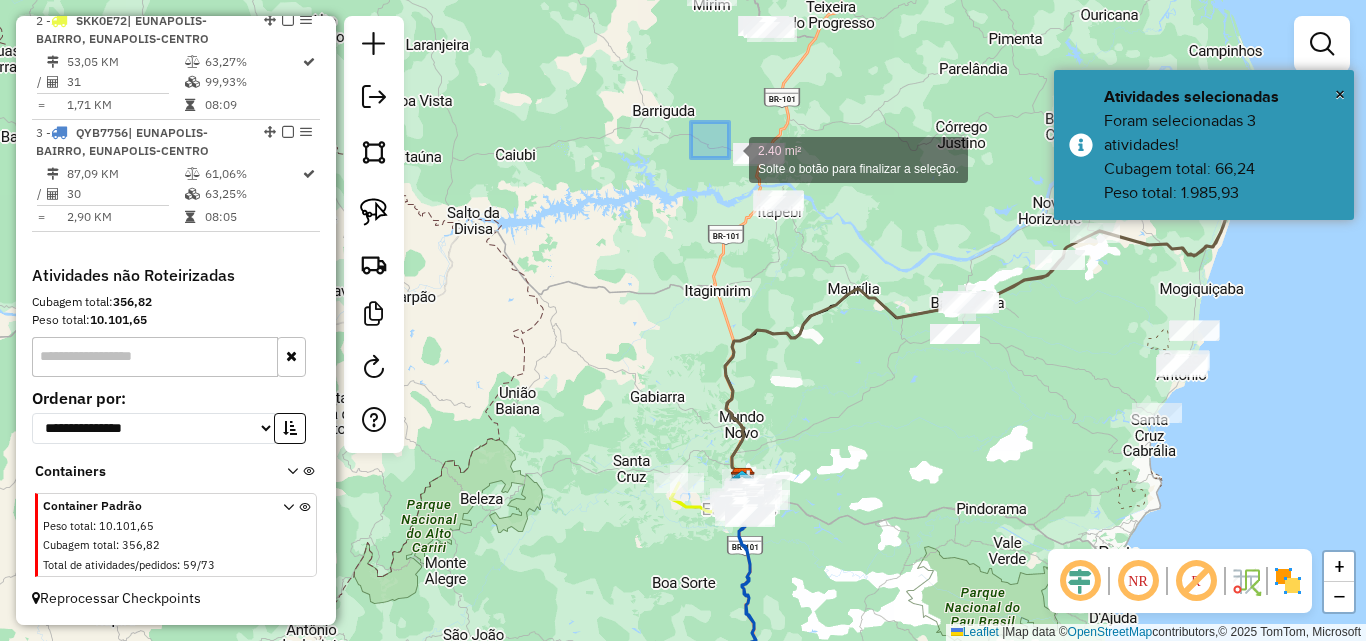 drag, startPoint x: 707, startPoint y: 140, endPoint x: 869, endPoint y: 254, distance: 198.09088 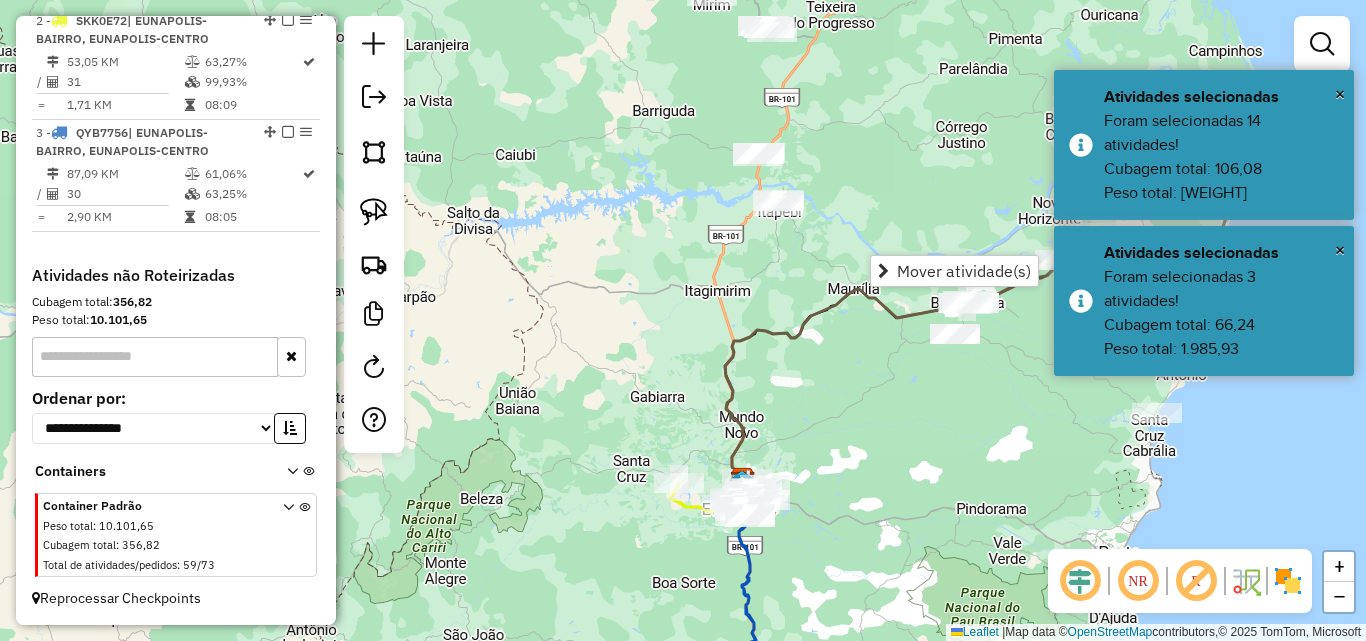 click on "Janela de atendimento Grade de atendimento Capacidade Transportadoras Veículos Cliente Pedidos  Rotas Selecione os dias de semana para filtrar as janelas de atendimento  Seg   Ter   Qua   Qui   Sex   Sáb   Dom  Informe o período da janela de atendimento: De: Até:  Filtrar exatamente a janela do cliente  Considerar janela de atendimento padrão  Selecione os dias de semana para filtrar as grades de atendimento  Seg   Ter   Qua   Qui   Sex   Sáb   Dom   Considerar clientes sem dia de atendimento cadastrado  Clientes fora do dia de atendimento selecionado Filtrar as atividades entre os valores definidos abaixo:  Peso mínimo:   Peso máximo:   Cubagem mínima:   Cubagem máxima:   De:   Até:  Filtrar as atividades entre o tempo de atendimento definido abaixo:  De:   Até:   Considerar capacidade total dos clientes não roteirizados Transportadora: Selecione um ou mais itens Tipo de veículo: Selecione um ou mais itens Veículo: Selecione um ou mais itens Motorista: Selecione um ou mais itens Nome: Rótulo:" 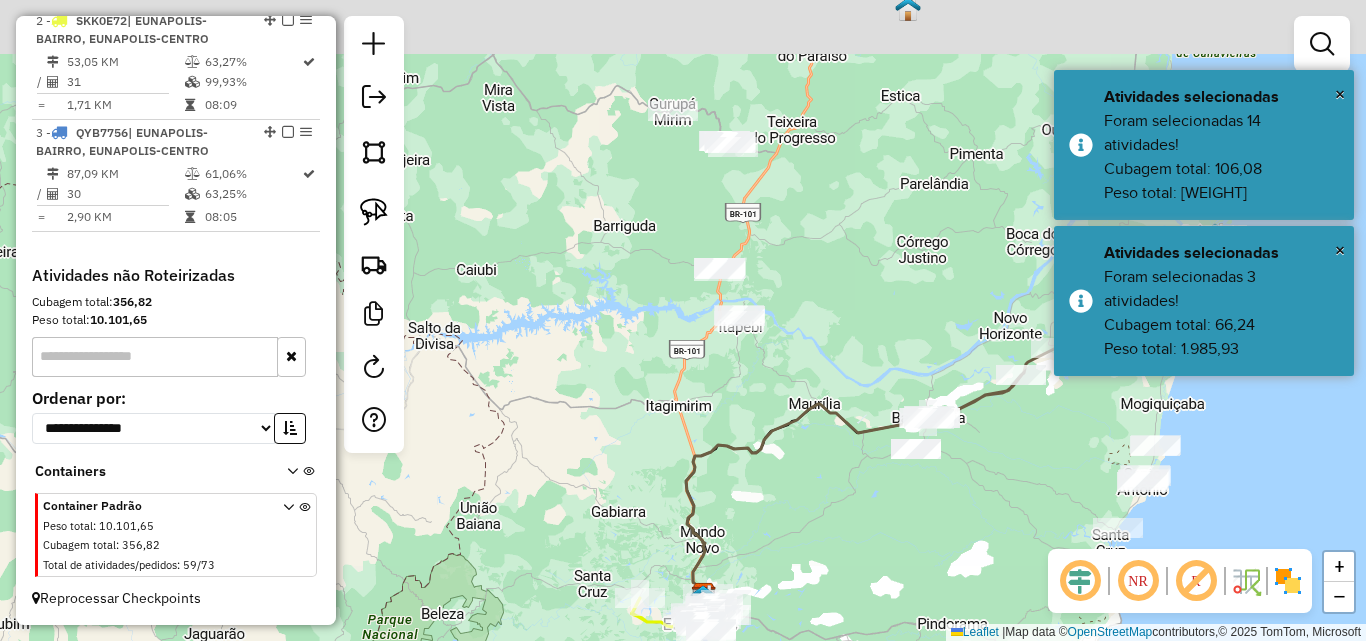 drag, startPoint x: 678, startPoint y: 202, endPoint x: 635, endPoint y: 337, distance: 141.68274 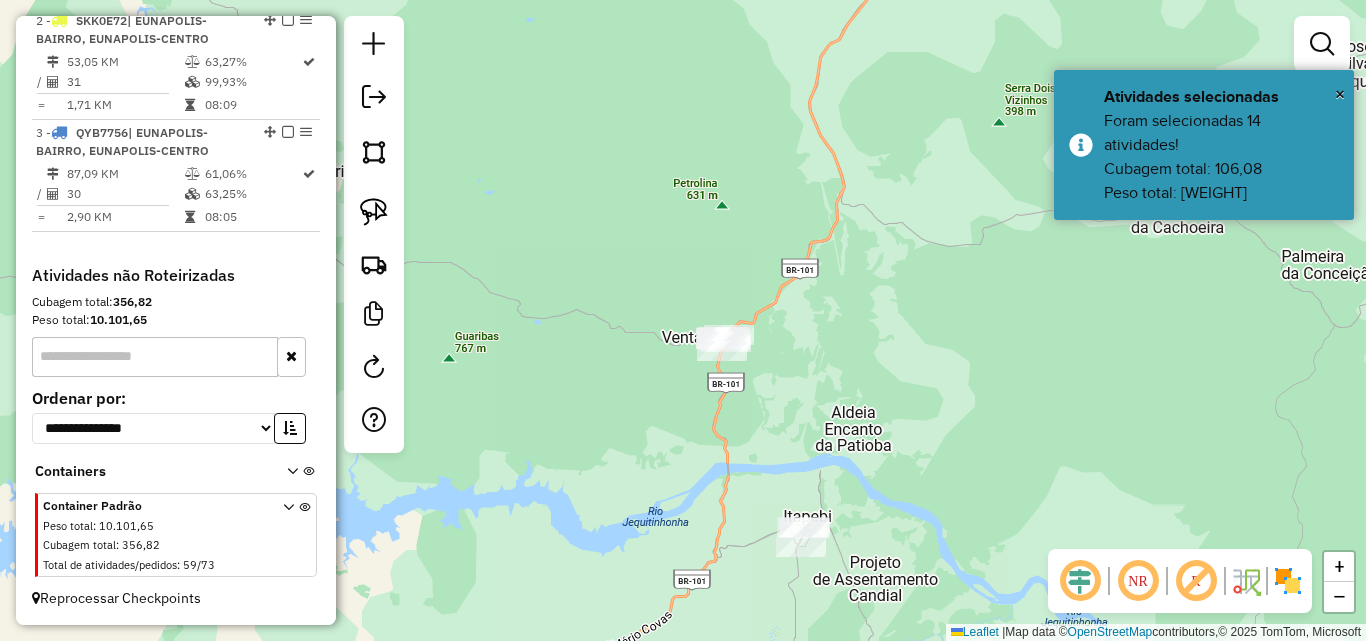 drag, startPoint x: 837, startPoint y: 303, endPoint x: 697, endPoint y: 288, distance: 140.80128 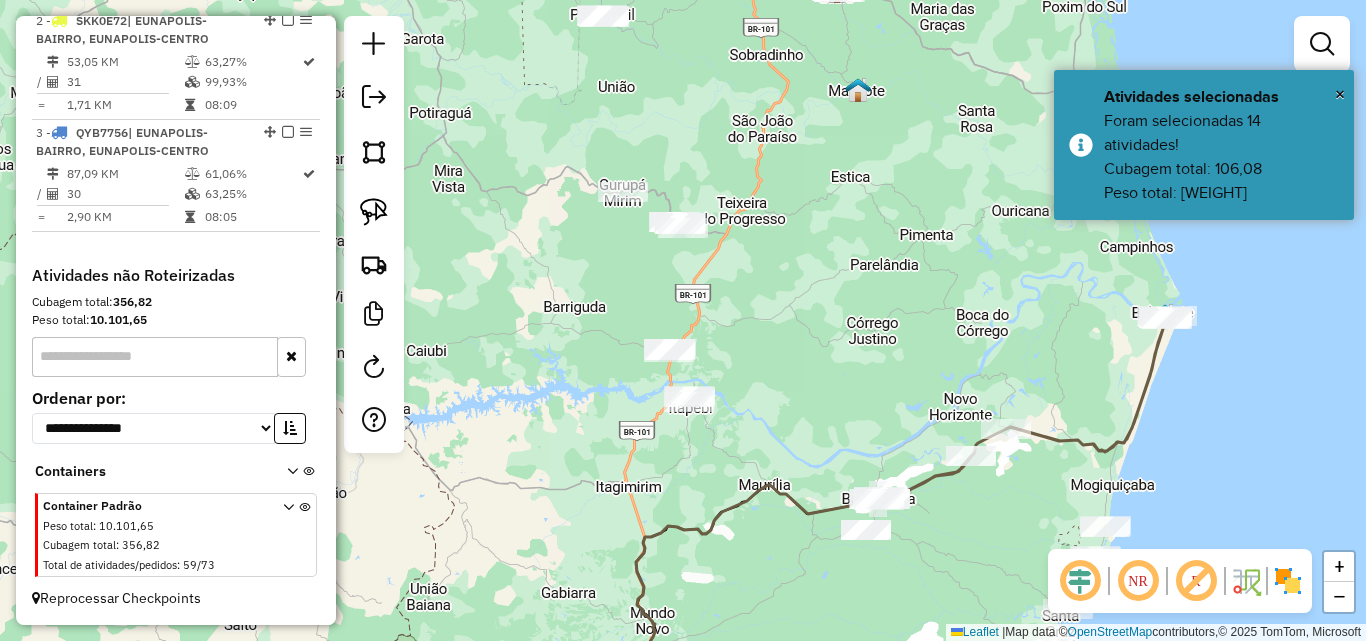 drag, startPoint x: 730, startPoint y: 302, endPoint x: 734, endPoint y: 320, distance: 18.439089 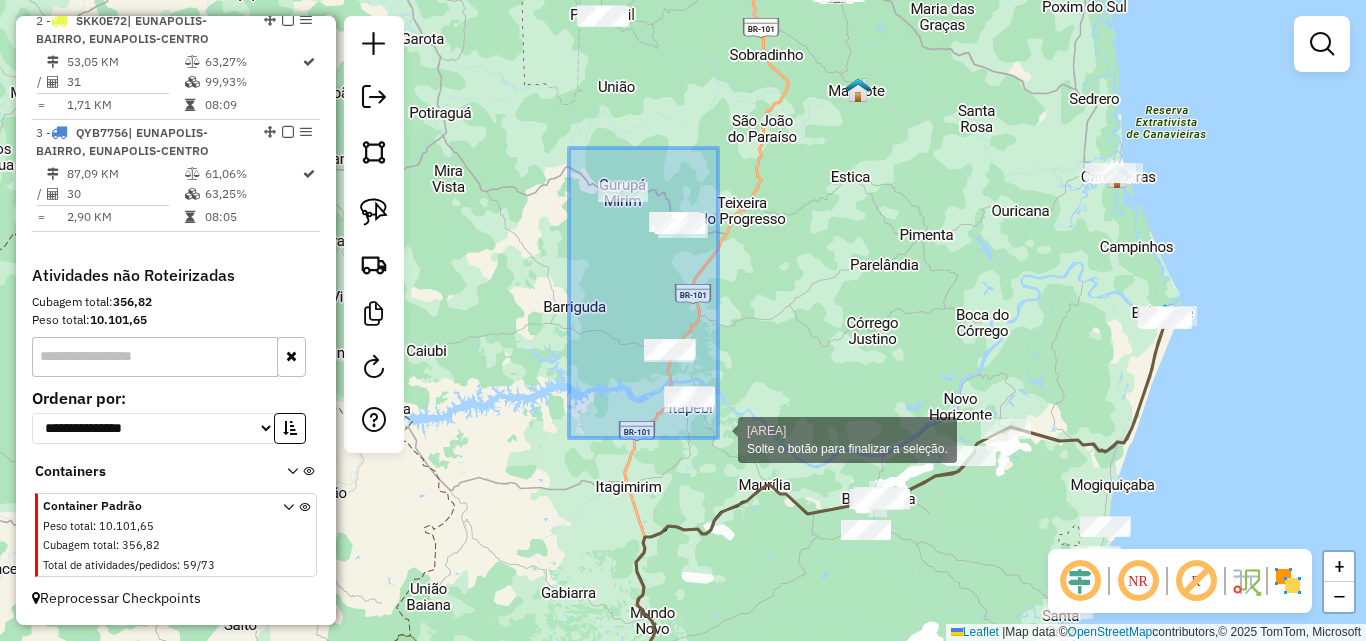 drag, startPoint x: 569, startPoint y: 148, endPoint x: 719, endPoint y: 442, distance: 330.05453 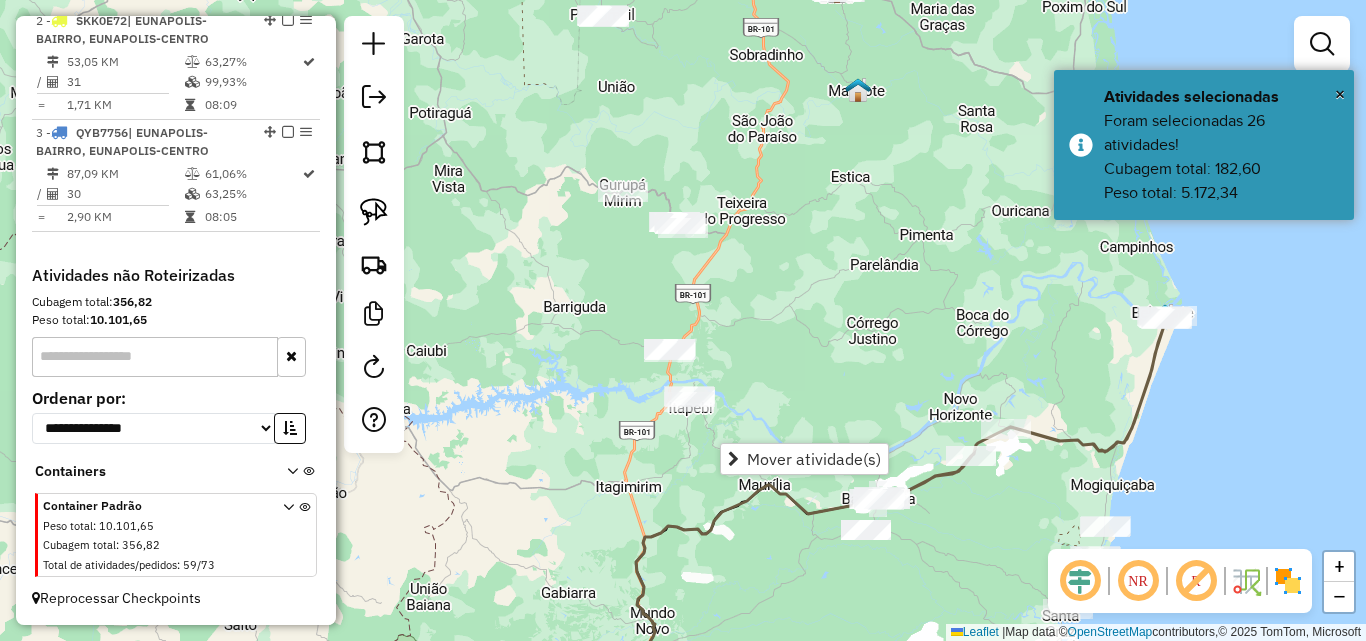 click on "Janela de atendimento Grade de atendimento Capacidade Transportadoras Veículos Cliente Pedidos  Rotas Selecione os dias de semana para filtrar as janelas de atendimento  Seg   Ter   Qua   Qui   Sex   Sáb   Dom  Informe o período da janela de atendimento: De: Até:  Filtrar exatamente a janela do cliente  Considerar janela de atendimento padrão  Selecione os dias de semana para filtrar as grades de atendimento  Seg   Ter   Qua   Qui   Sex   Sáb   Dom   Considerar clientes sem dia de atendimento cadastrado  Clientes fora do dia de atendimento selecionado Filtrar as atividades entre os valores definidos abaixo:  Peso mínimo:   Peso máximo:   Cubagem mínima:   Cubagem máxima:   De:   Até:  Filtrar as atividades entre o tempo de atendimento definido abaixo:  De:   Até:   Considerar capacidade total dos clientes não roteirizados Transportadora: Selecione um ou mais itens Tipo de veículo: Selecione um ou mais itens Veículo: Selecione um ou mais itens Motorista: Selecione um ou mais itens Nome: Rótulo:" 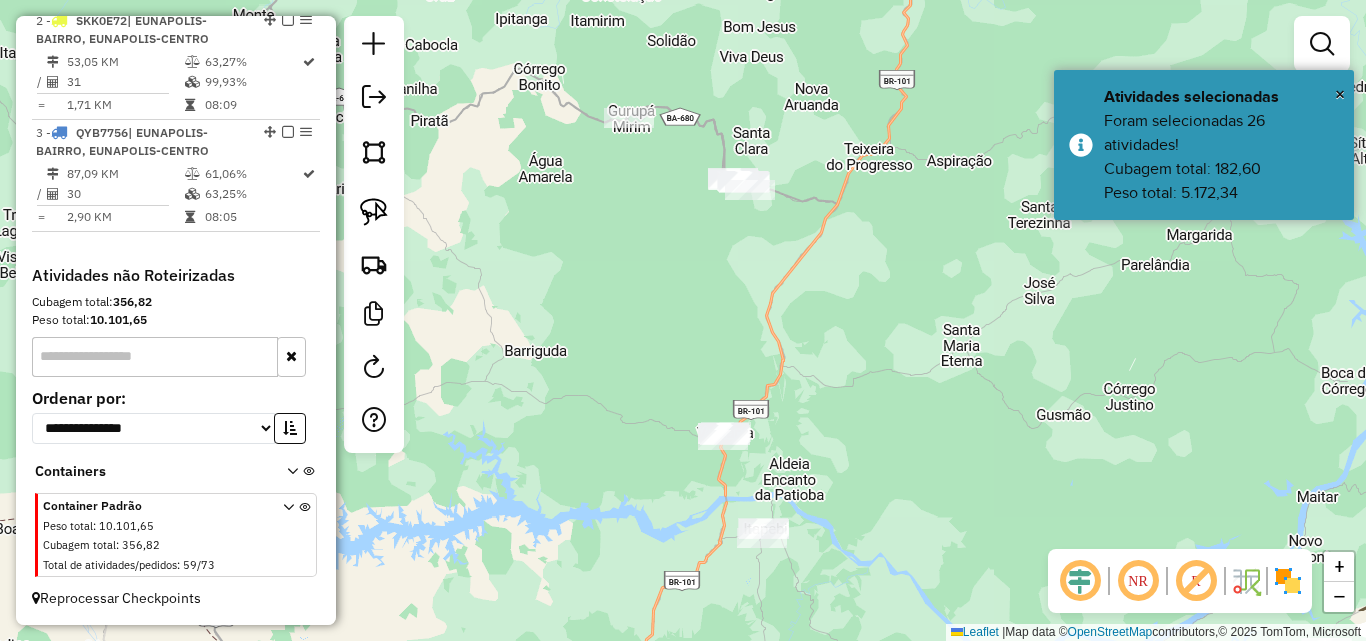 drag, startPoint x: 766, startPoint y: 304, endPoint x: 807, endPoint y: 208, distance: 104.388695 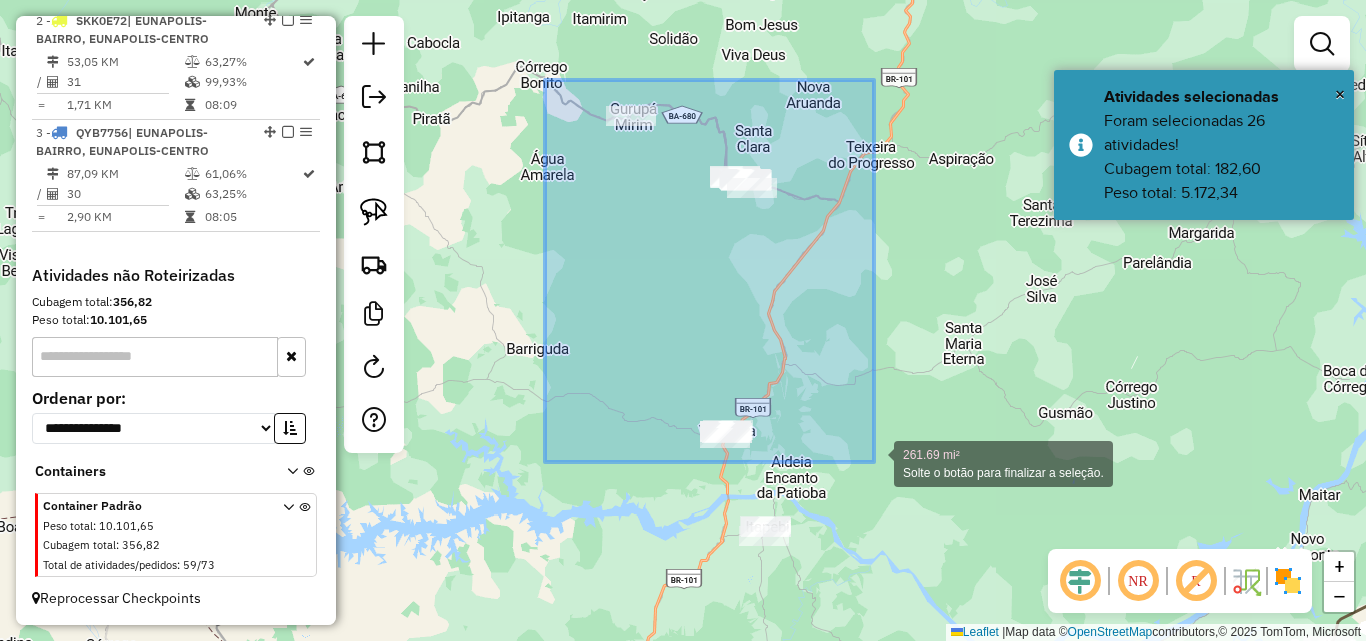 drag, startPoint x: 567, startPoint y: 88, endPoint x: 874, endPoint y: 462, distance: 483.86465 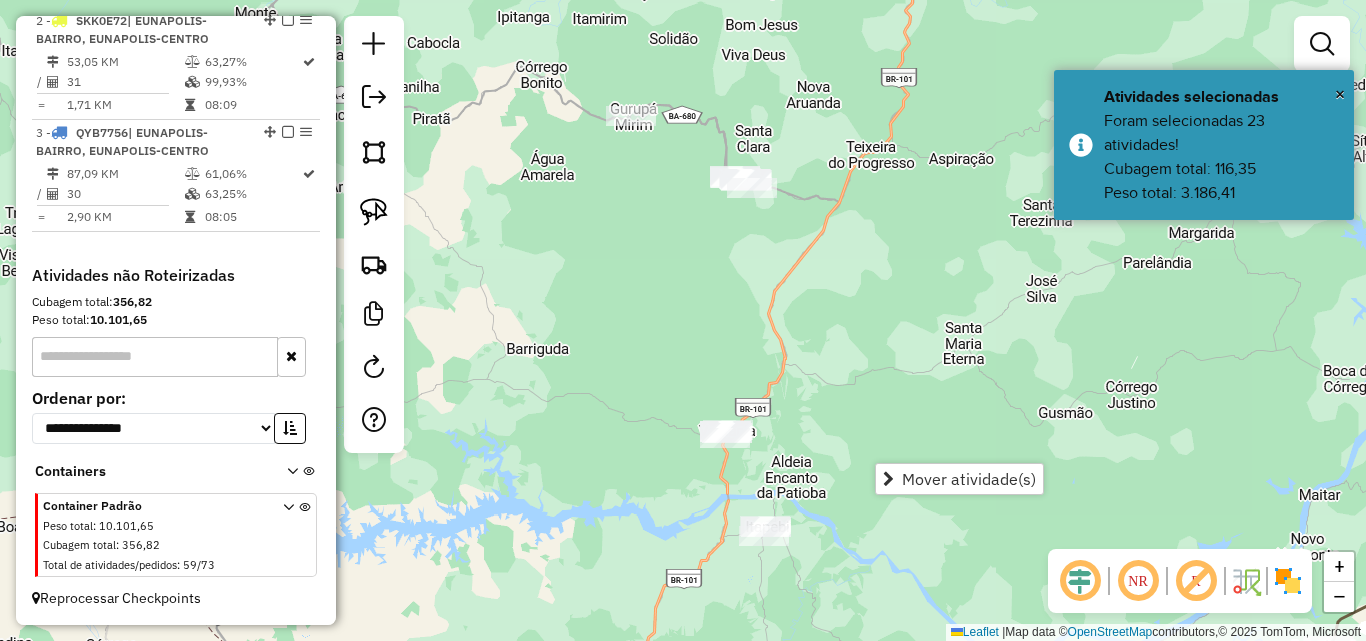 click on "Janela de atendimento Grade de atendimento Capacidade Transportadoras Veículos Cliente Pedidos  Rotas Selecione os dias de semana para filtrar as janelas de atendimento  Seg   Ter   Qua   Qui   Sex   Sáb   Dom  Informe o período da janela de atendimento: De: Até:  Filtrar exatamente a janela do cliente  Considerar janela de atendimento padrão  Selecione os dias de semana para filtrar as grades de atendimento  Seg   Ter   Qua   Qui   Sex   Sáb   Dom   Considerar clientes sem dia de atendimento cadastrado  Clientes fora do dia de atendimento selecionado Filtrar as atividades entre os valores definidos abaixo:  Peso mínimo:   Peso máximo:   Cubagem mínima:   Cubagem máxima:   De:   Até:  Filtrar as atividades entre o tempo de atendimento definido abaixo:  De:   Até:   Considerar capacidade total dos clientes não roteirizados Transportadora: Selecione um ou mais itens Tipo de veículo: Selecione um ou mais itens Veículo: Selecione um ou mais itens Motorista: Selecione um ou mais itens Nome: Rótulo:" 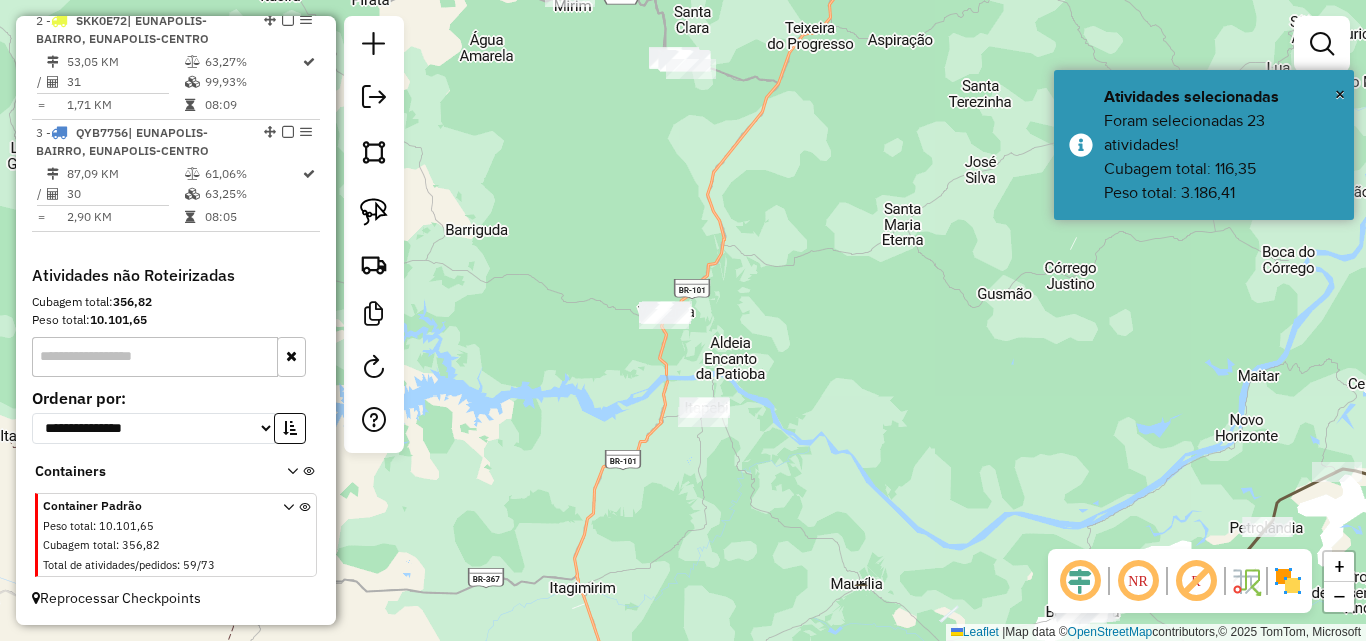drag, startPoint x: 920, startPoint y: 349, endPoint x: 853, endPoint y: 206, distance: 157.9177 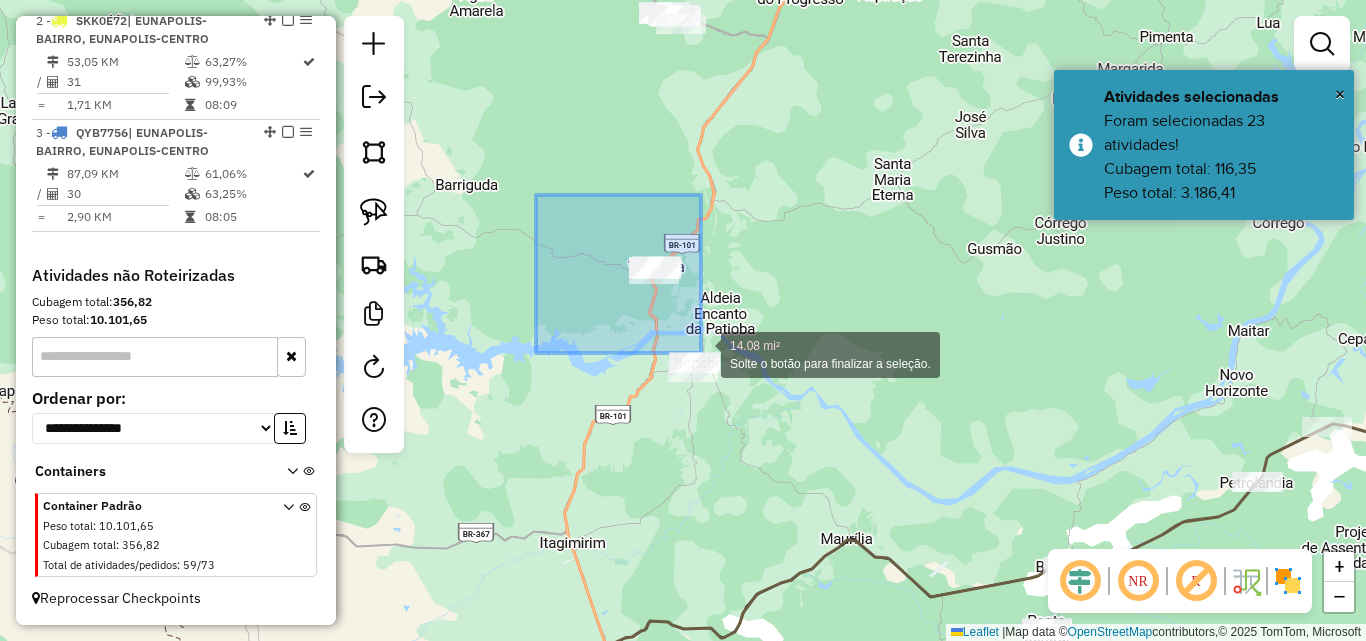 drag, startPoint x: 631, startPoint y: 266, endPoint x: 746, endPoint y: 410, distance: 184.28511 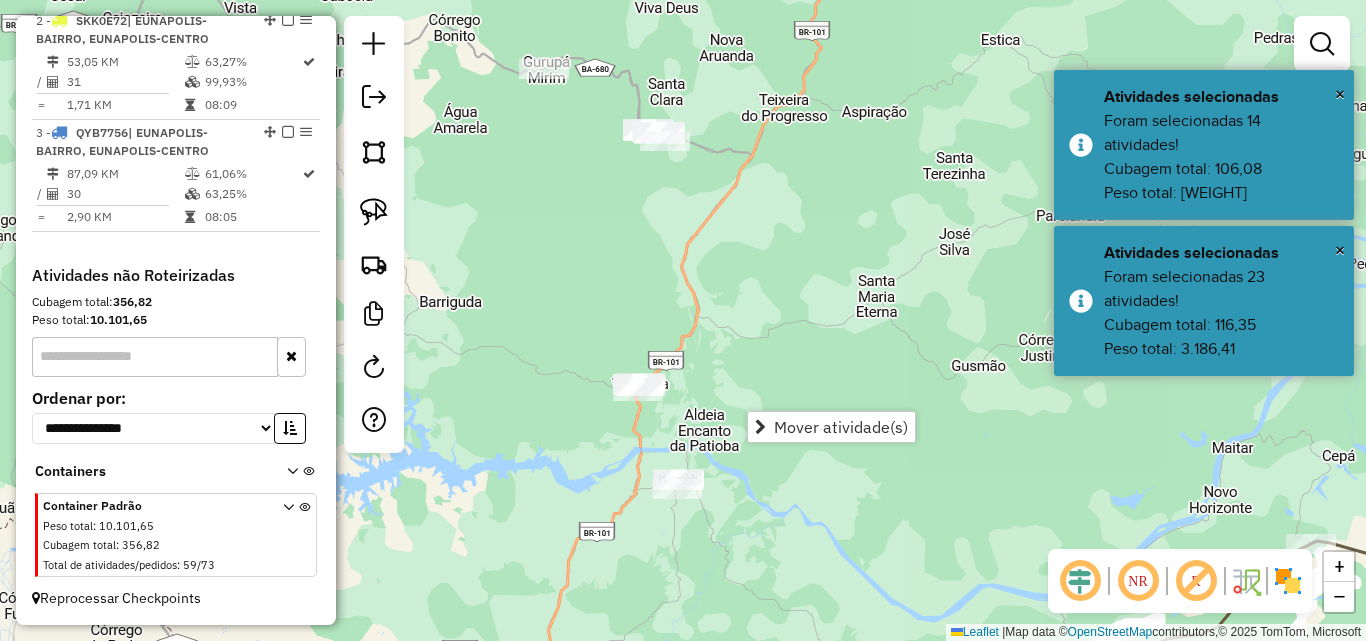 drag, startPoint x: 789, startPoint y: 250, endPoint x: 616, endPoint y: 320, distance: 186.62529 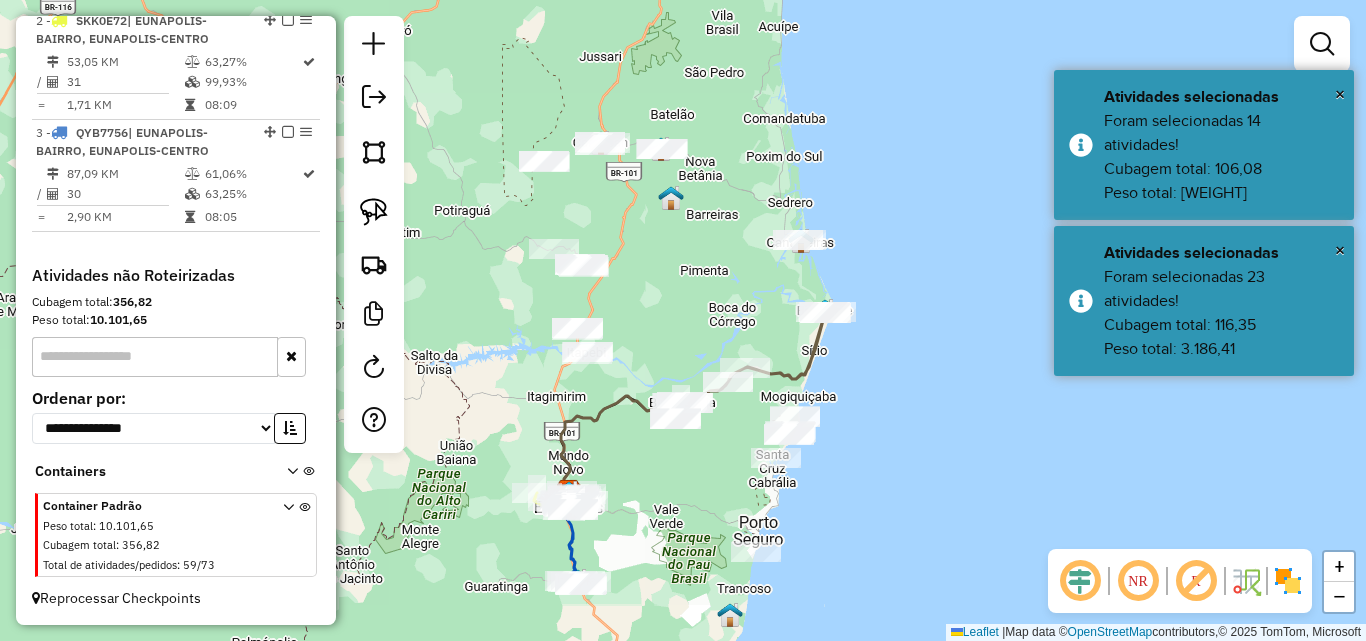 drag, startPoint x: 723, startPoint y: 294, endPoint x: 775, endPoint y: 372, distance: 93.74433 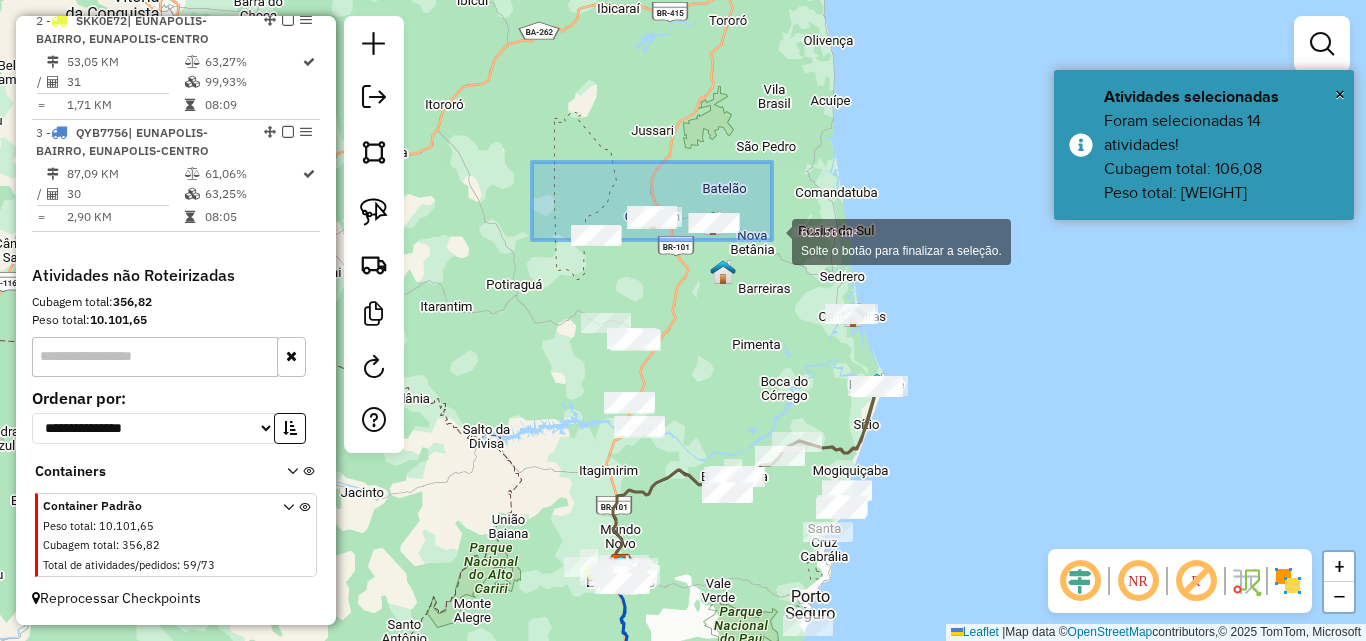 drag, startPoint x: 576, startPoint y: 176, endPoint x: 772, endPoint y: 240, distance: 206.18439 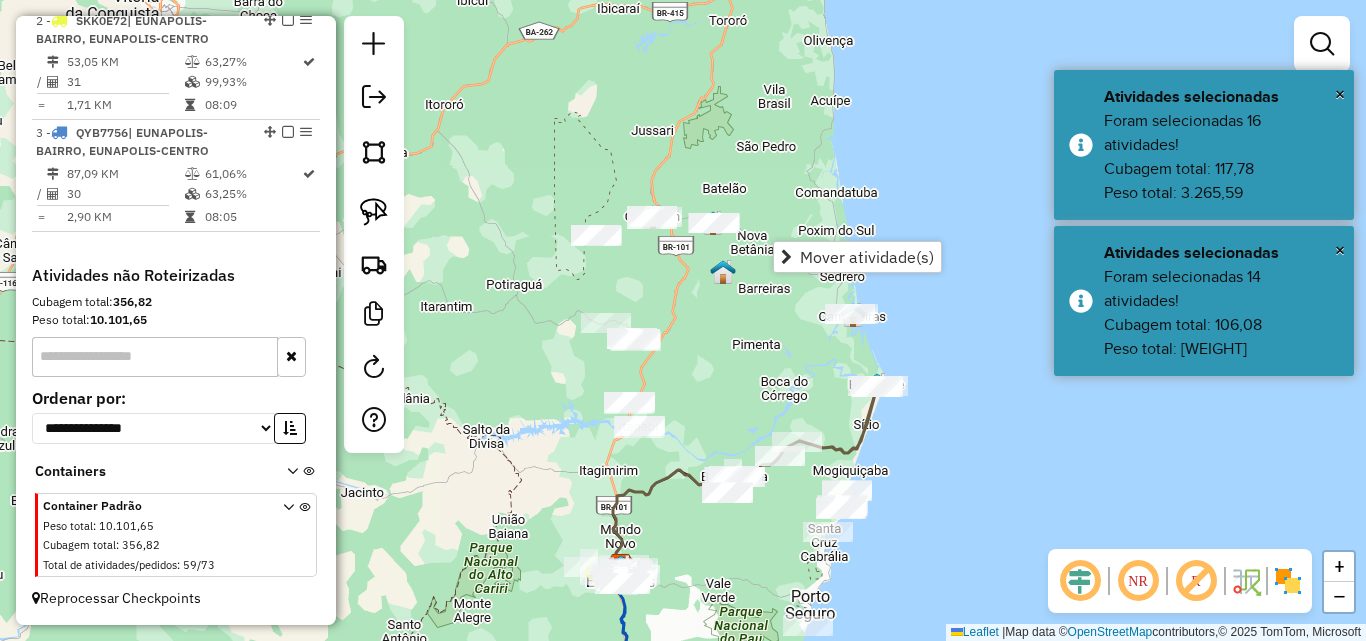 click 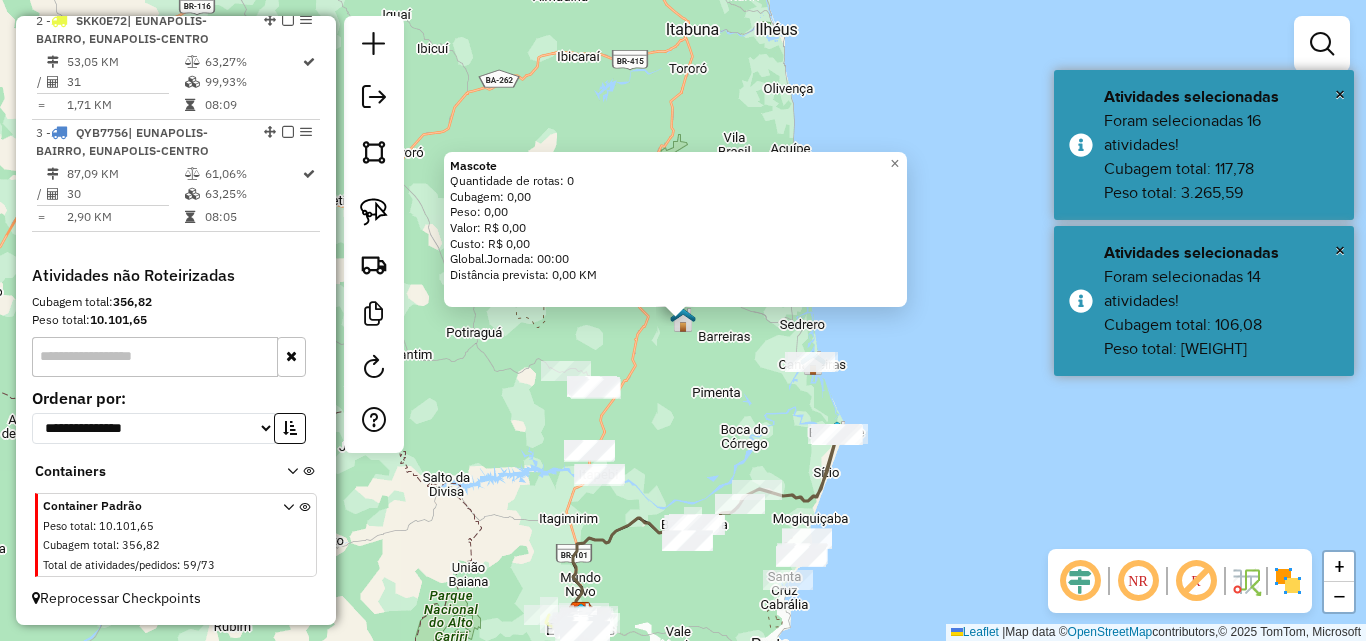 click on "Mascote Quantidade de rotas: [NUMBER] Cubagem: [CUBAGE] Peso: [WEIGHT] Valor: [CURRENCY] [PRICE] Custo: [CURRENCY] [PRICE] Global.Jornada: [TIME] Distância prevista: [DISTANCE] KM × Janela de atendimento Grade de atendimento Capacidade Transportadoras Veículos Cliente Pedidos Rotas Selecione os dias de semana para filtrar as janelas de atendimento Seg Ter Qua Qui Sex Sáb Dom Informe o período da janela de atendimento: De: Até: Filtrar exatamente a janela do cliente Considerar janela de atendimento padrão Selecione os dias de semana para filtrar as grades de atendimento Seg Ter Qua Qui Sex Sáb Dom Considerar clientes sem dia de atendimento cadastrado Clientes fora do dia de atendimento selecionado Filtrar as atividades entre os valores definidos abaixo: Peso mínimo: Peso máximo: Cubagem mínima: Cubagem máxima: De: Até: Filtrar as atividades entre o tempo de atendimento definido abaixo: De: Até: Considerar capacidade total dos clientes não roteirizados Transportadora: Veículo: +" 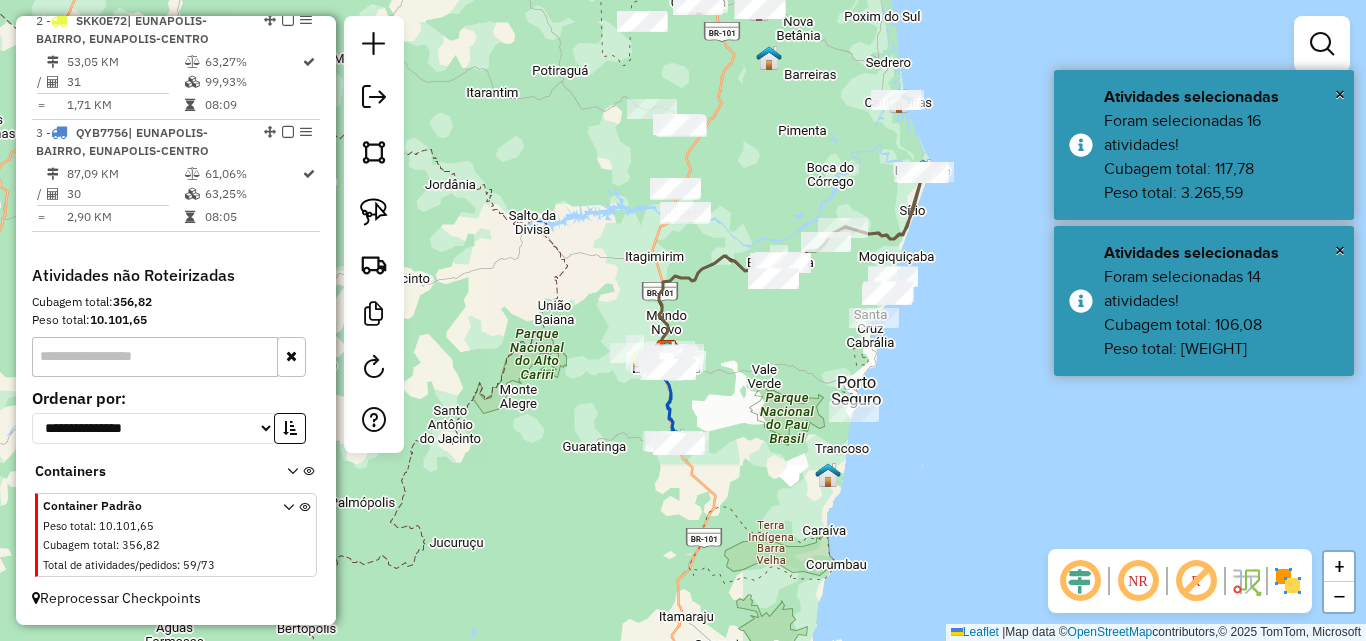 drag, startPoint x: 720, startPoint y: 439, endPoint x: 723, endPoint y: 182, distance: 257.01752 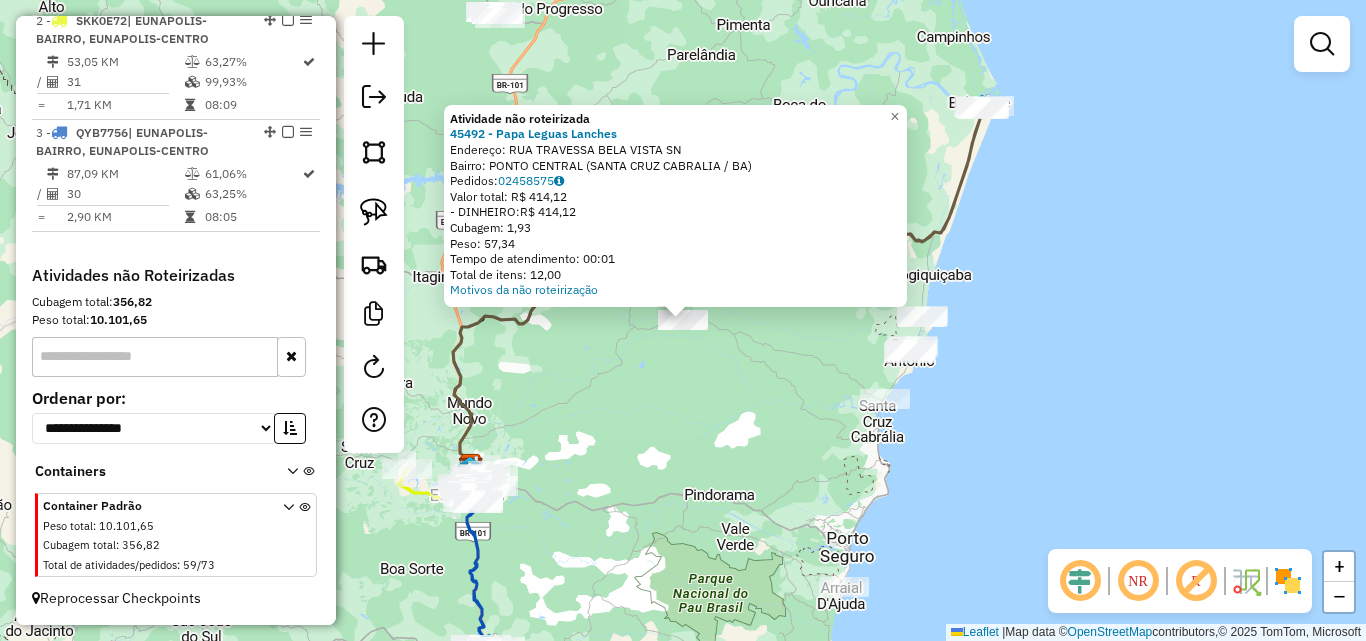 click on "Atividade não roteirizada [NUMBER] - [BUSINESS_NAME] Endereço: [STREET_NAME] [STREET_NAME] [NUMBER] Bairro: [NEIGHBORHOOD] ([CITY] / [STATE]) Pedidos: [ORDER_ID] Valor total: [CURRENCY] [PRICE] - DINHEIRO: [CURRENCY] [PRICE] Cubagem: [CUBAGE] Peso: [WEIGHT] Tempo de atendimento: [TIME] Total de itens: [ITEMS] Motivos da não roteirização × Janela de atendimento Grade de atendimento Capacidade Transportadoras Veículos Cliente Pedidos Rotas Selecione os dias de semana para filtrar as janelas de atendimento Seg Ter Qua Qui Sex Sáb Dom Informe o período da janela de atendimento: De: Até: Filtrar exatamente a janela do cliente Considerar janela de atendimento padrão Selecione os dias de semana para filtrar as grades de atendimento Seg Ter Qua Qui Sex Sáb Dom Considerar clientes sem dia de atendimento cadastrado Clientes fora do dia de atendimento selecionado Filtrar as atividades entre os valores definidos abaixo: Peso mínimo: Peso máximo: Cubagem mínima: De: Até: +" 